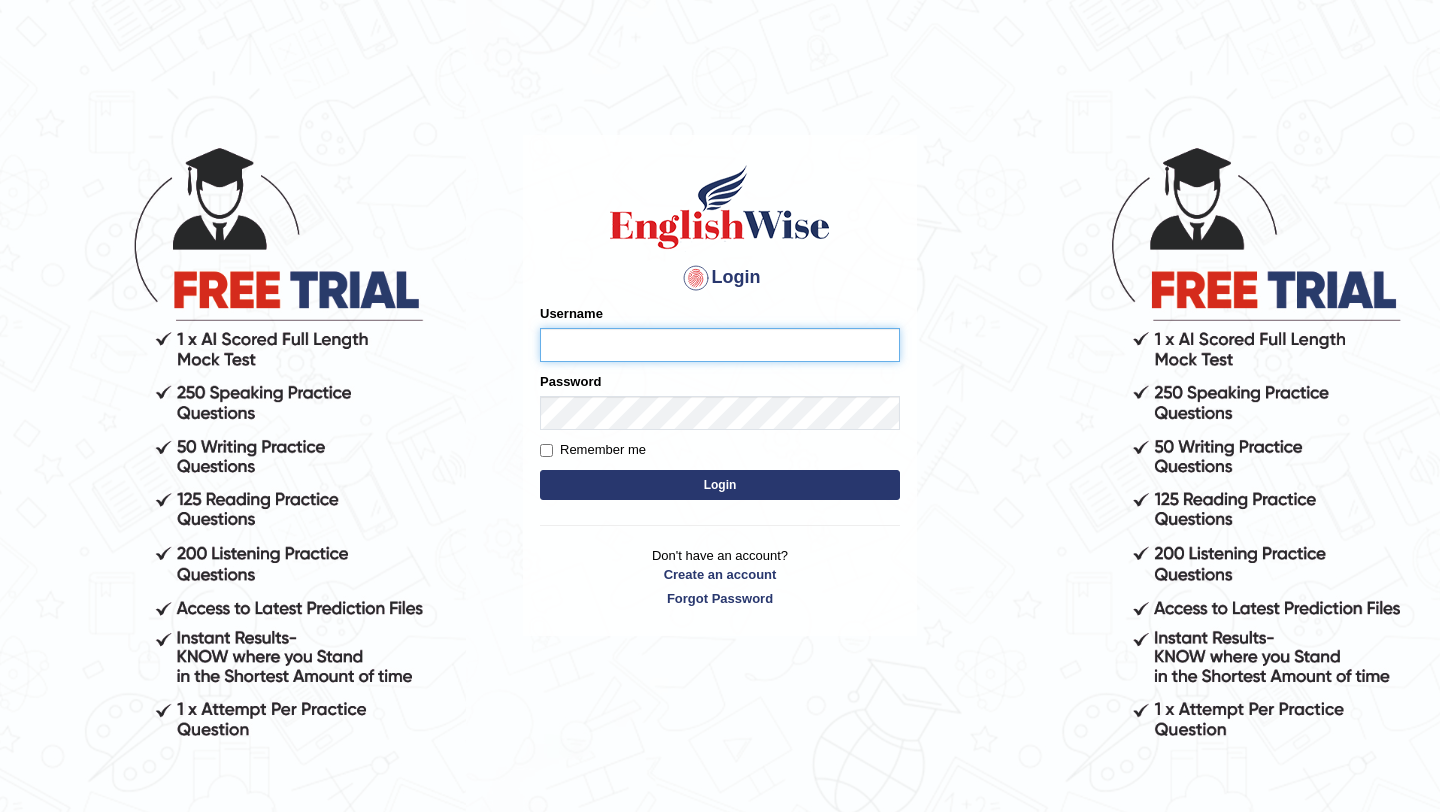 scroll, scrollTop: 0, scrollLeft: 0, axis: both 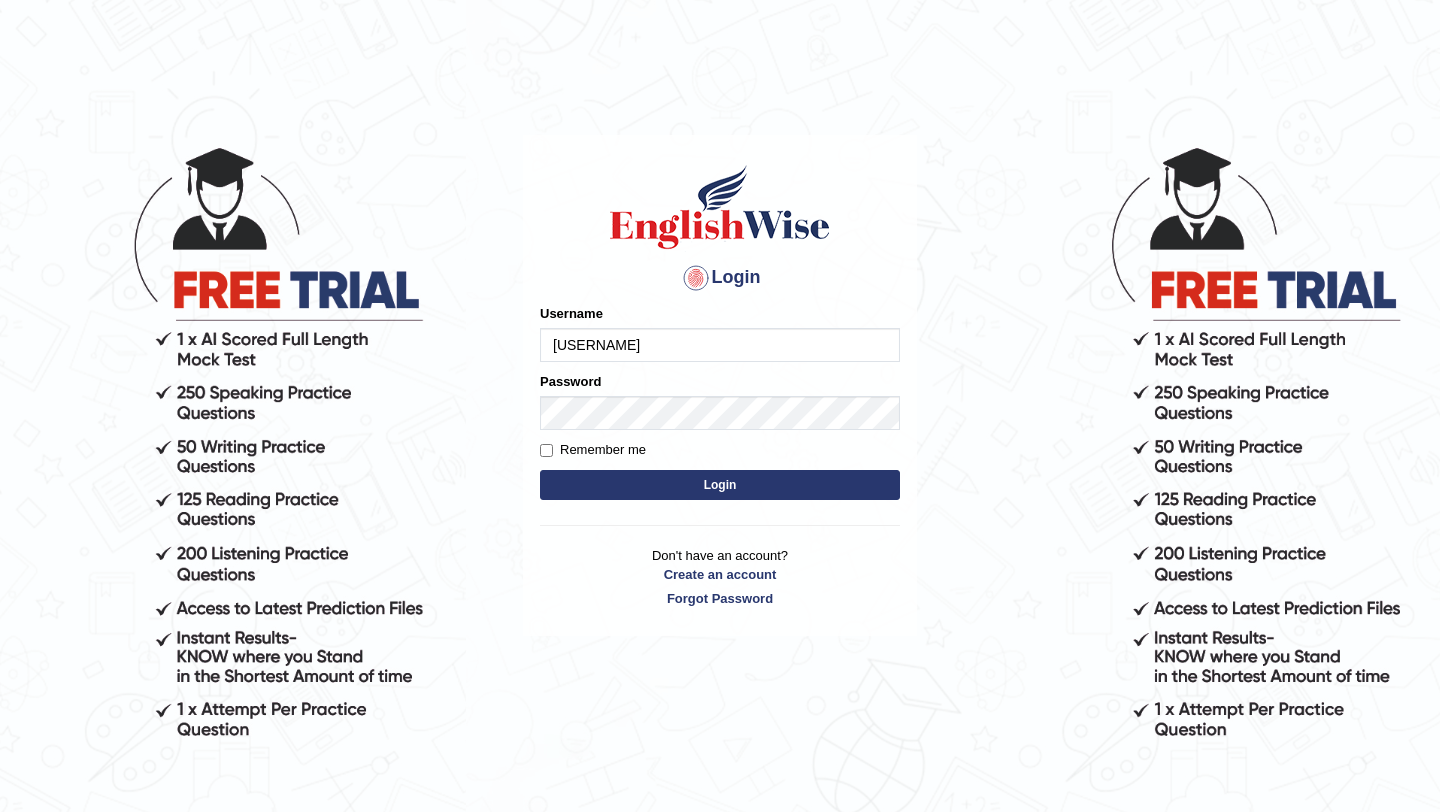 click on "Please fix the following errors:
Username
Sadikshyak_parramatta
Password
Remember me
Login" at bounding box center (720, 404) 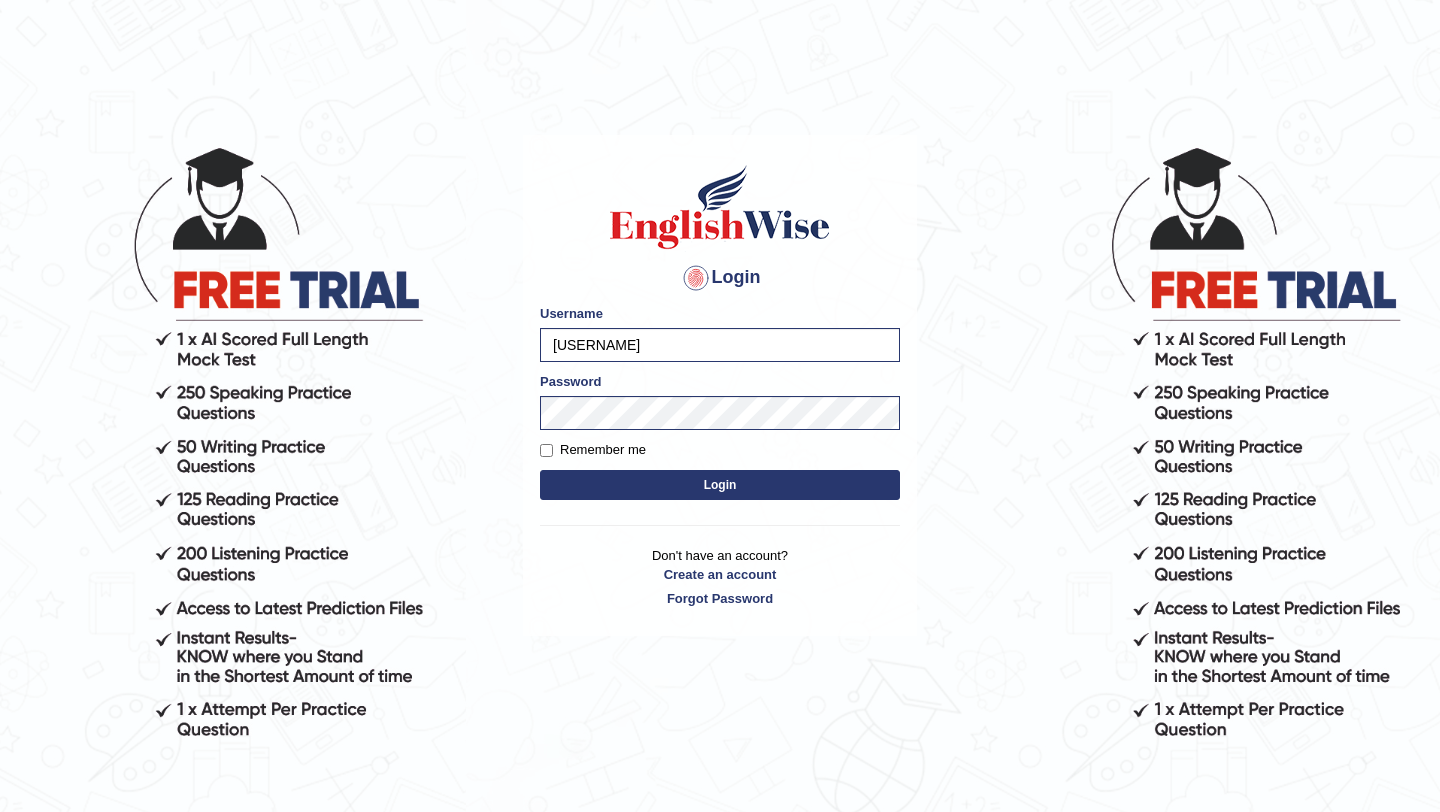 click on "Login" at bounding box center [720, 485] 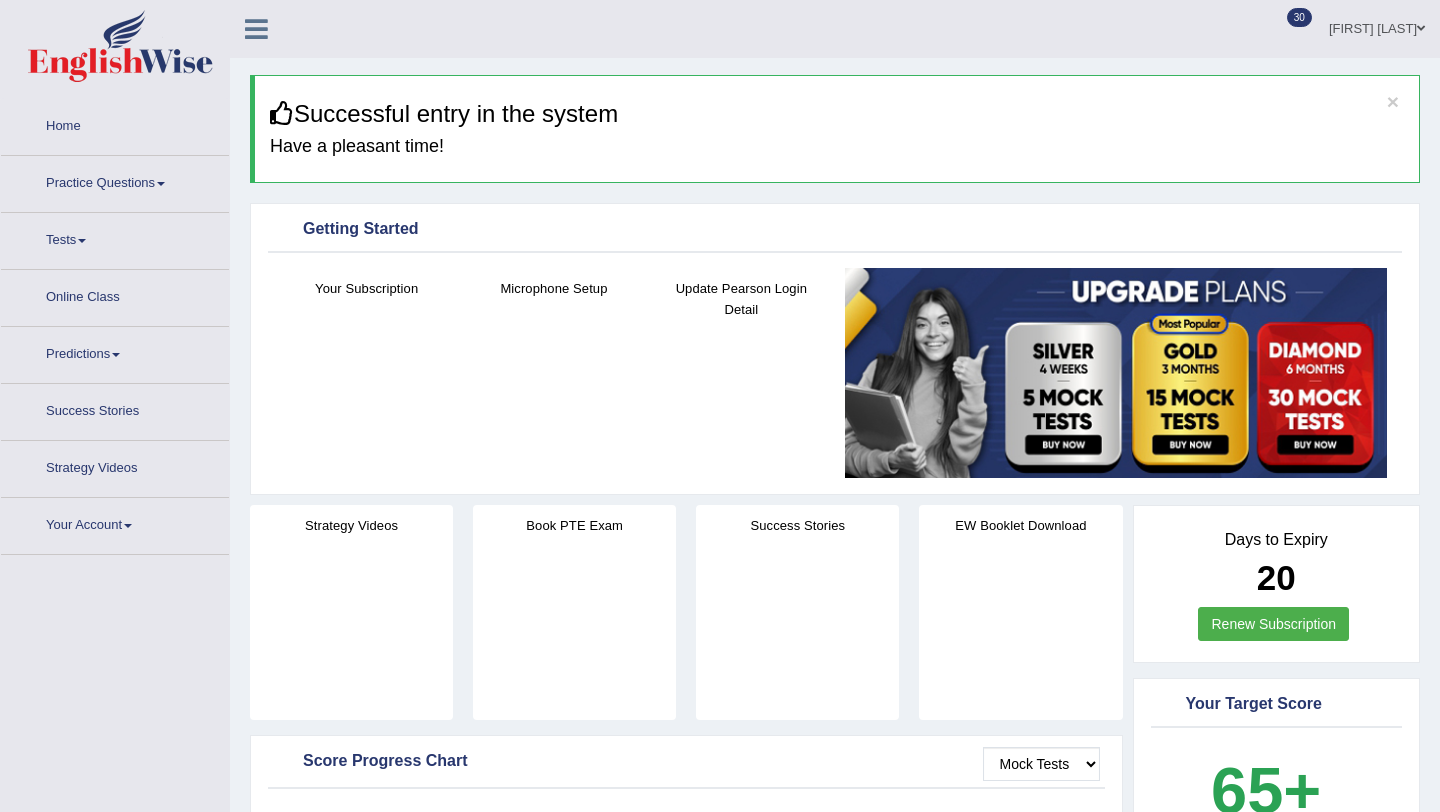 scroll, scrollTop: 0, scrollLeft: 0, axis: both 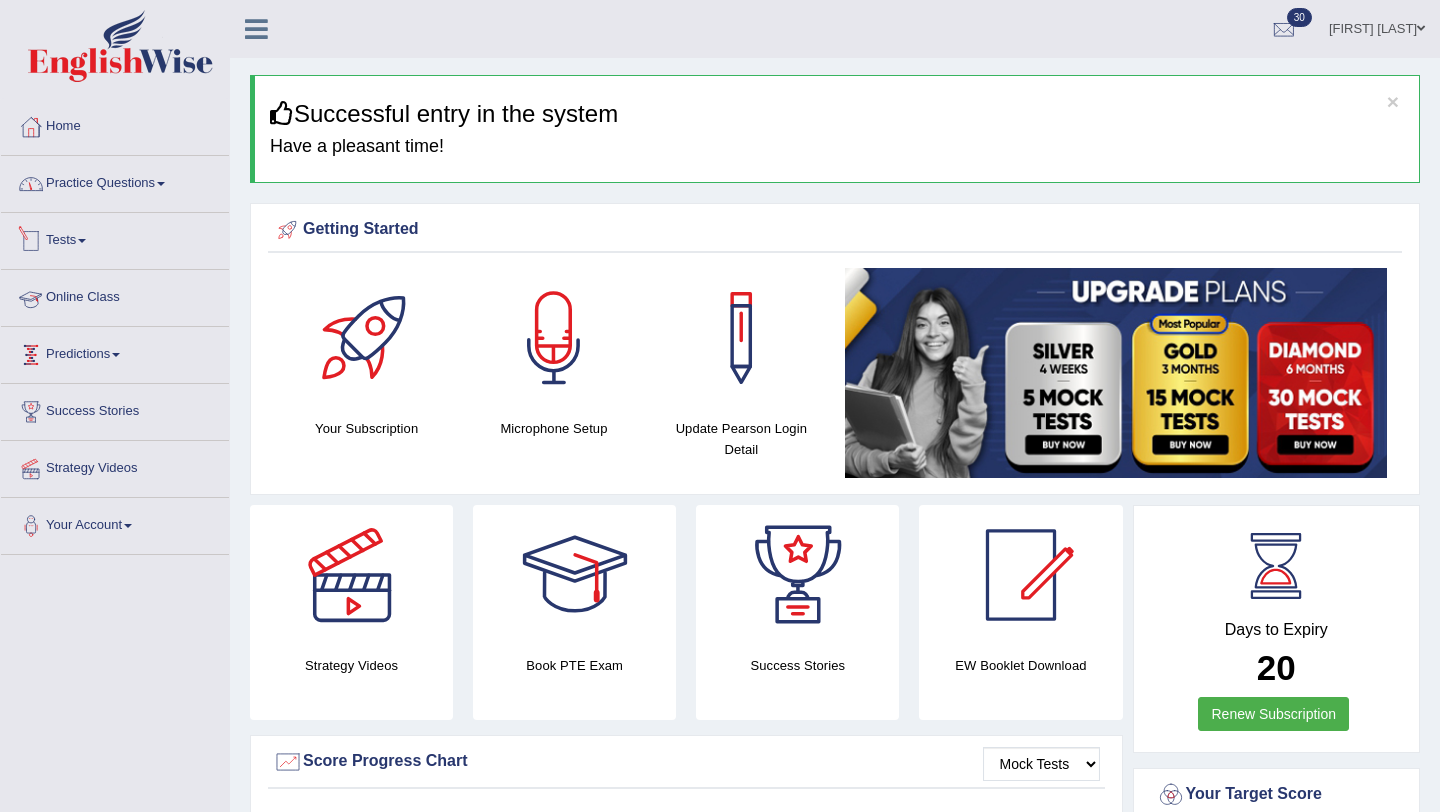 click on "Practice Questions" at bounding box center [115, 181] 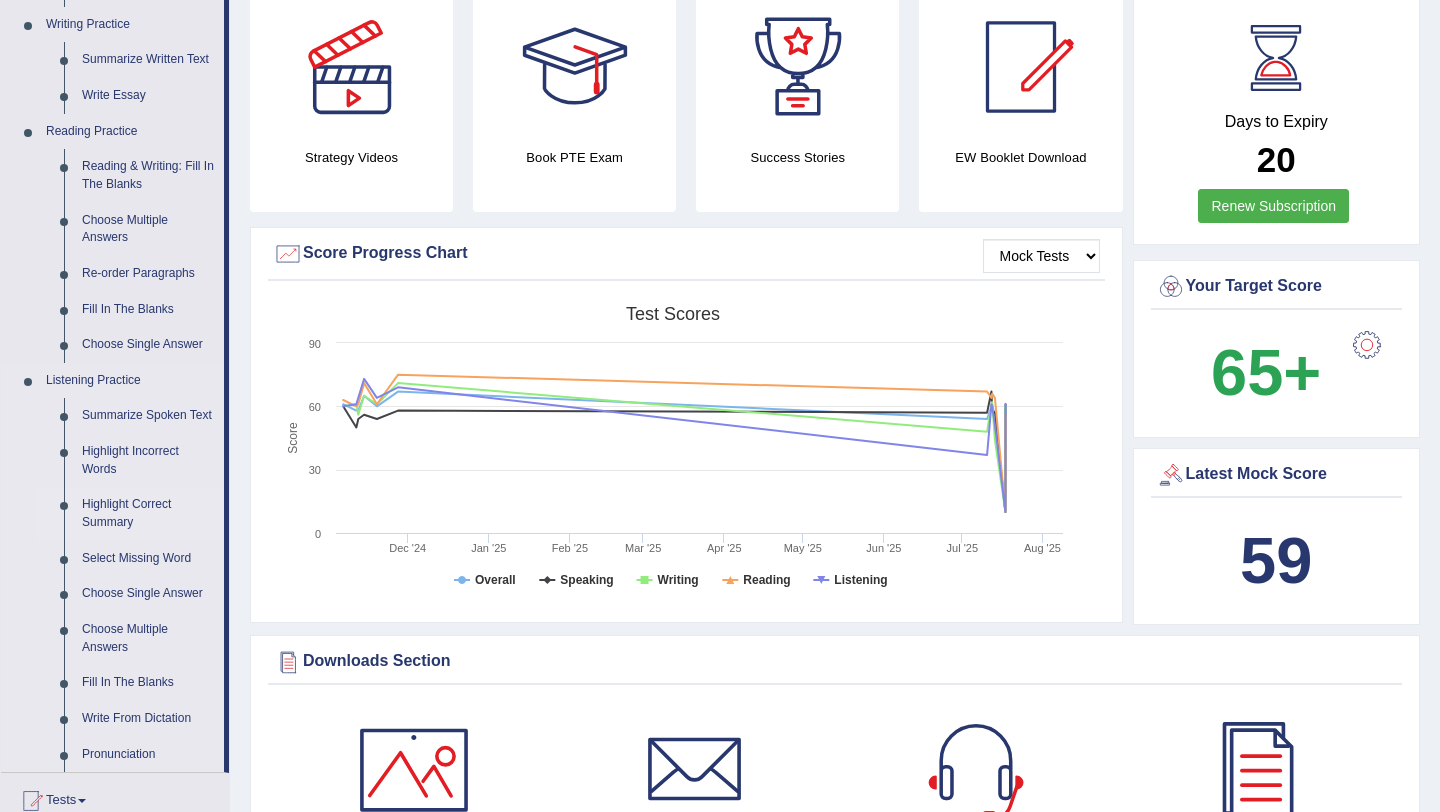 scroll, scrollTop: 505, scrollLeft: 0, axis: vertical 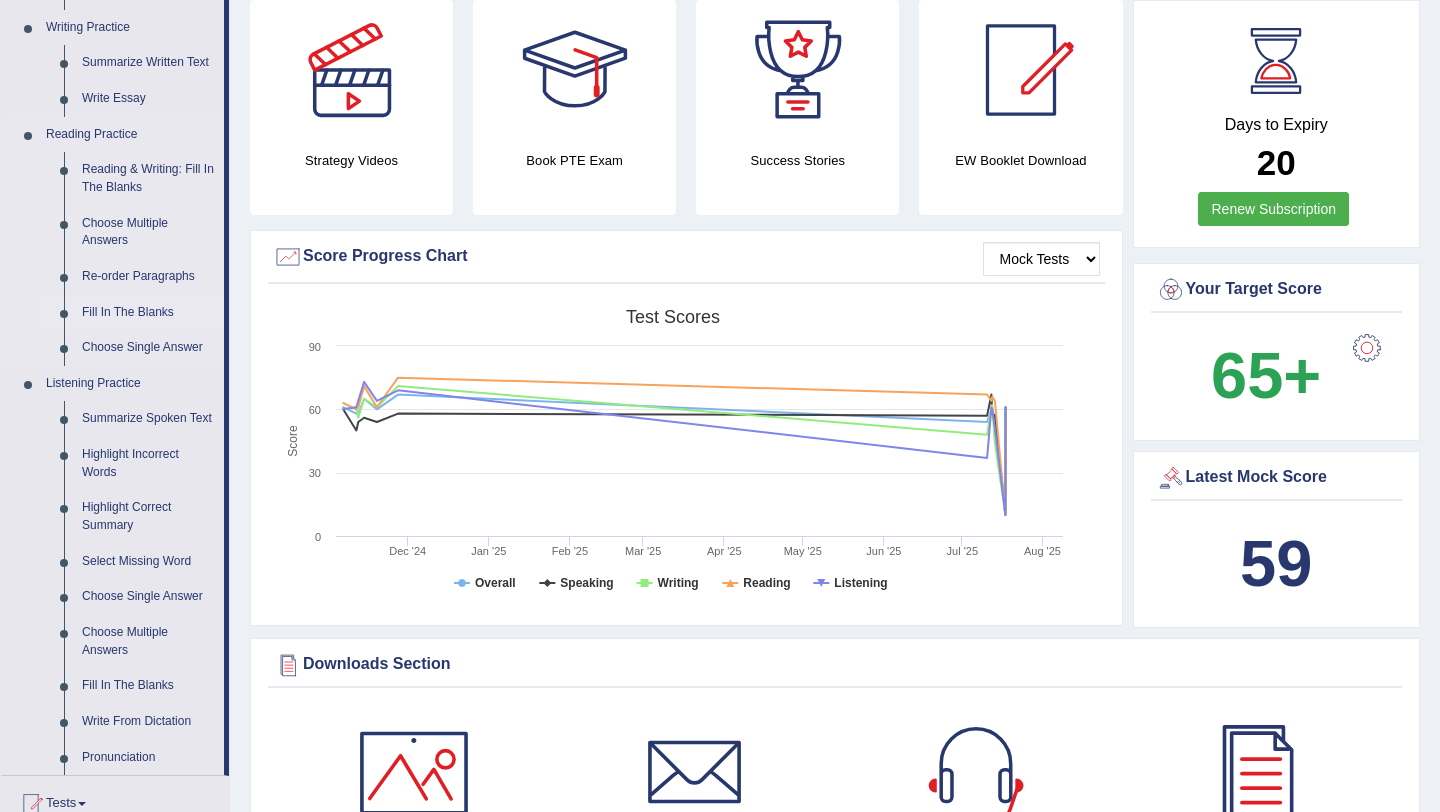 click on "Fill In The Blanks" at bounding box center [148, 313] 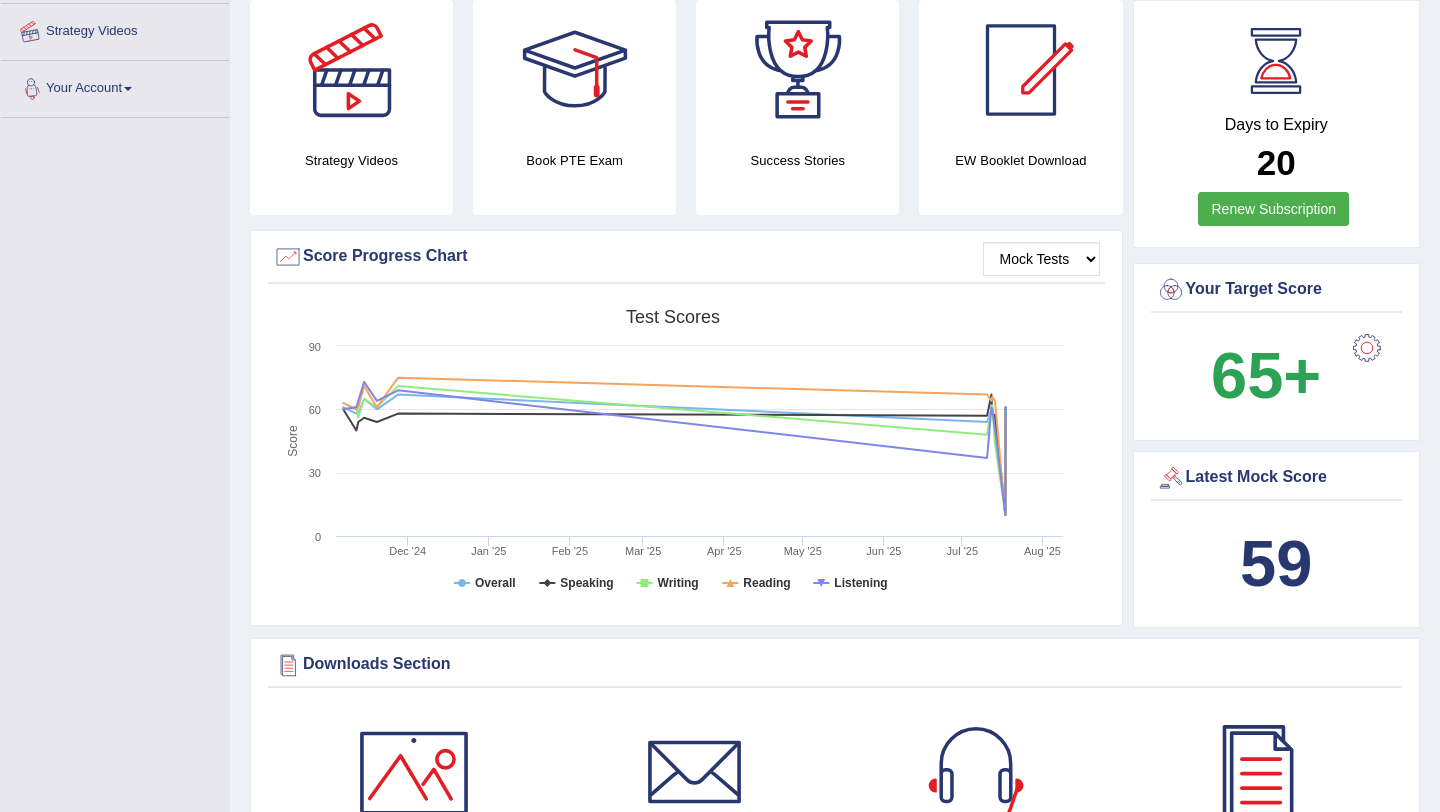 scroll, scrollTop: 599, scrollLeft: 0, axis: vertical 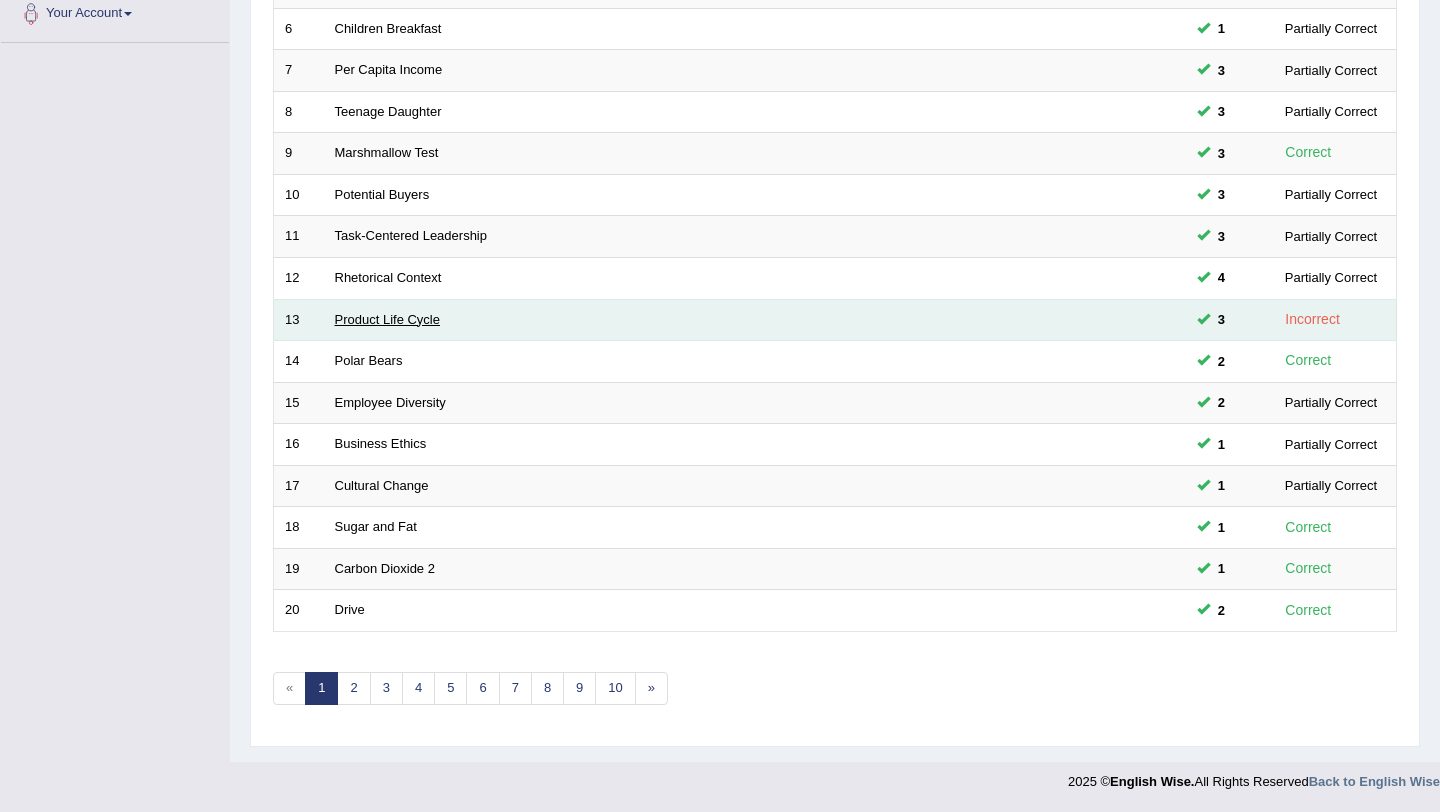 click on "Product Life Cycle" at bounding box center [388, 319] 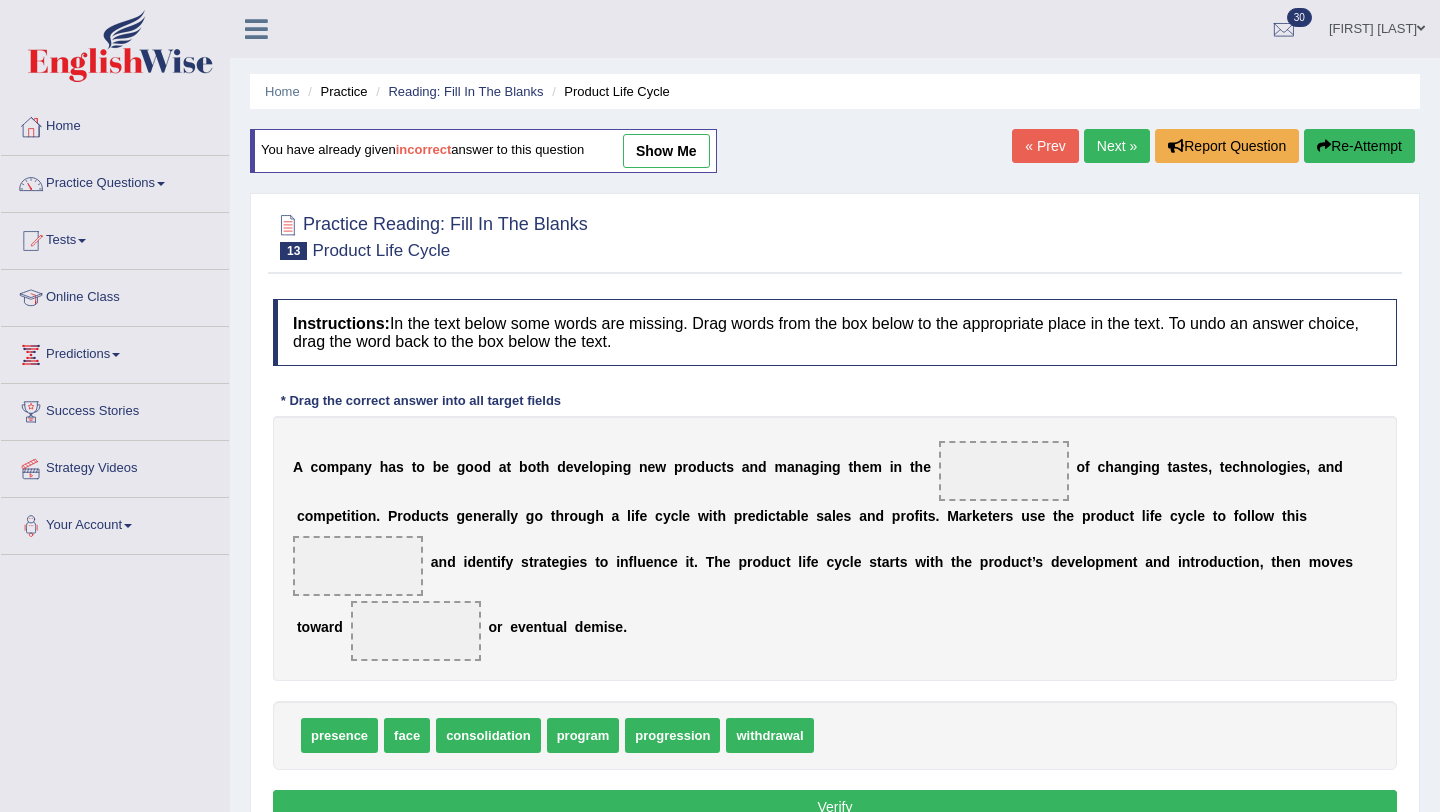 scroll, scrollTop: 0, scrollLeft: 0, axis: both 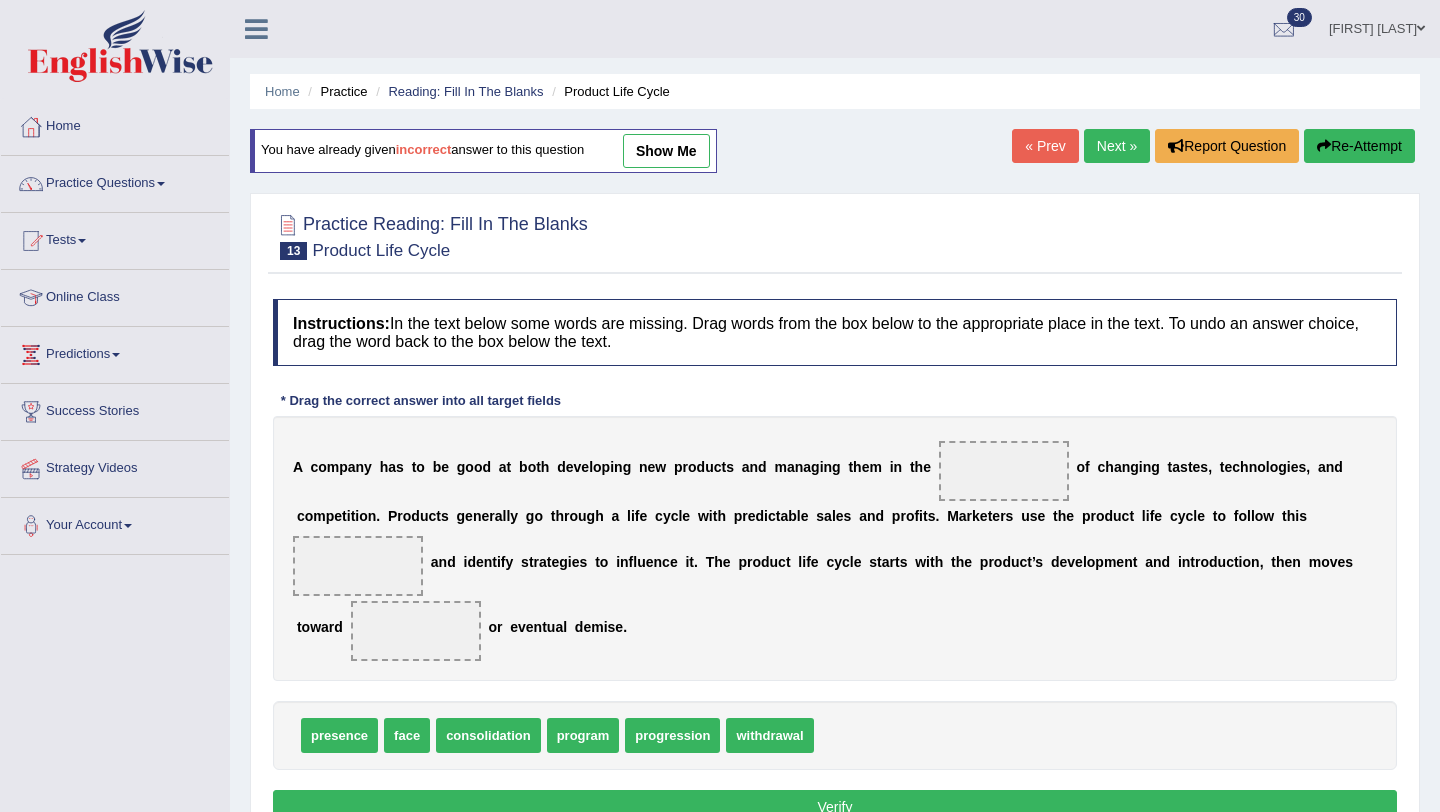 click at bounding box center (1004, 471) 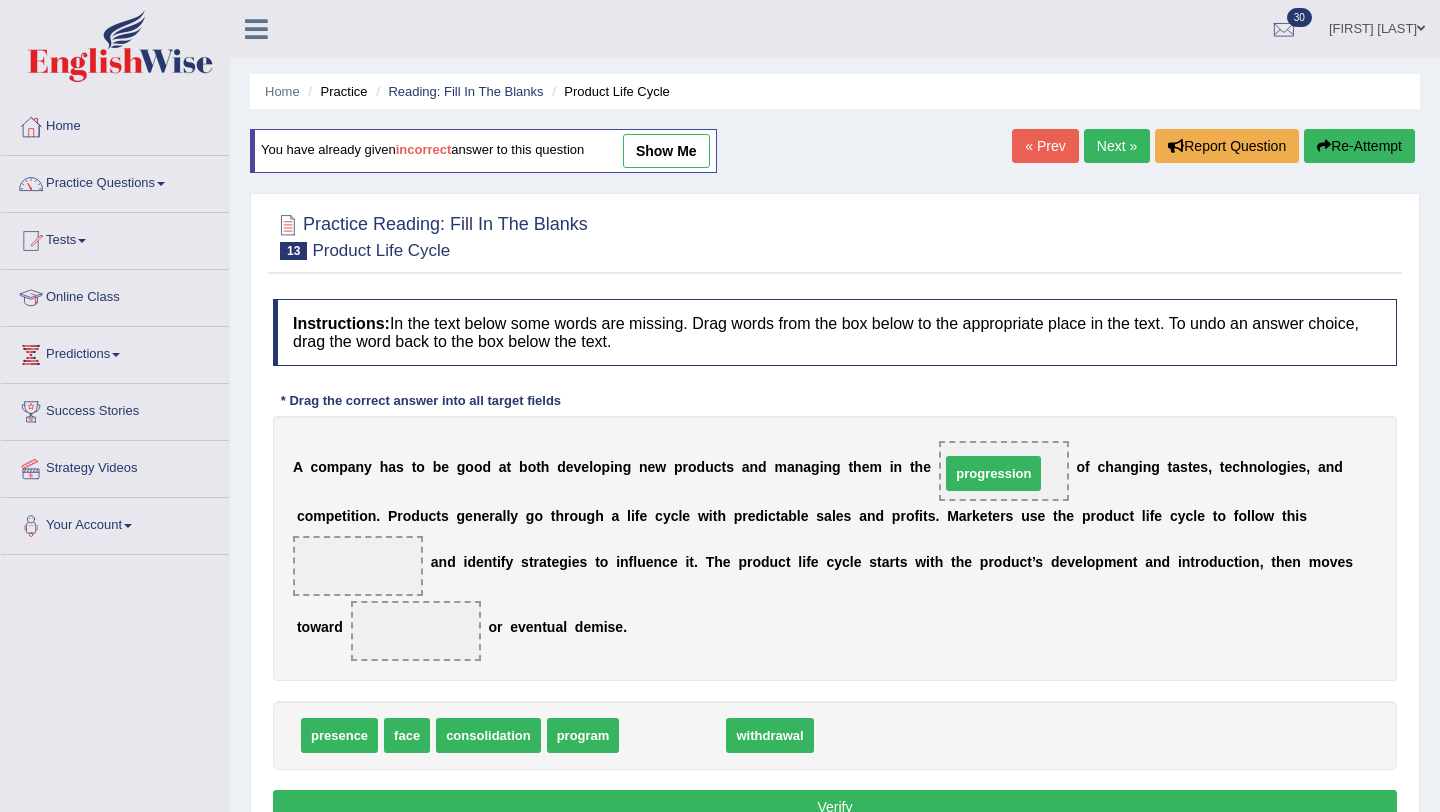 drag, startPoint x: 702, startPoint y: 737, endPoint x: 1023, endPoint y: 473, distance: 415.61642 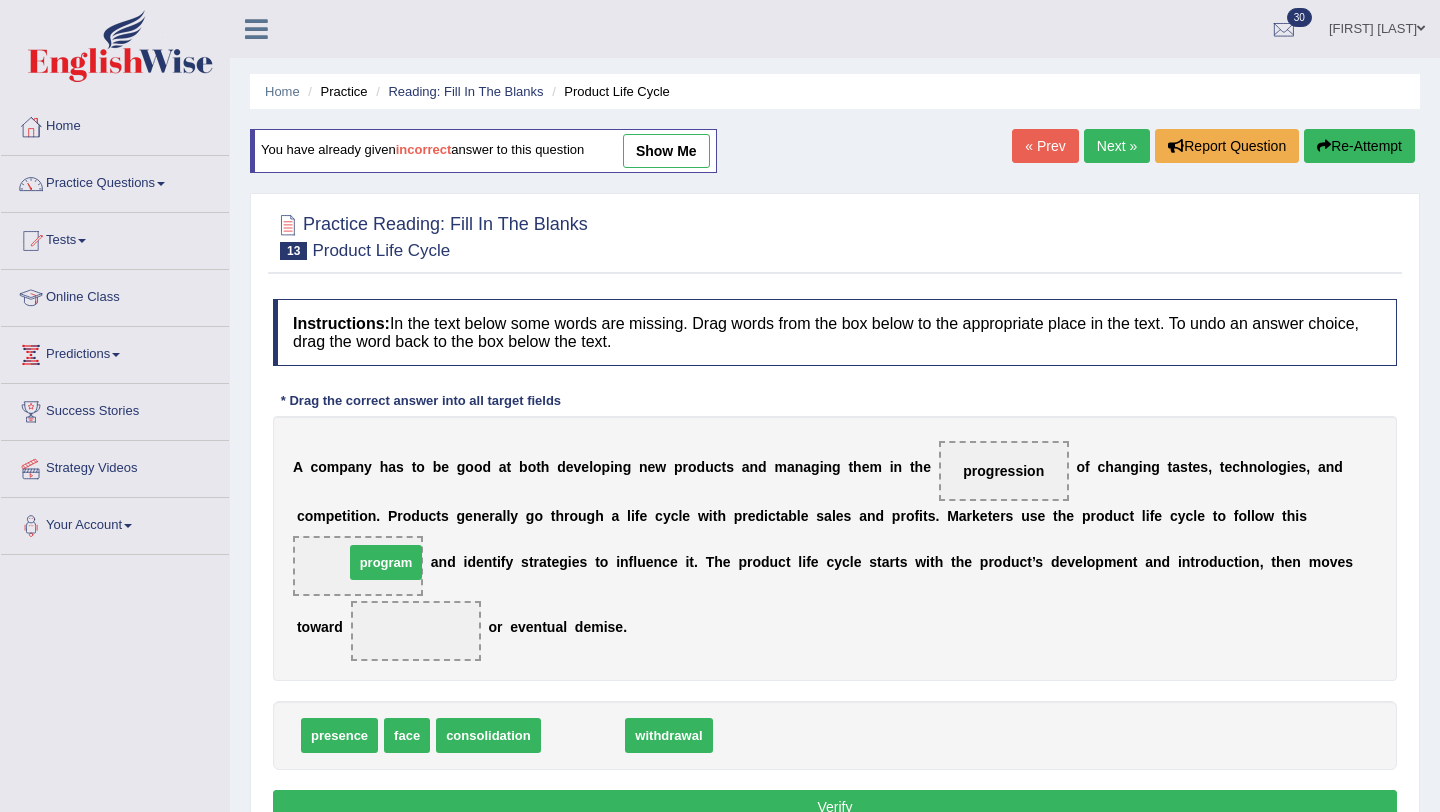 drag, startPoint x: 557, startPoint y: 742, endPoint x: 351, endPoint y: 575, distance: 265.1886 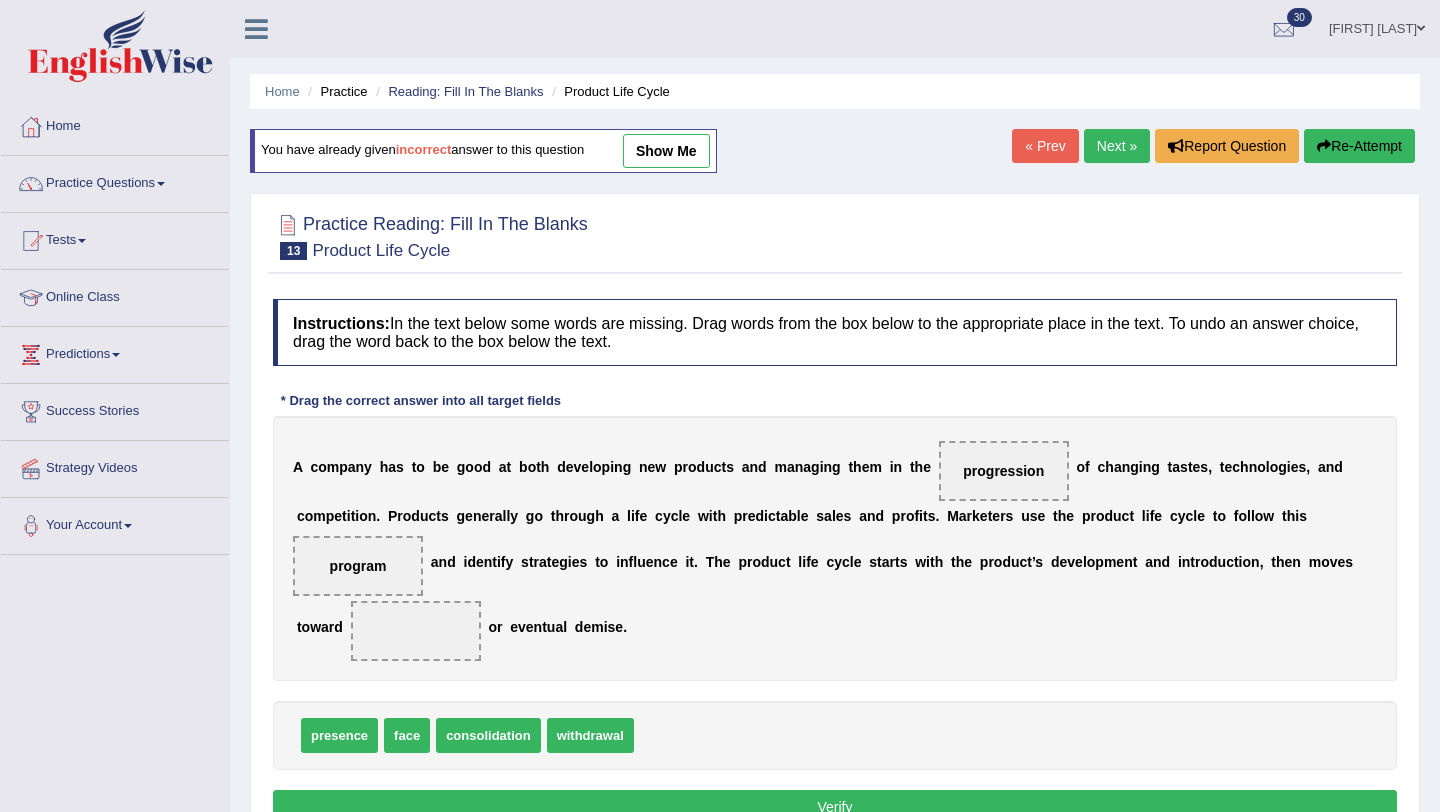 drag, startPoint x: 1011, startPoint y: 486, endPoint x: 980, endPoint y: 477, distance: 32.280025 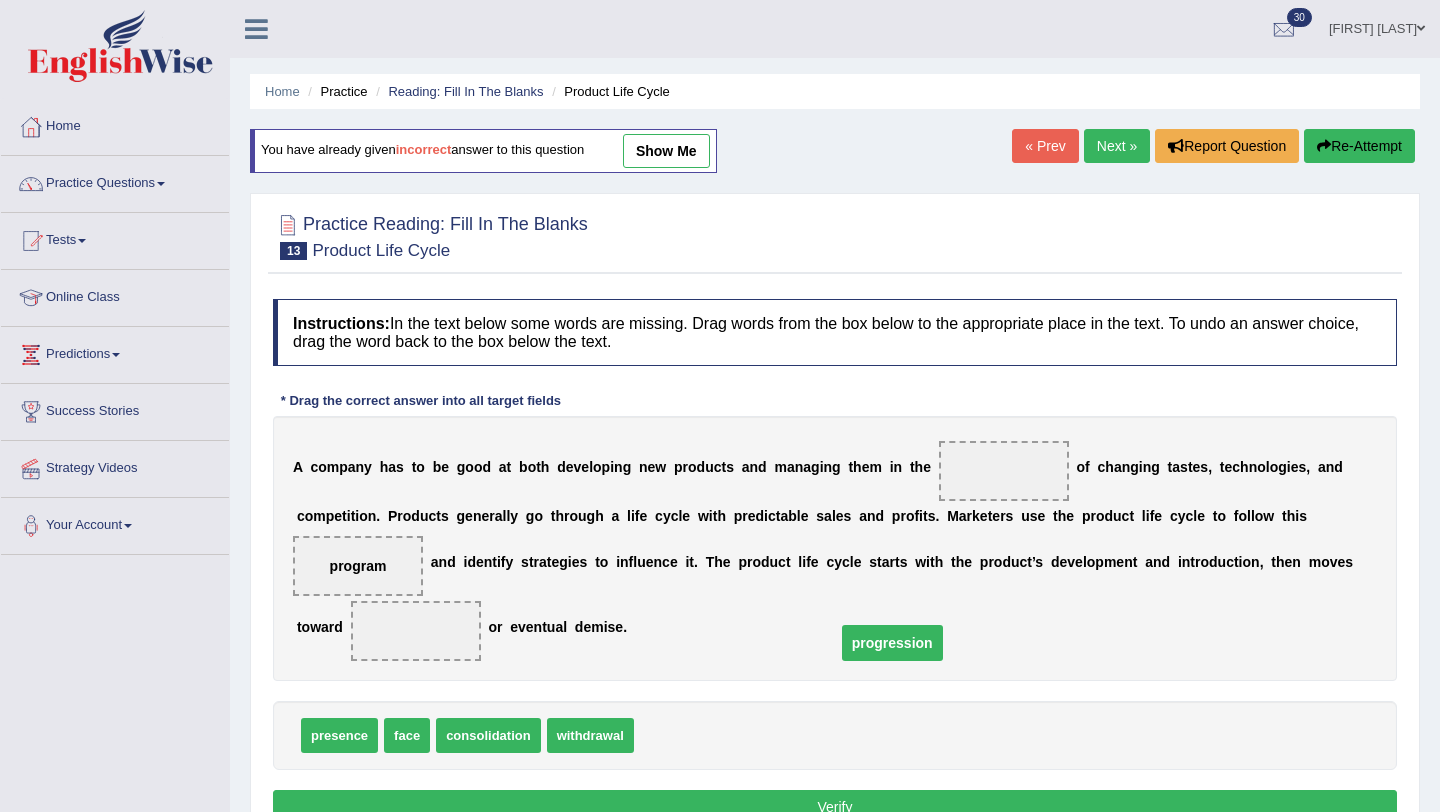 drag, startPoint x: 980, startPoint y: 477, endPoint x: 827, endPoint y: 695, distance: 266.3325 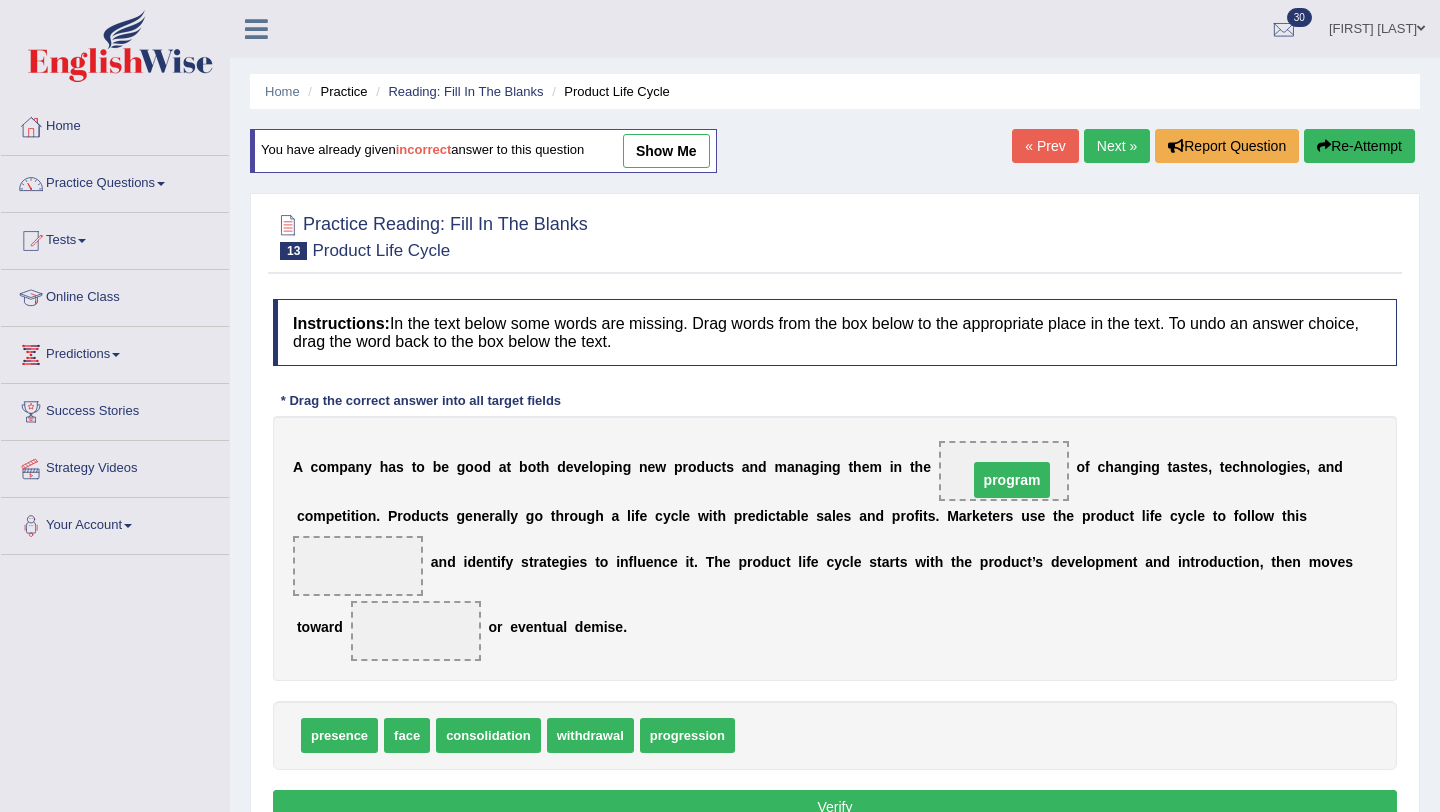 drag, startPoint x: 350, startPoint y: 565, endPoint x: 1005, endPoint y: 479, distance: 660.6217 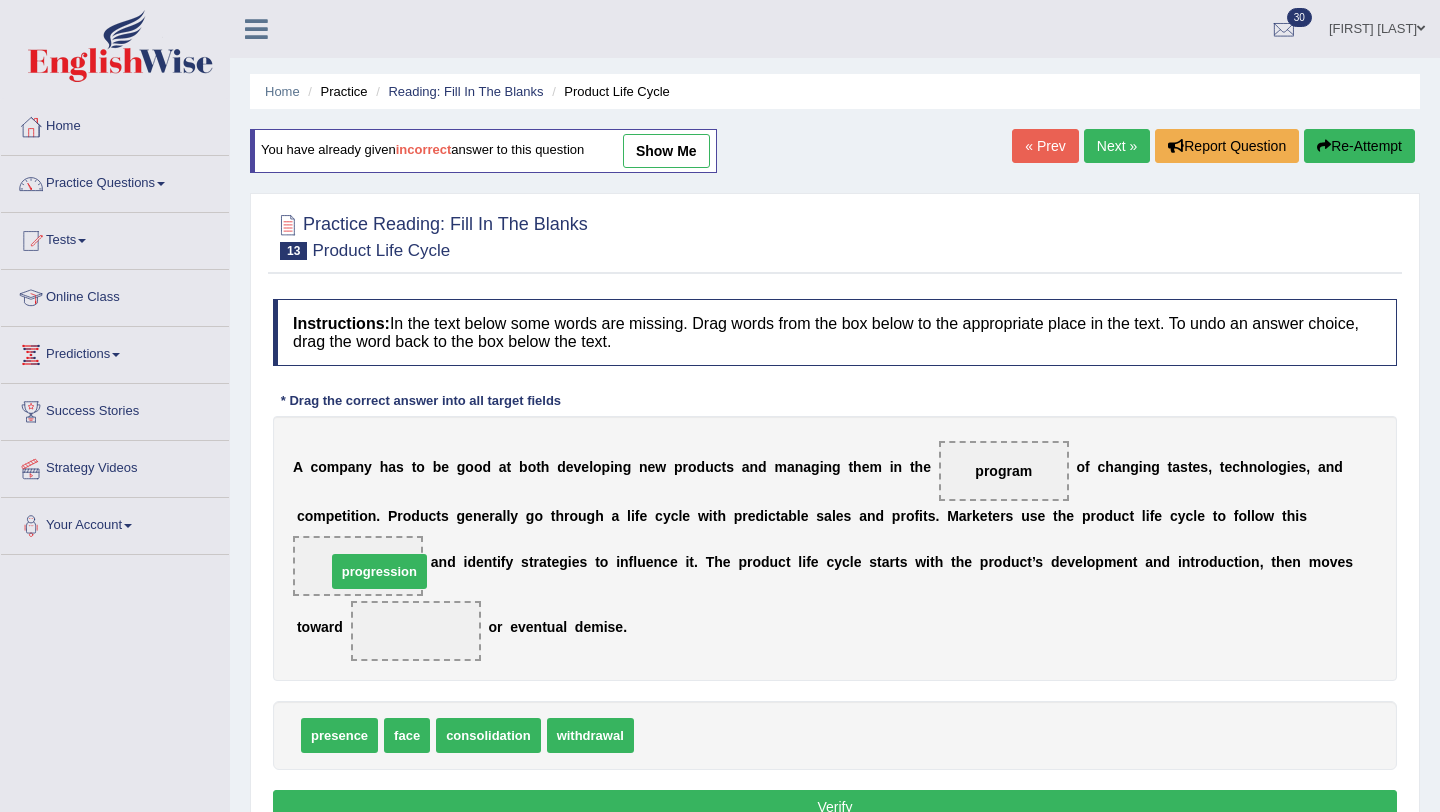 drag, startPoint x: 665, startPoint y: 740, endPoint x: 348, endPoint y: 573, distance: 358.29877 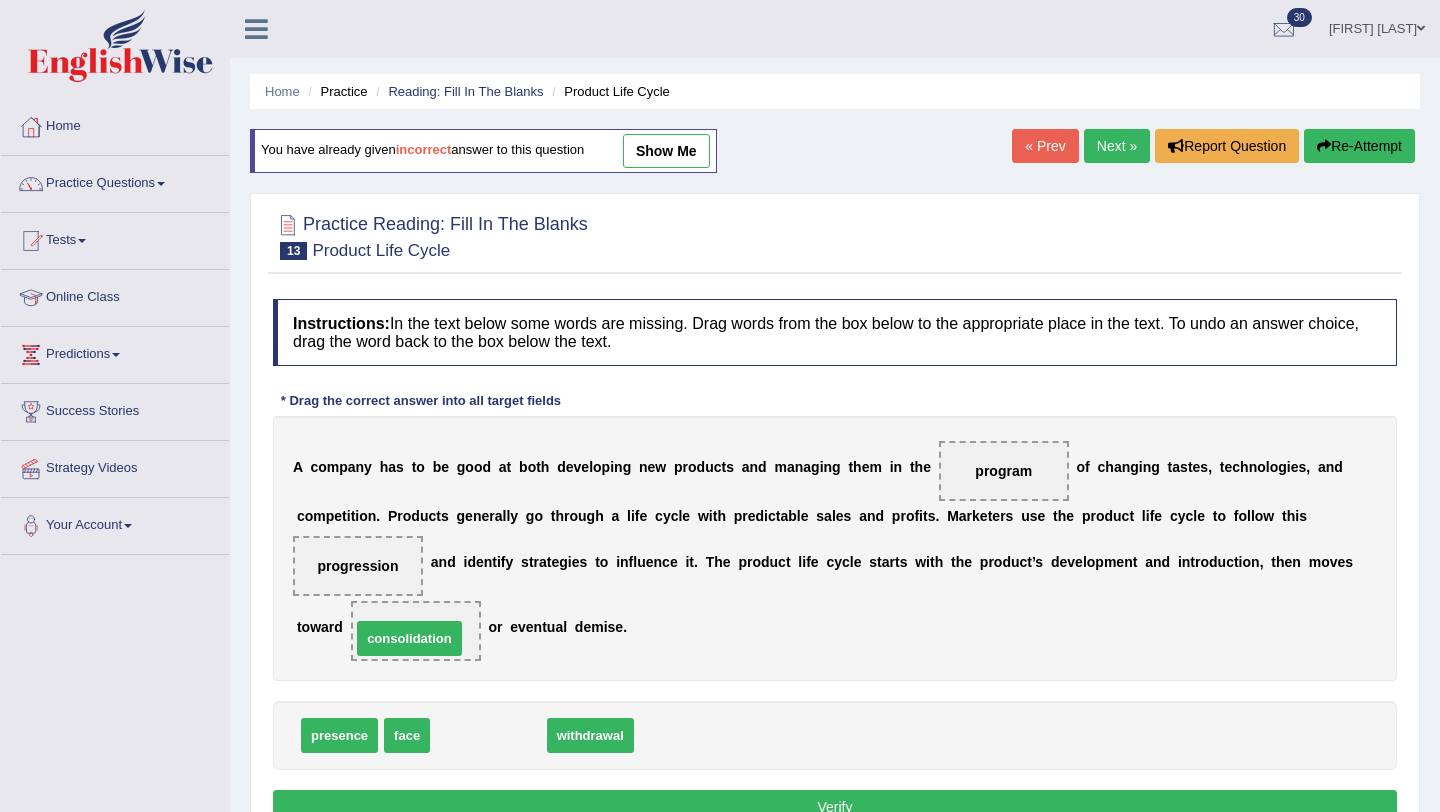 drag, startPoint x: 522, startPoint y: 732, endPoint x: 435, endPoint y: 617, distance: 144.20125 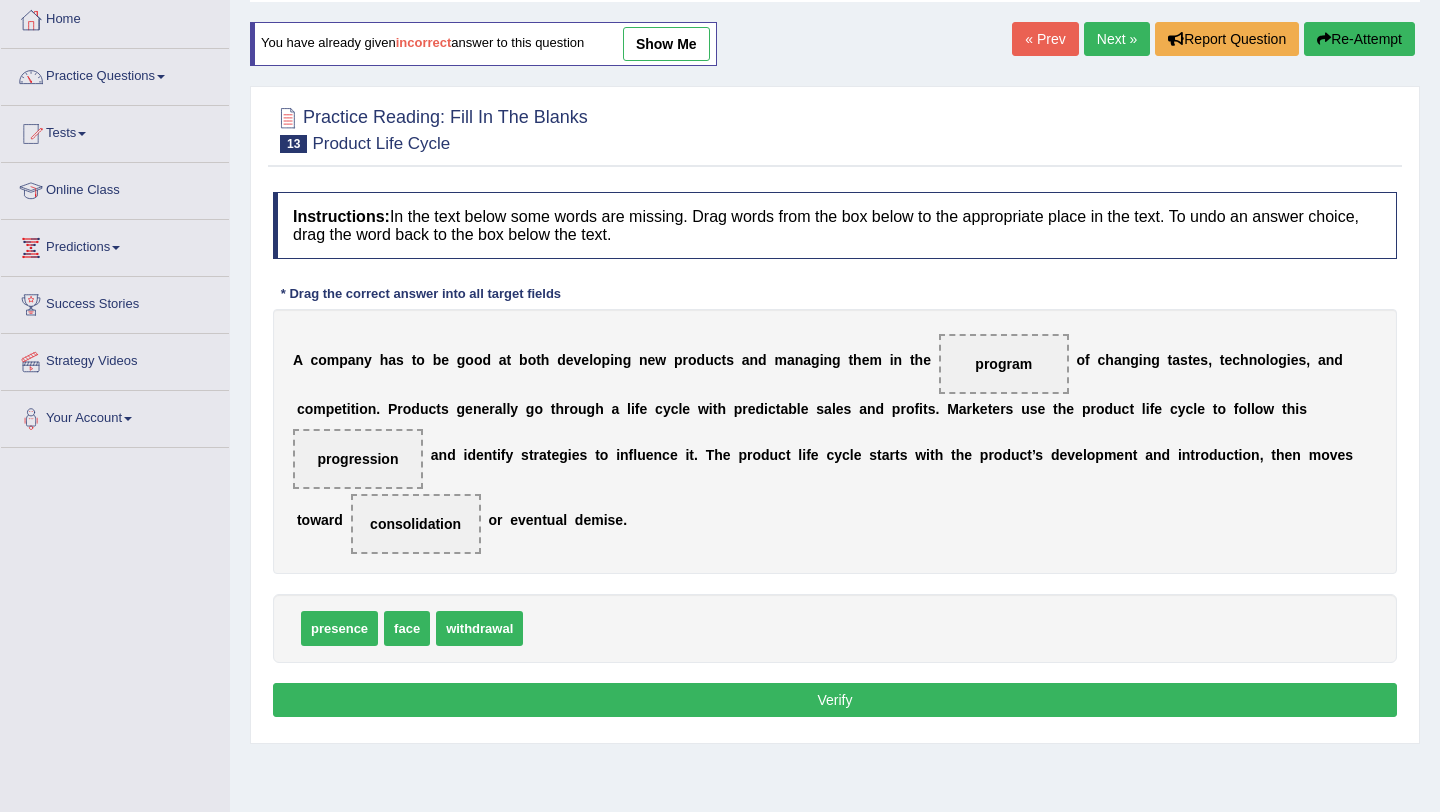 scroll, scrollTop: 167, scrollLeft: 0, axis: vertical 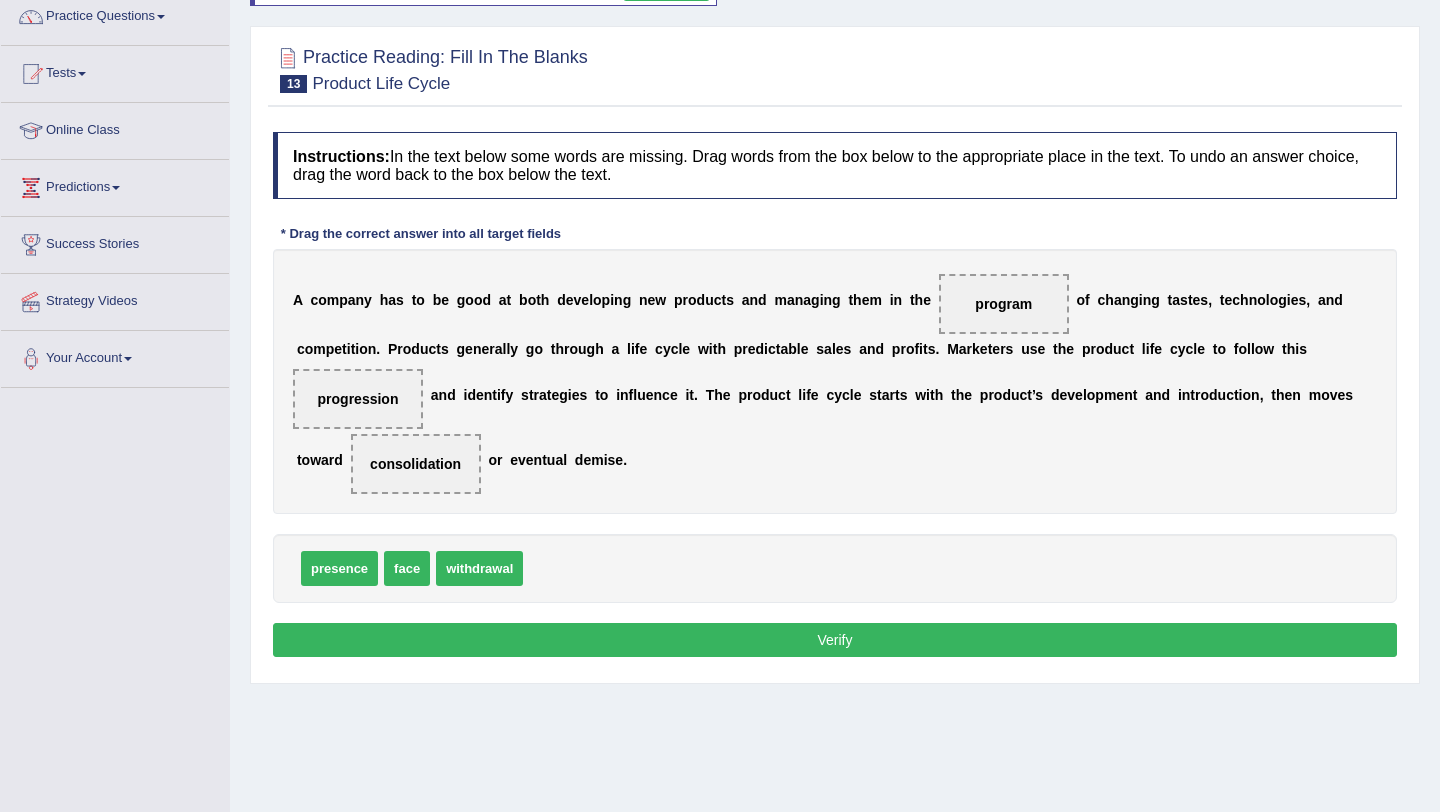 click on "Verify" at bounding box center [835, 640] 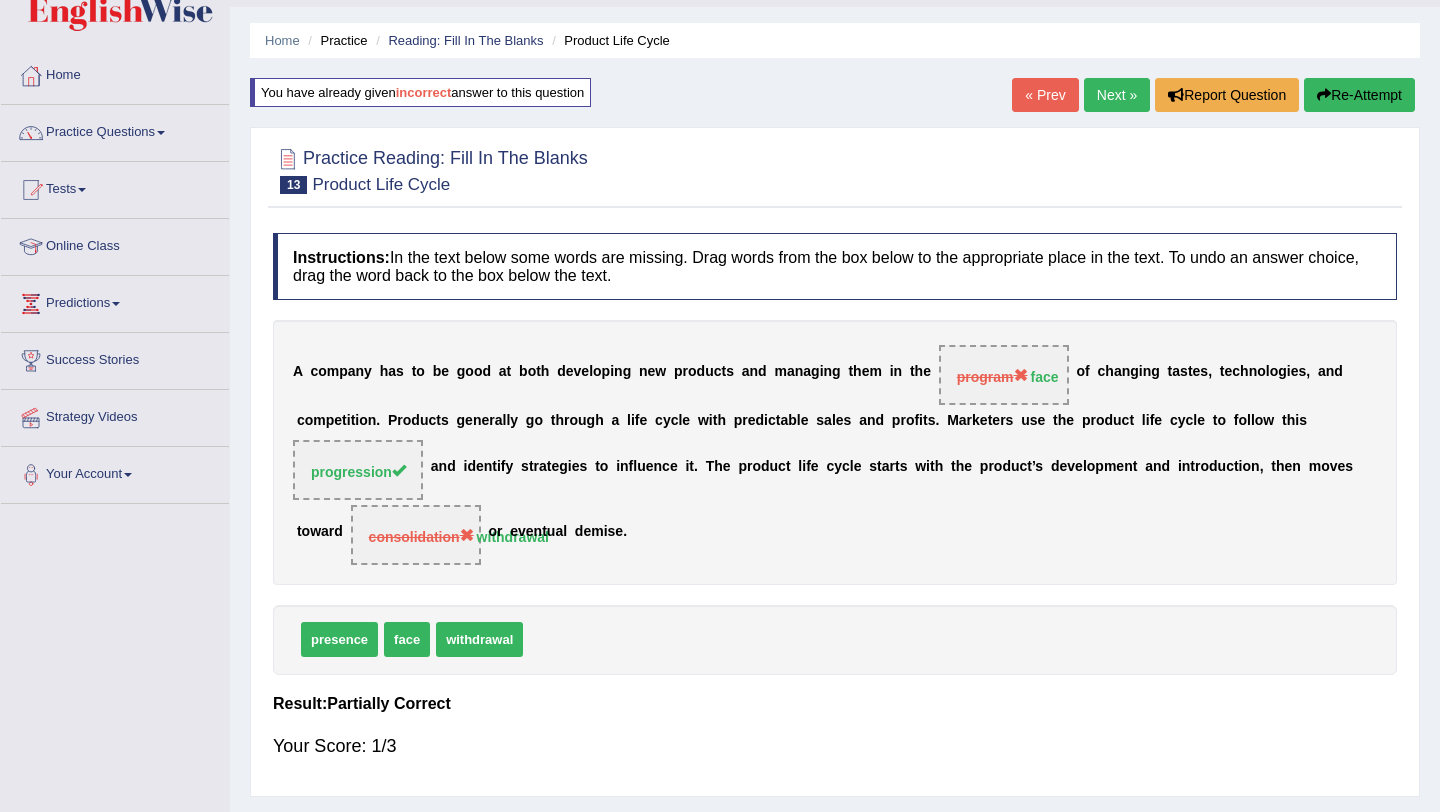 scroll, scrollTop: 40, scrollLeft: 0, axis: vertical 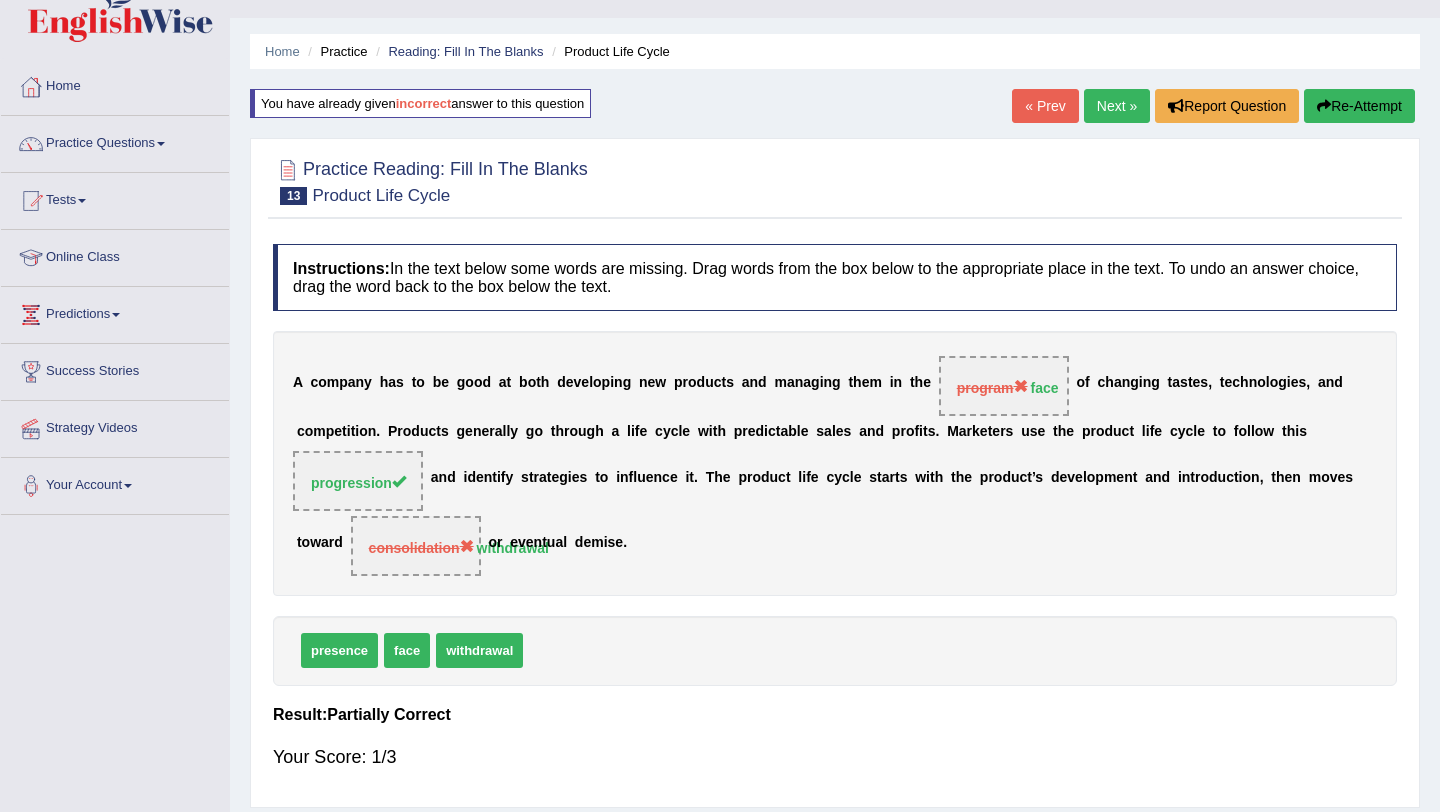 click on "Next »" at bounding box center (1117, 106) 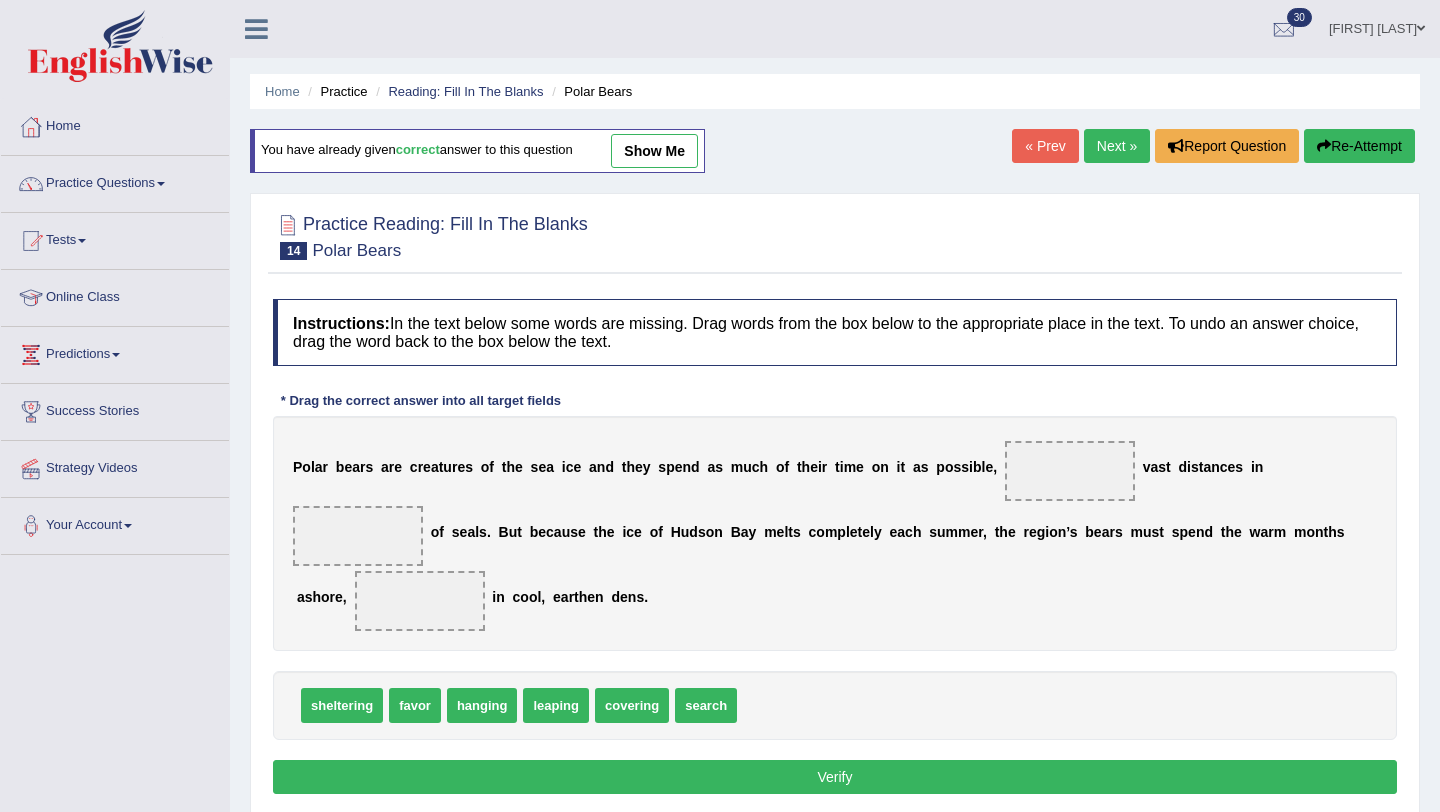 scroll, scrollTop: 0, scrollLeft: 0, axis: both 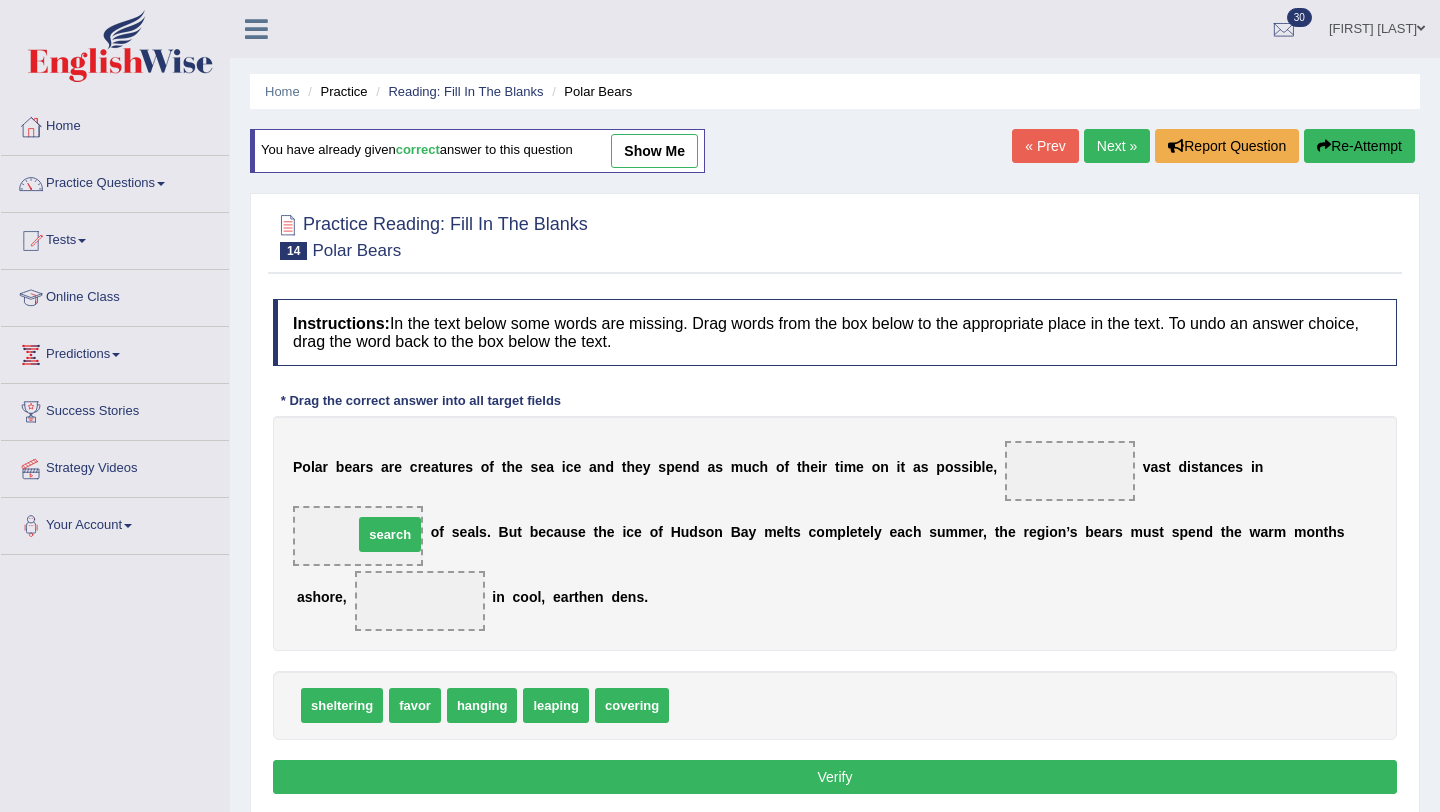 drag, startPoint x: 706, startPoint y: 694, endPoint x: 390, endPoint y: 524, distance: 358.82587 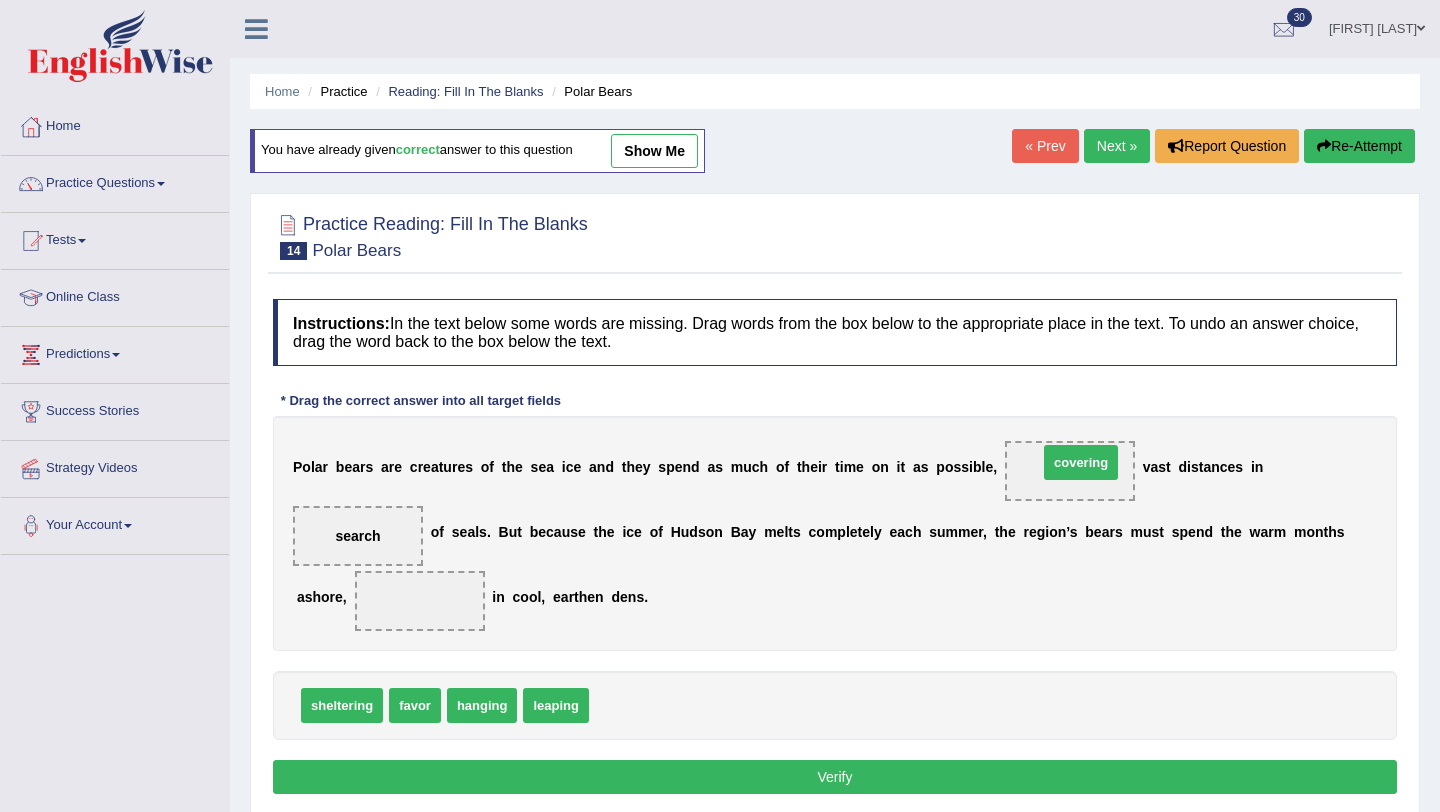 drag, startPoint x: 633, startPoint y: 699, endPoint x: 1067, endPoint y: 474, distance: 488.85684 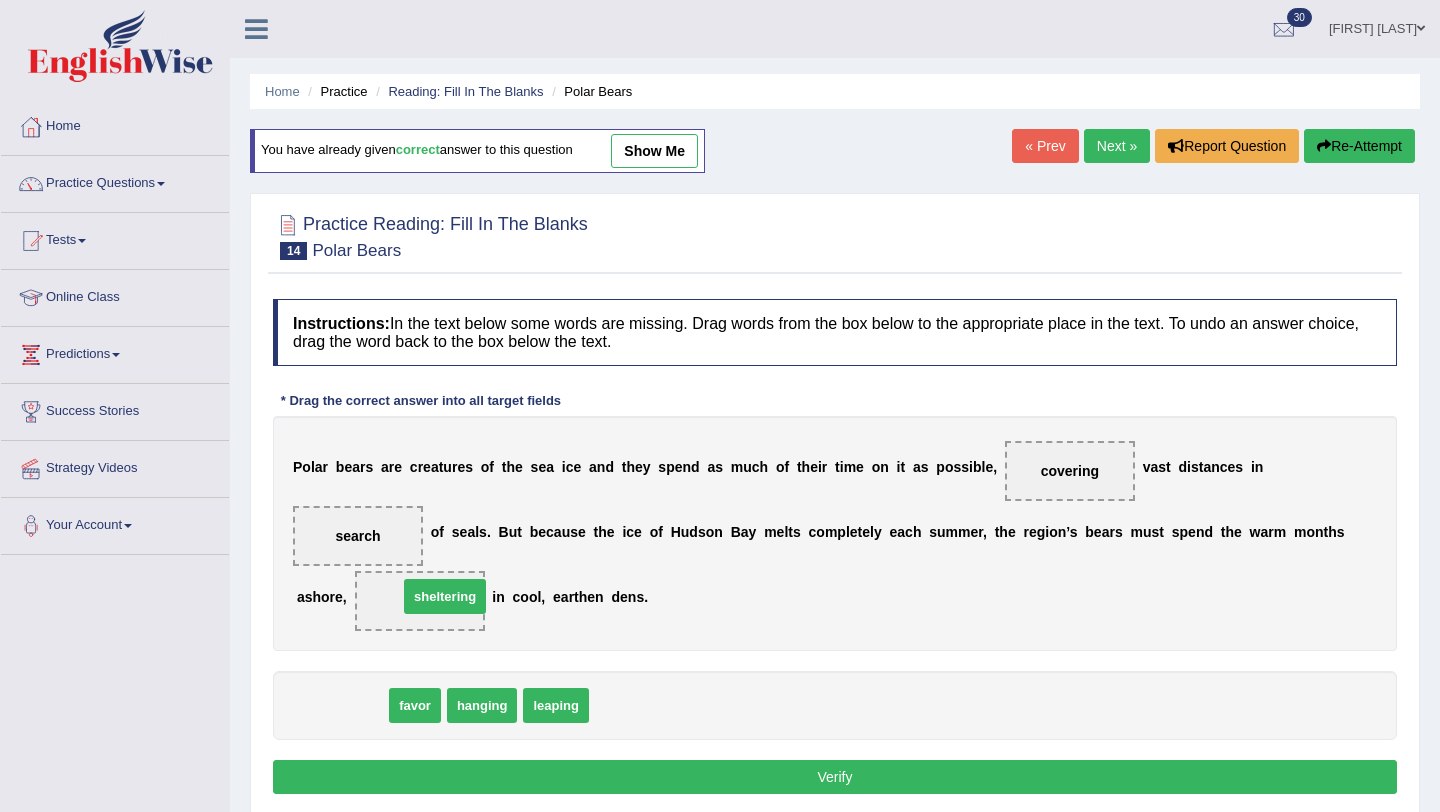 drag, startPoint x: 344, startPoint y: 704, endPoint x: 450, endPoint y: 589, distance: 156.40013 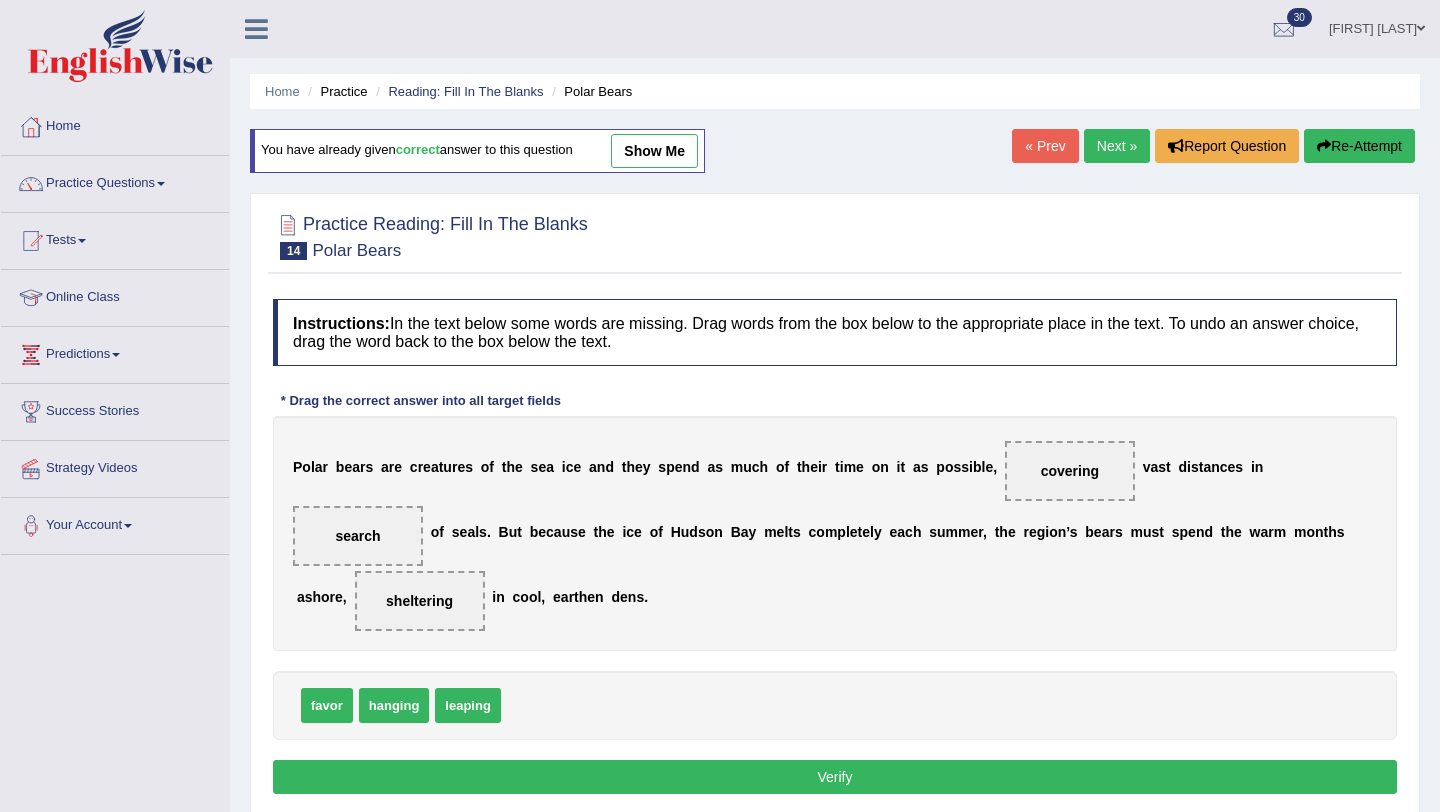 click on "Verify" at bounding box center [835, 777] 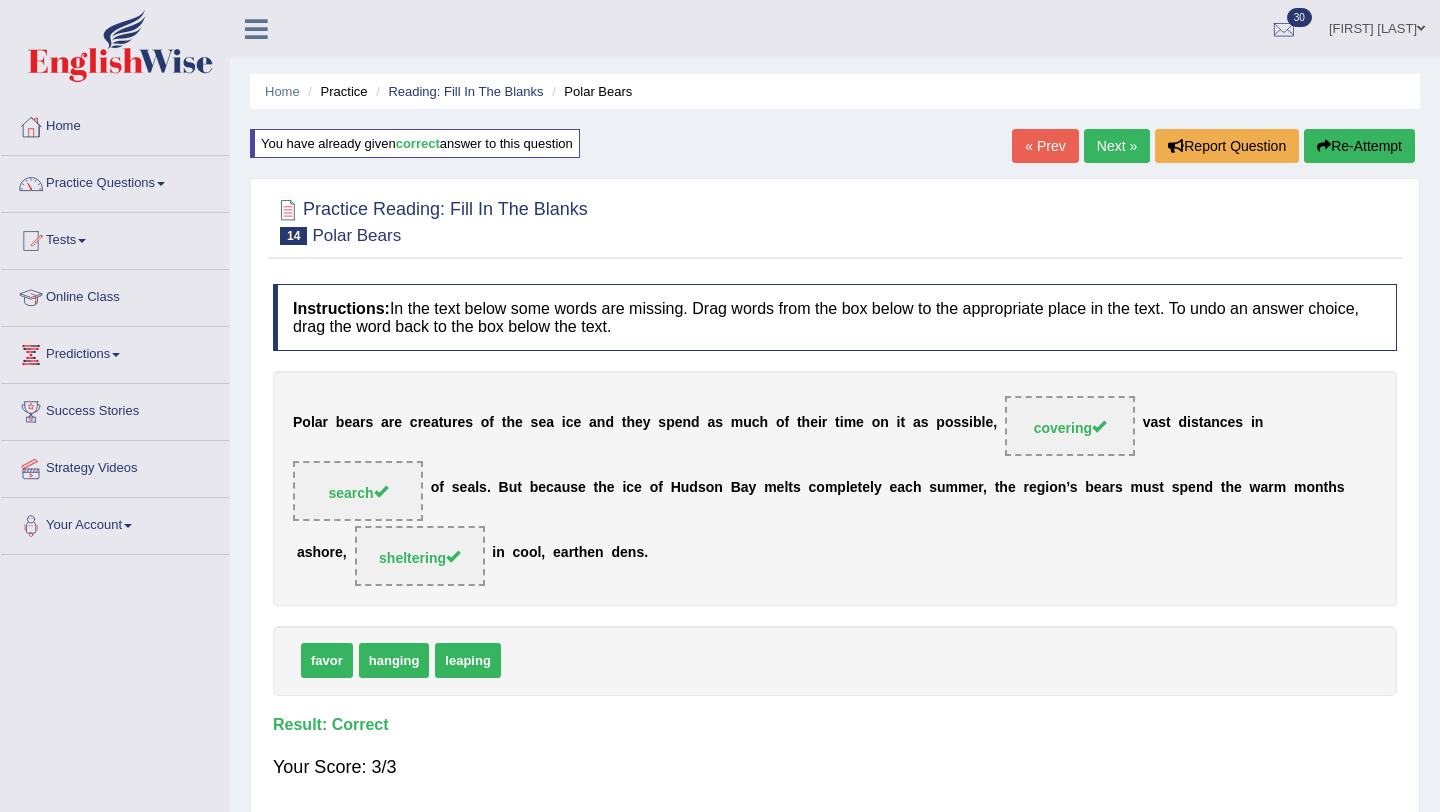 click on "Next »" at bounding box center [1117, 146] 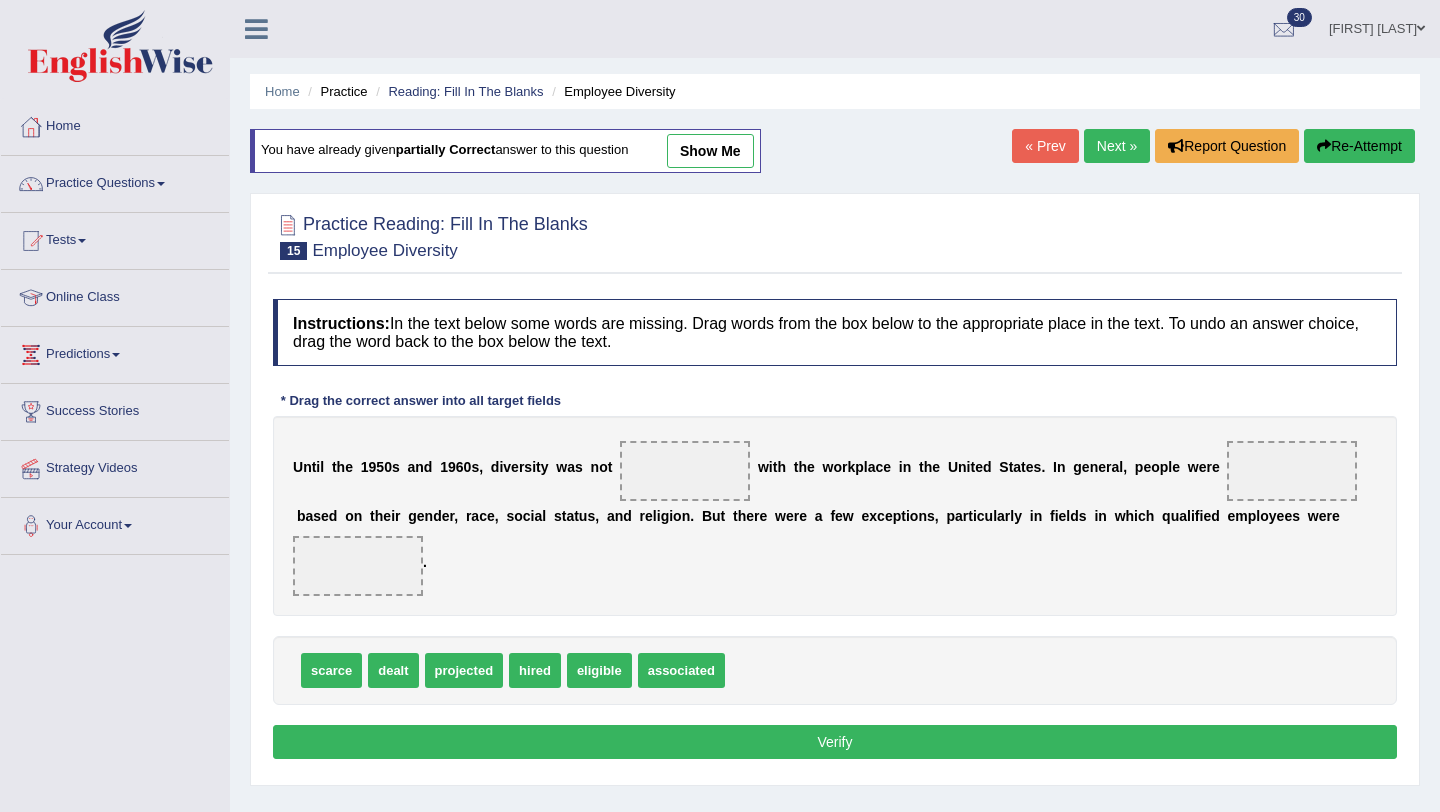 scroll, scrollTop: 0, scrollLeft: 0, axis: both 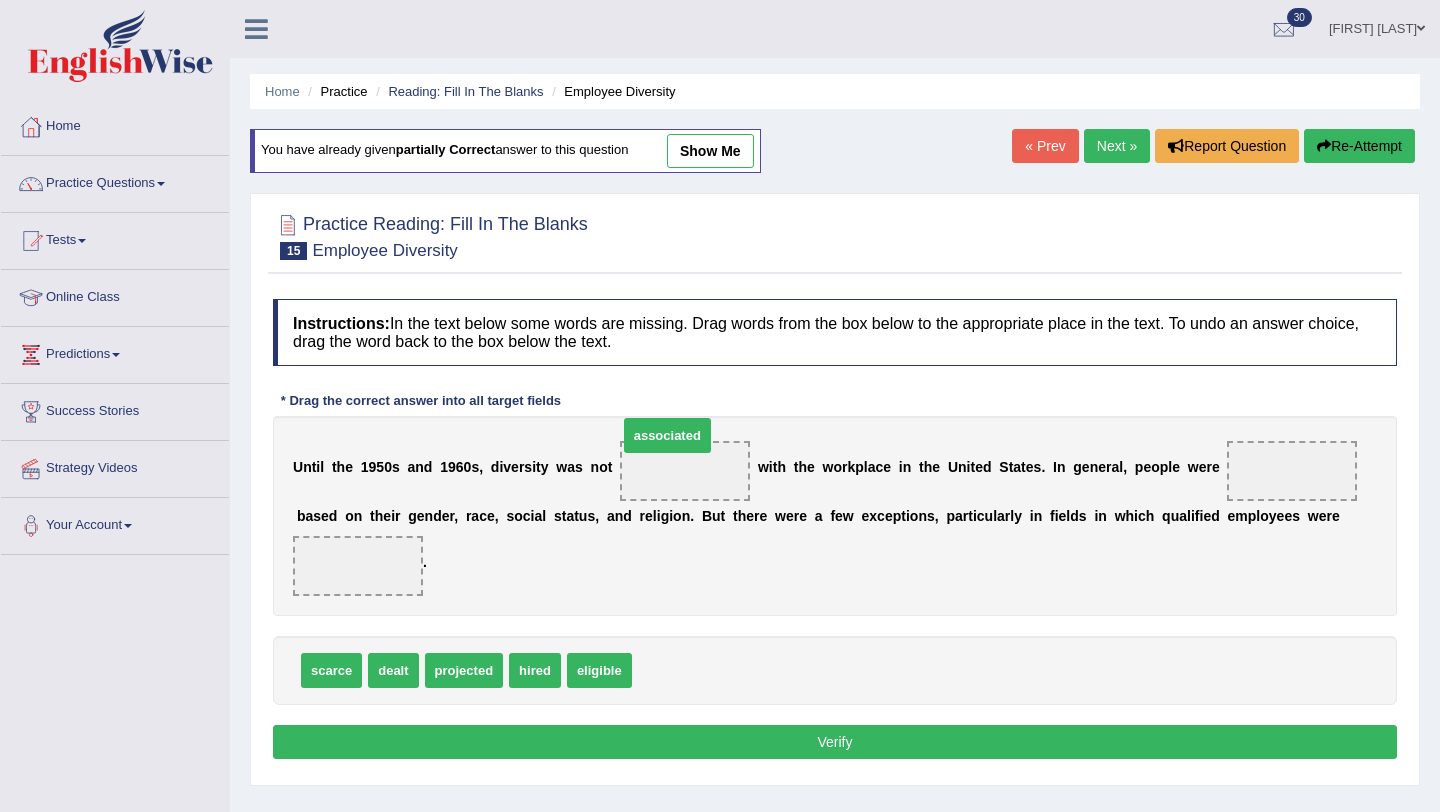 drag, startPoint x: 696, startPoint y: 663, endPoint x: 682, endPoint y: 427, distance: 236.41489 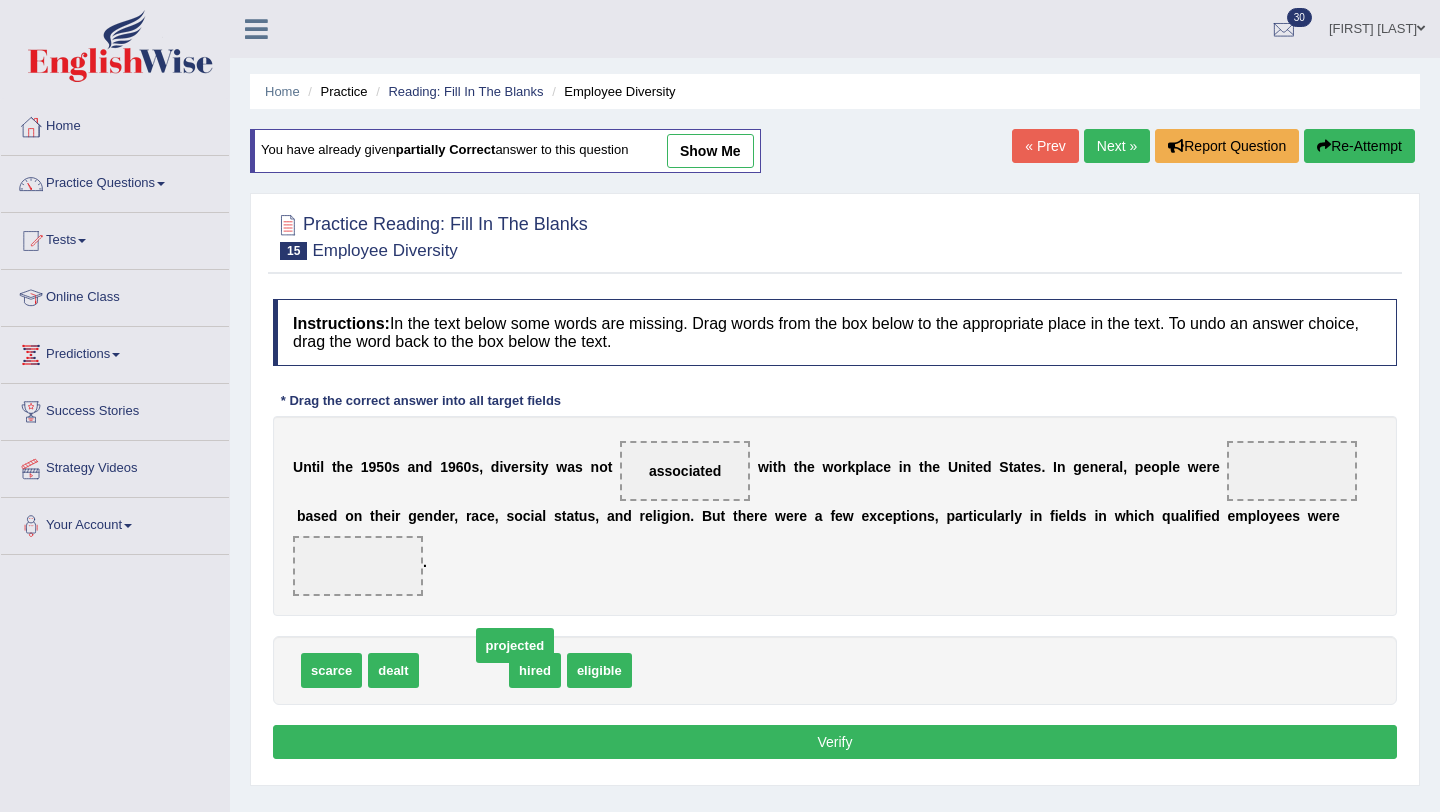 drag, startPoint x: 451, startPoint y: 665, endPoint x: 496, endPoint y: 636, distance: 53.535034 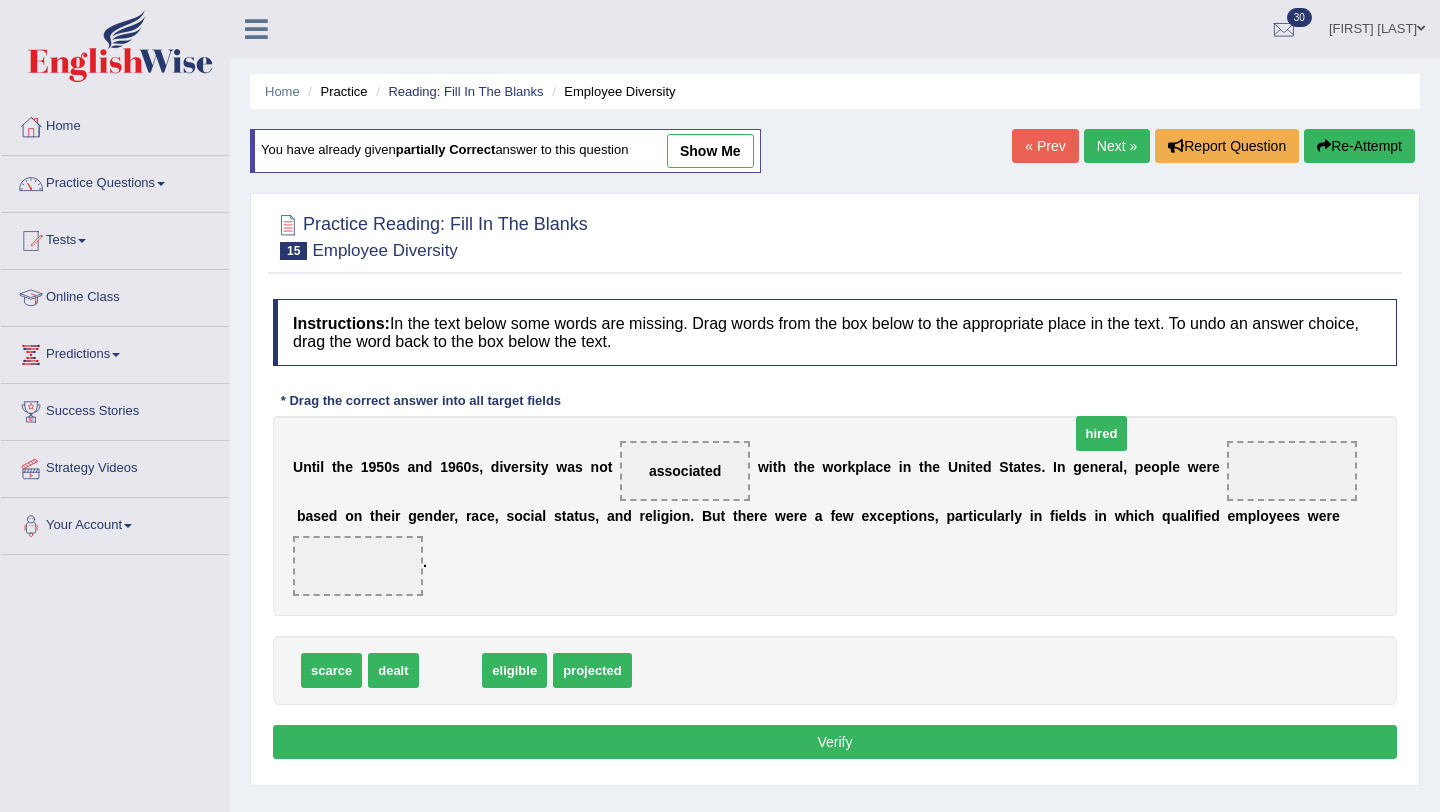 drag, startPoint x: 439, startPoint y: 662, endPoint x: 1105, endPoint y: 420, distance: 708.60425 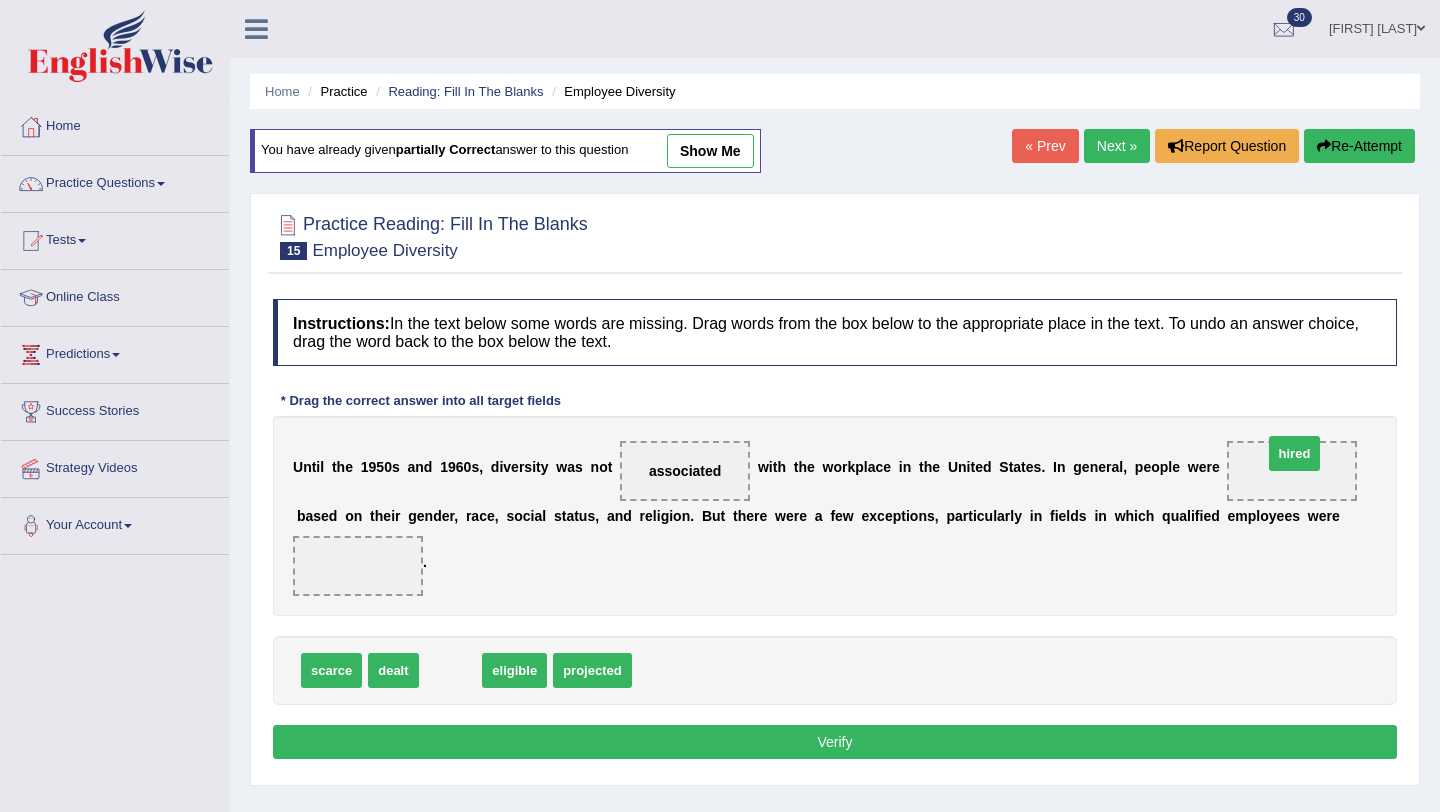 drag, startPoint x: 458, startPoint y: 669, endPoint x: 1302, endPoint y: 452, distance: 871.44995 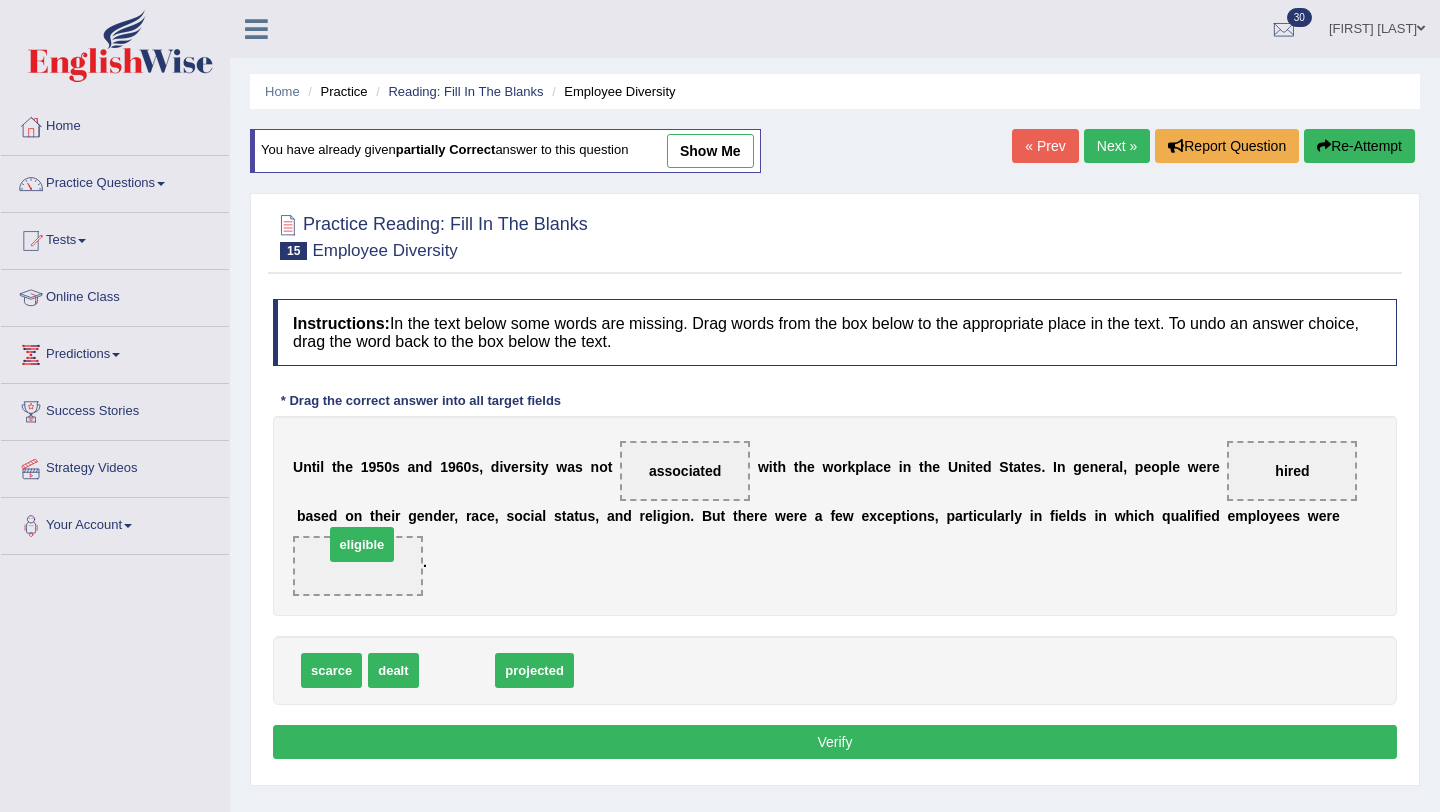drag, startPoint x: 470, startPoint y: 673, endPoint x: 376, endPoint y: 548, distance: 156.40013 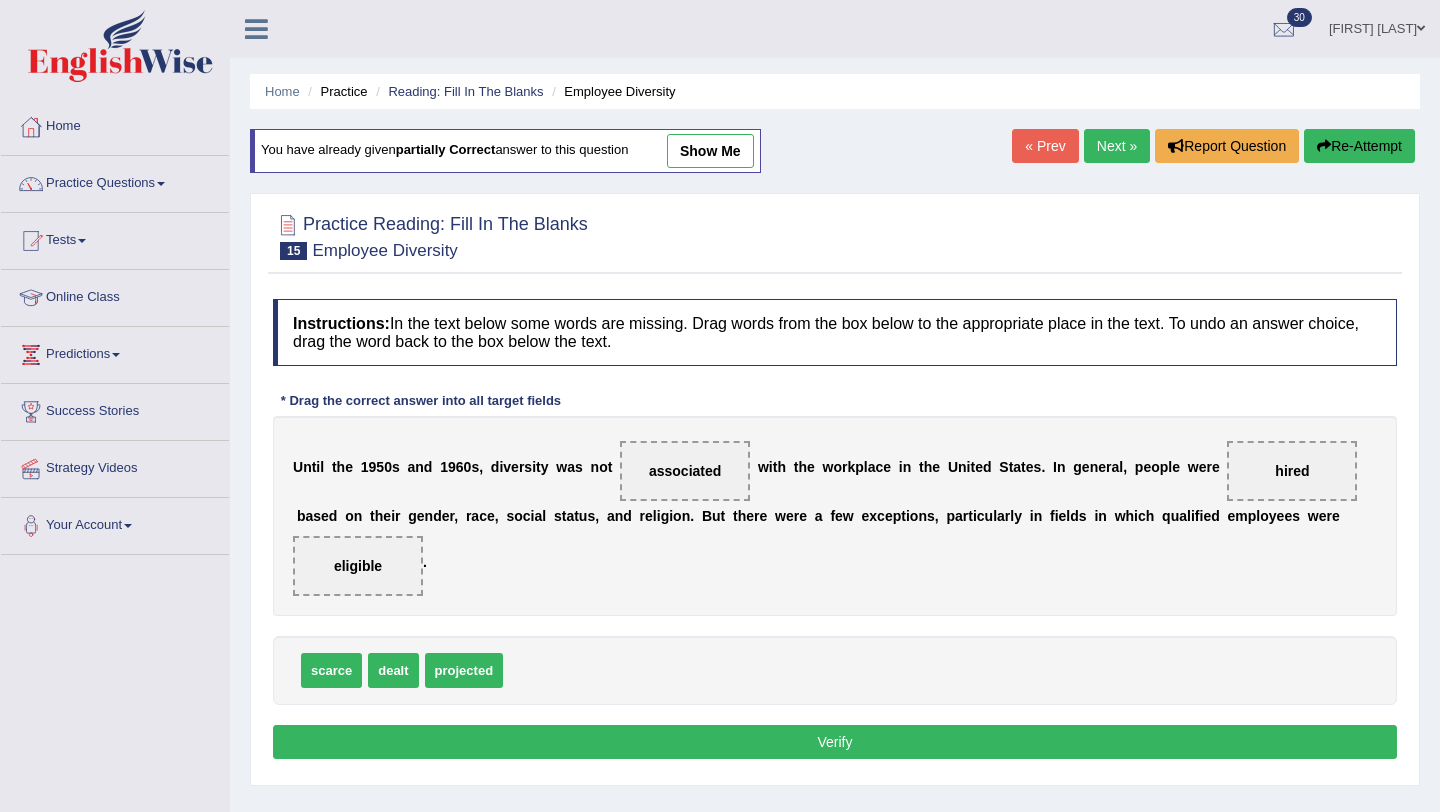 click on "Verify" at bounding box center [835, 742] 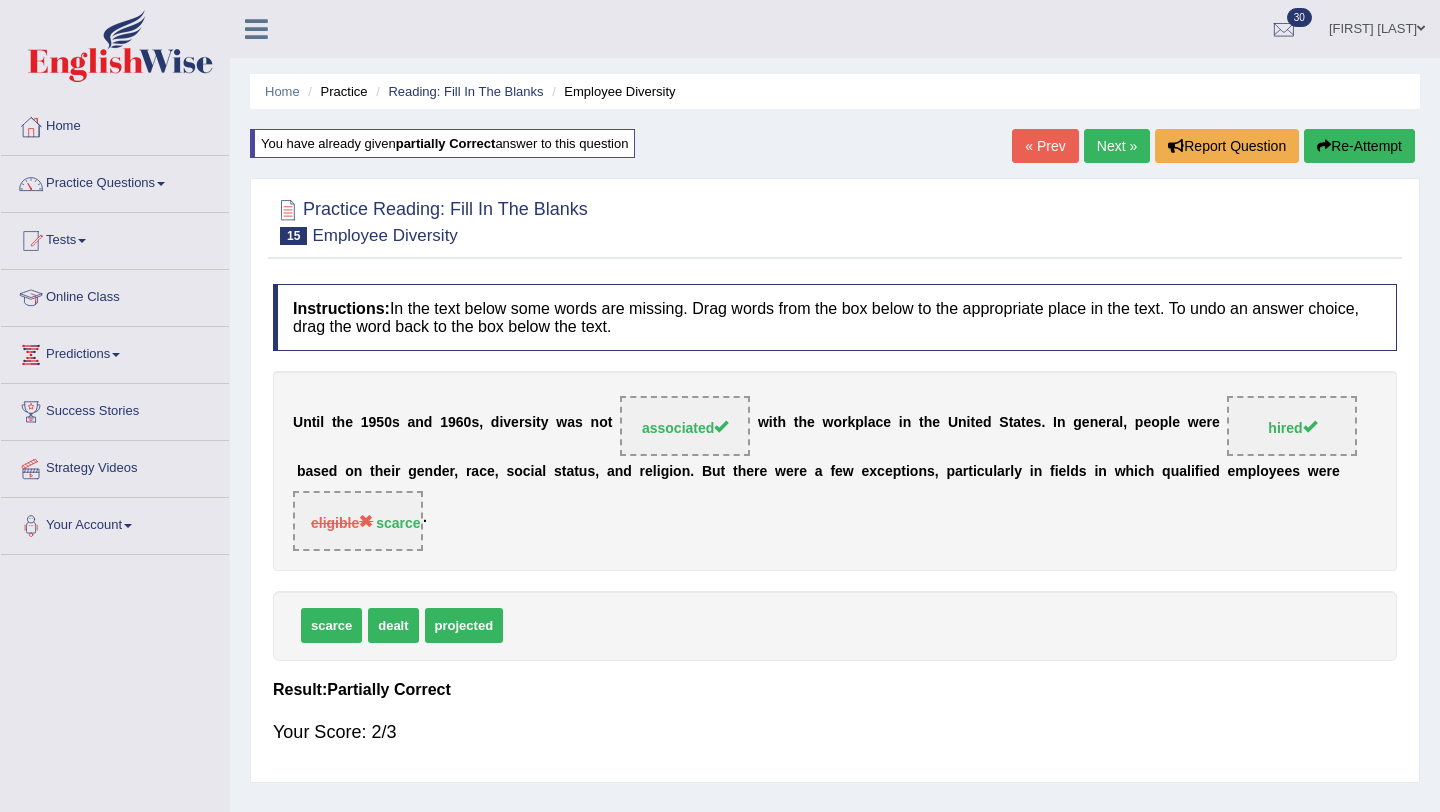click on "Next »" at bounding box center (1117, 146) 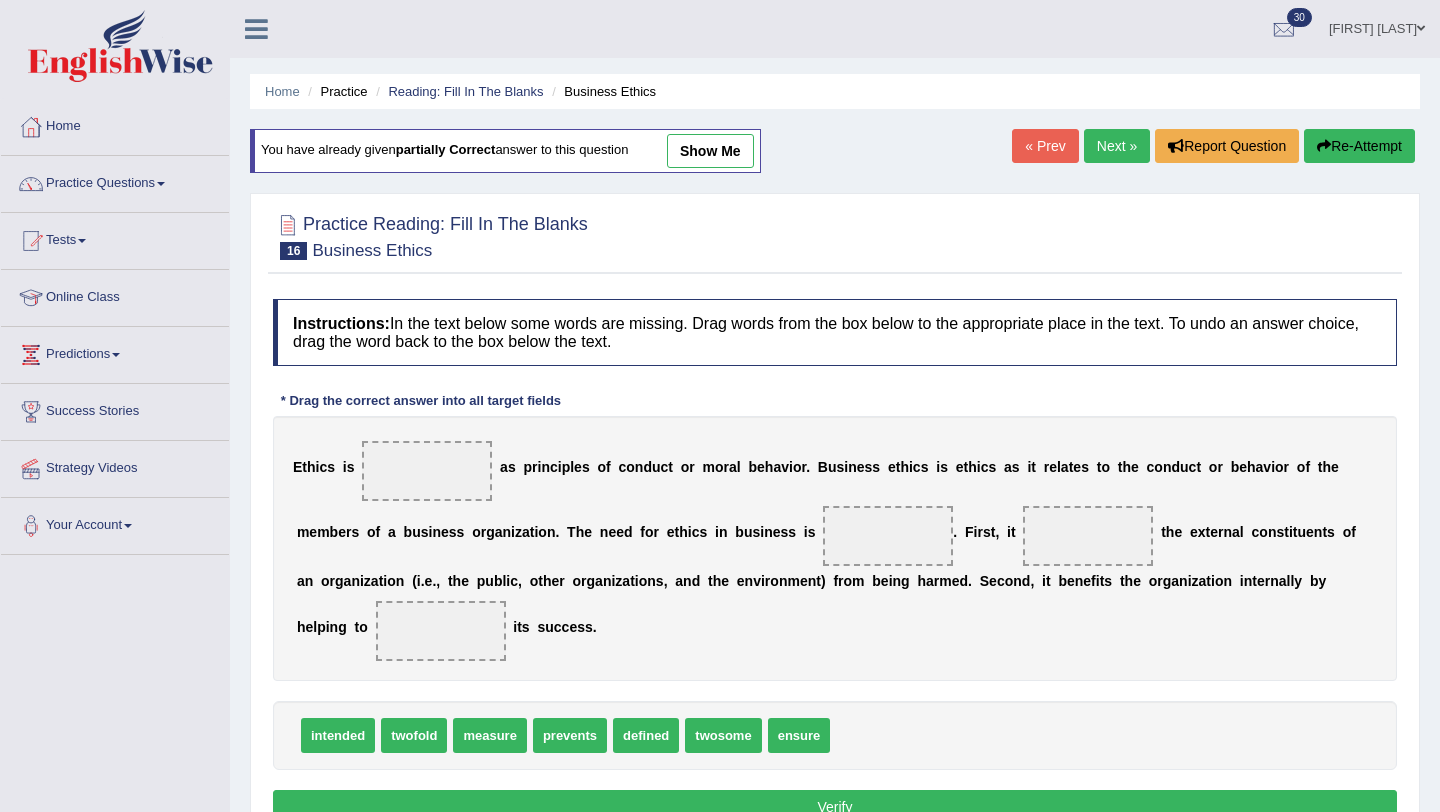 scroll, scrollTop: 0, scrollLeft: 0, axis: both 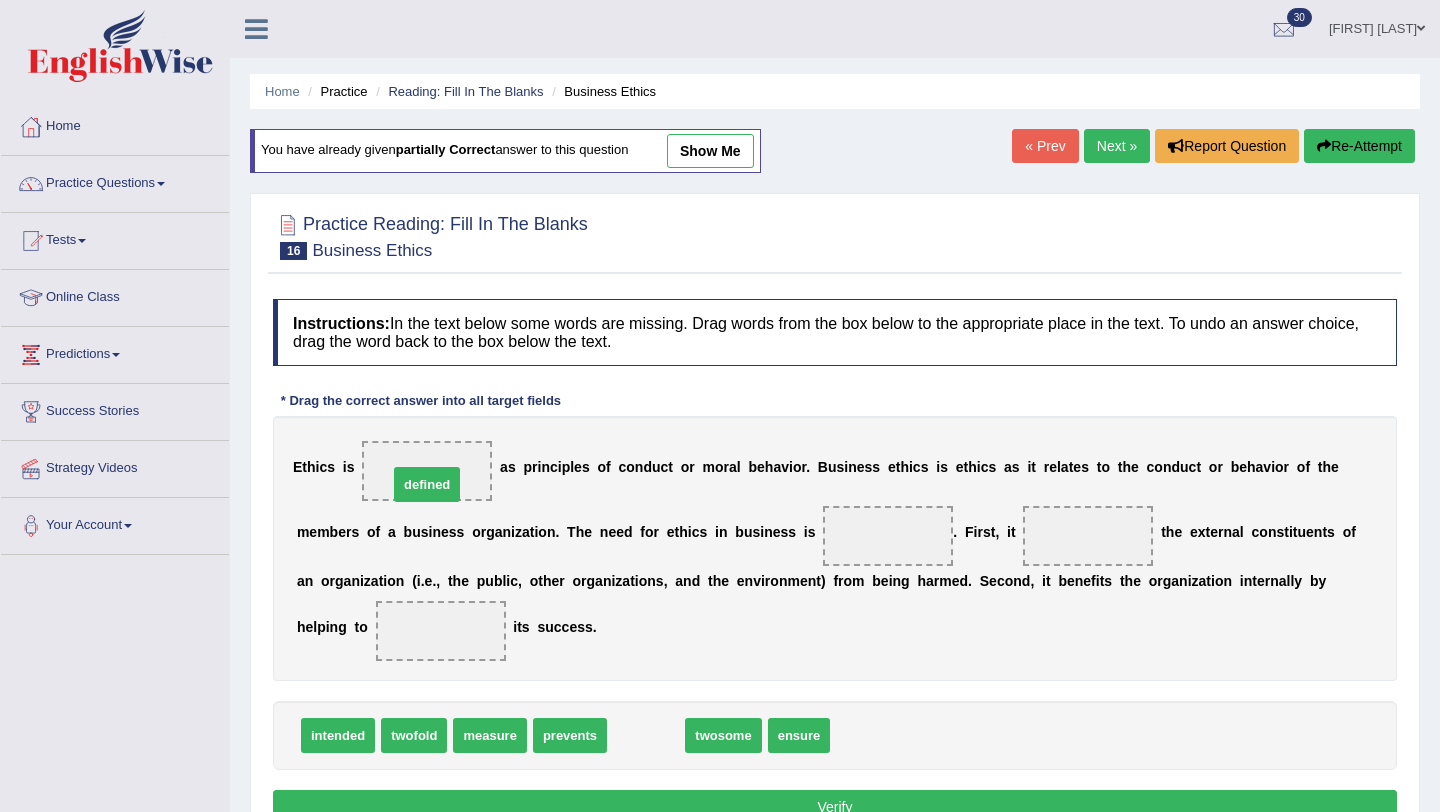 drag, startPoint x: 644, startPoint y: 739, endPoint x: 425, endPoint y: 488, distance: 333.1096 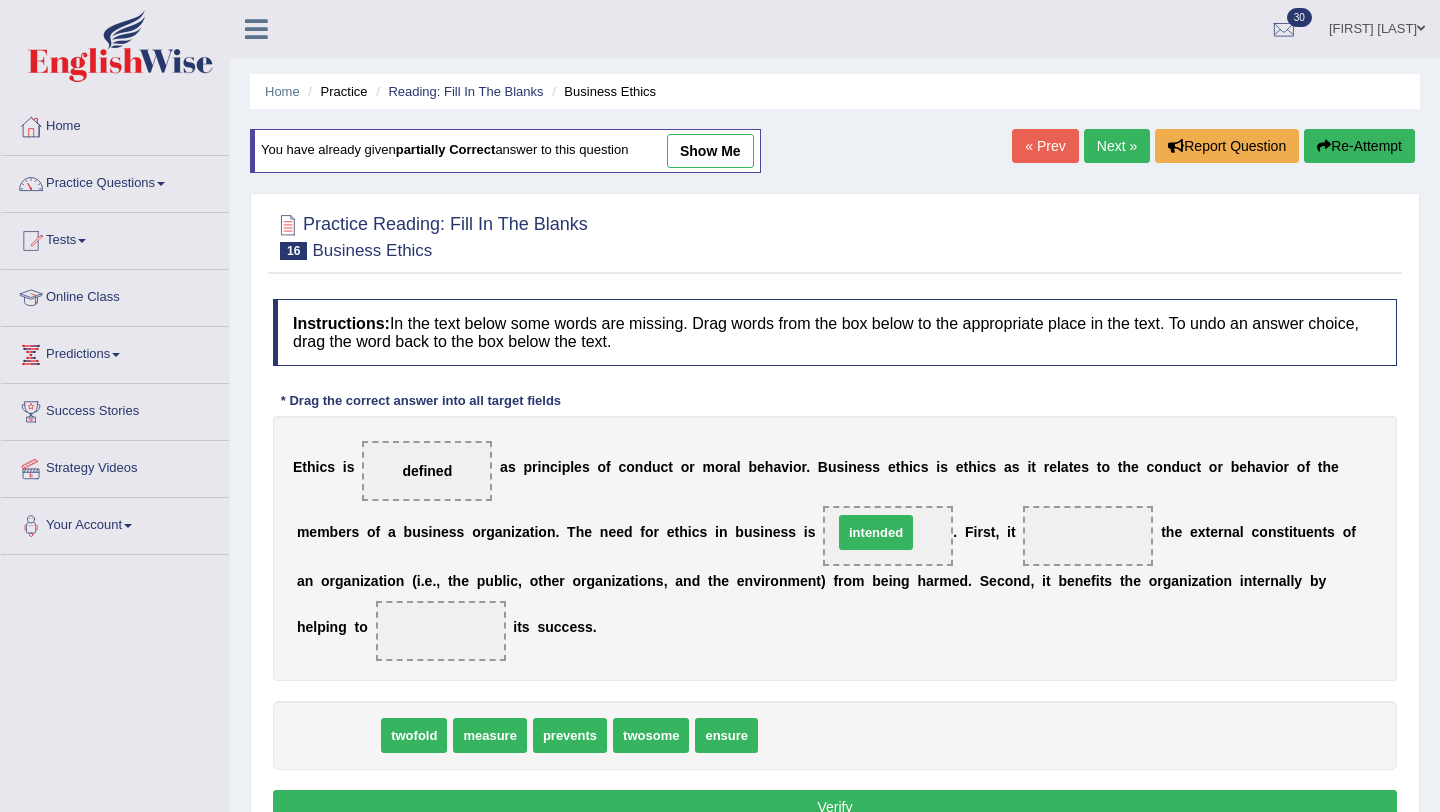 drag, startPoint x: 324, startPoint y: 737, endPoint x: 862, endPoint y: 534, distance: 575.02435 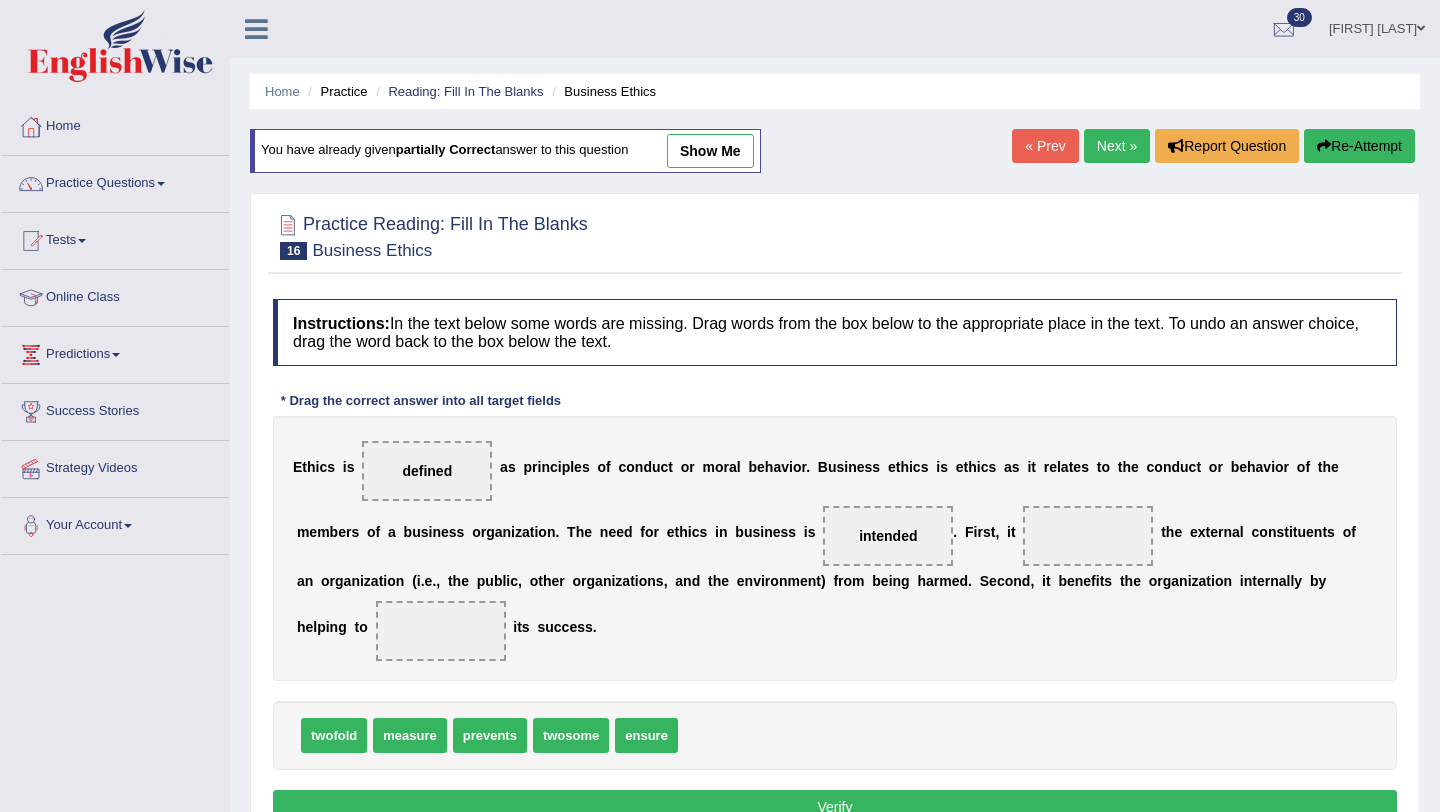click on "measure" at bounding box center (409, 735) 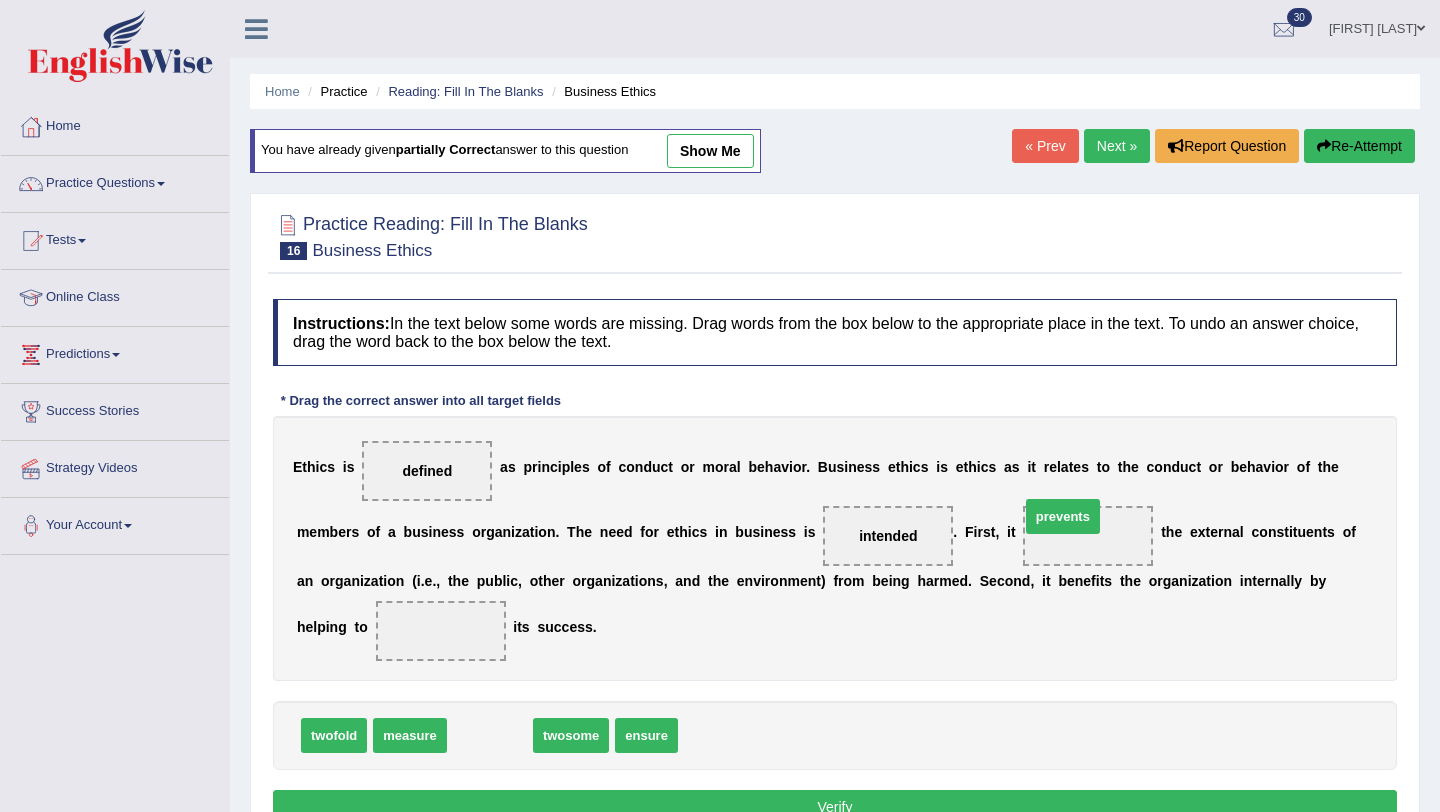 drag, startPoint x: 489, startPoint y: 730, endPoint x: 1062, endPoint y: 513, distance: 612.7136 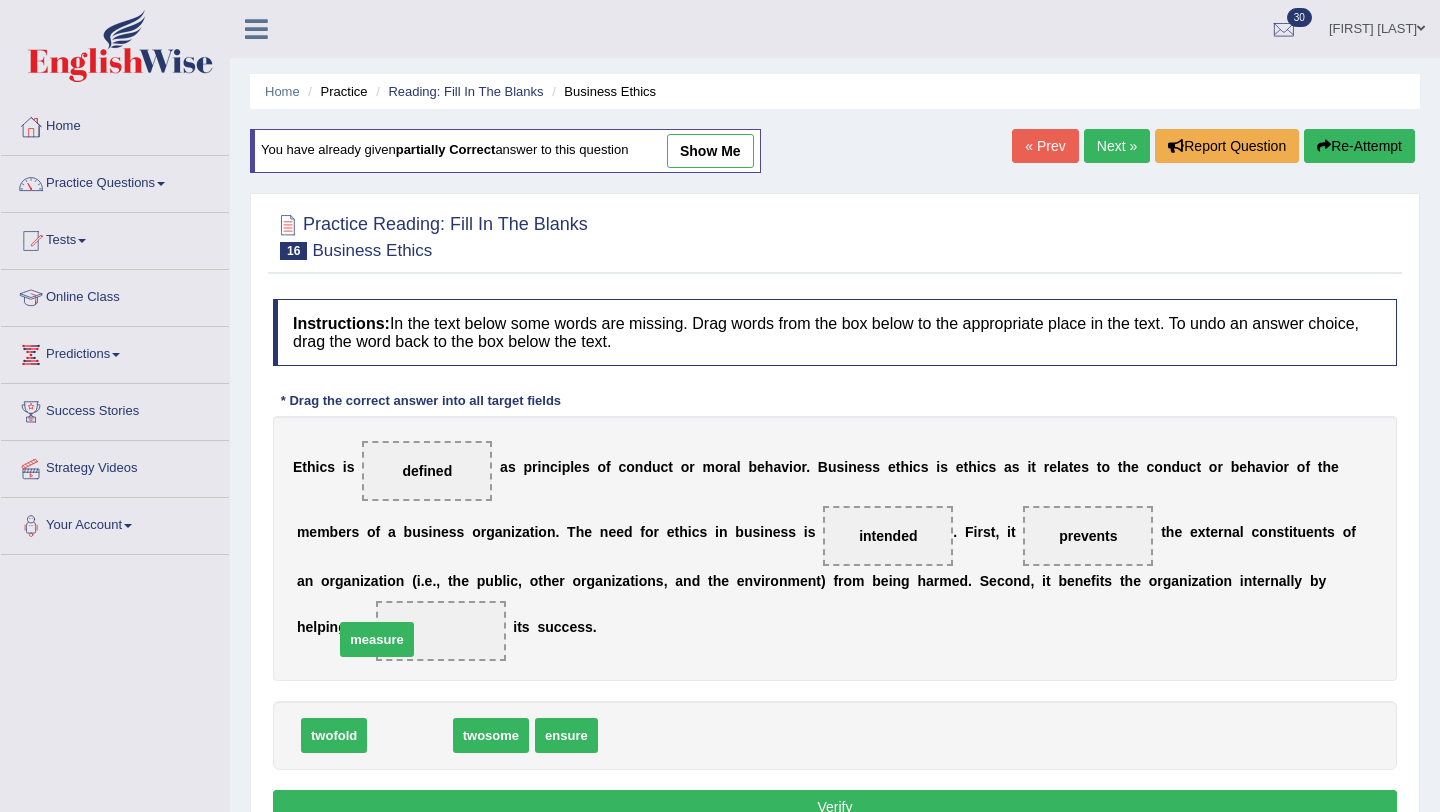 drag, startPoint x: 405, startPoint y: 737, endPoint x: 372, endPoint y: 640, distance: 102.45975 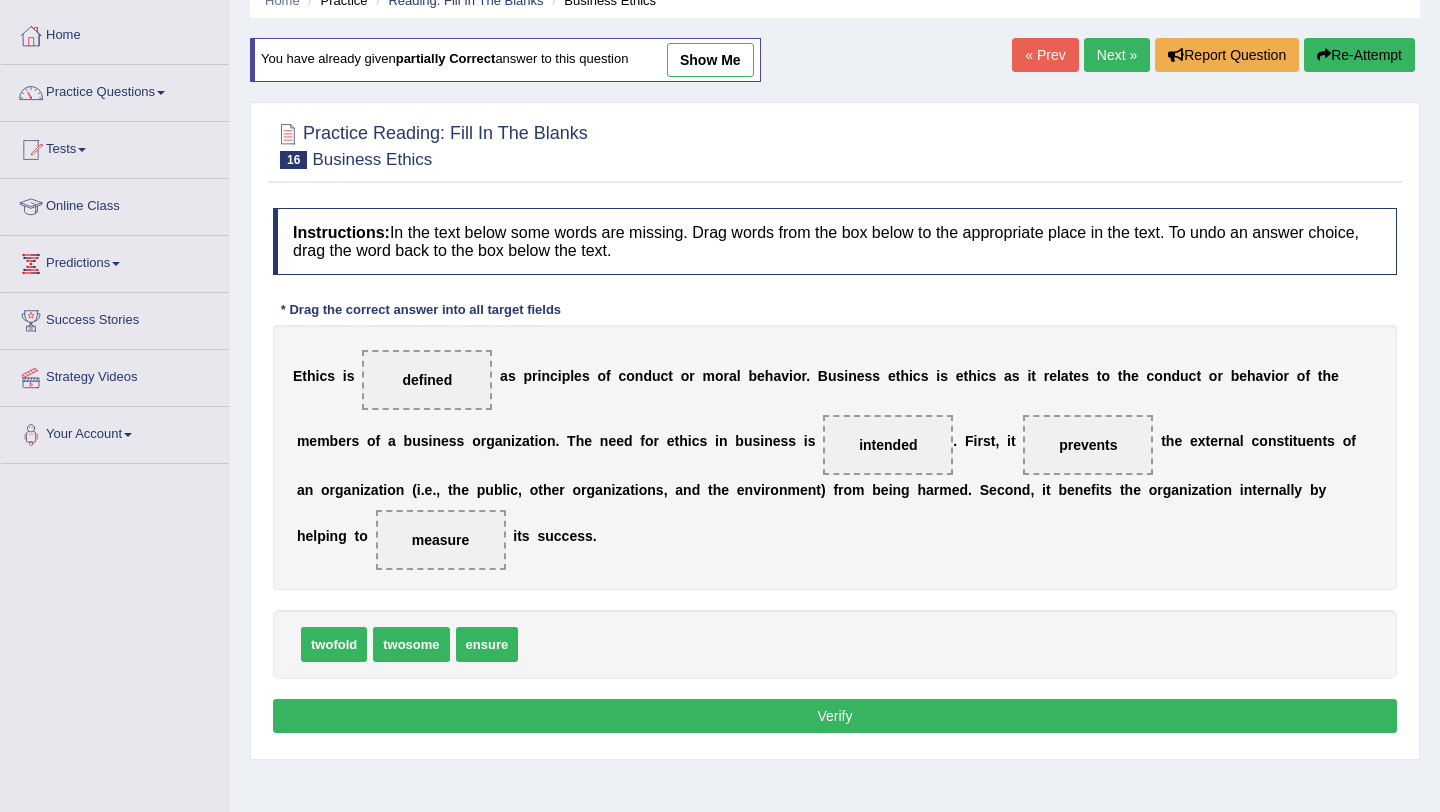 scroll, scrollTop: 93, scrollLeft: 0, axis: vertical 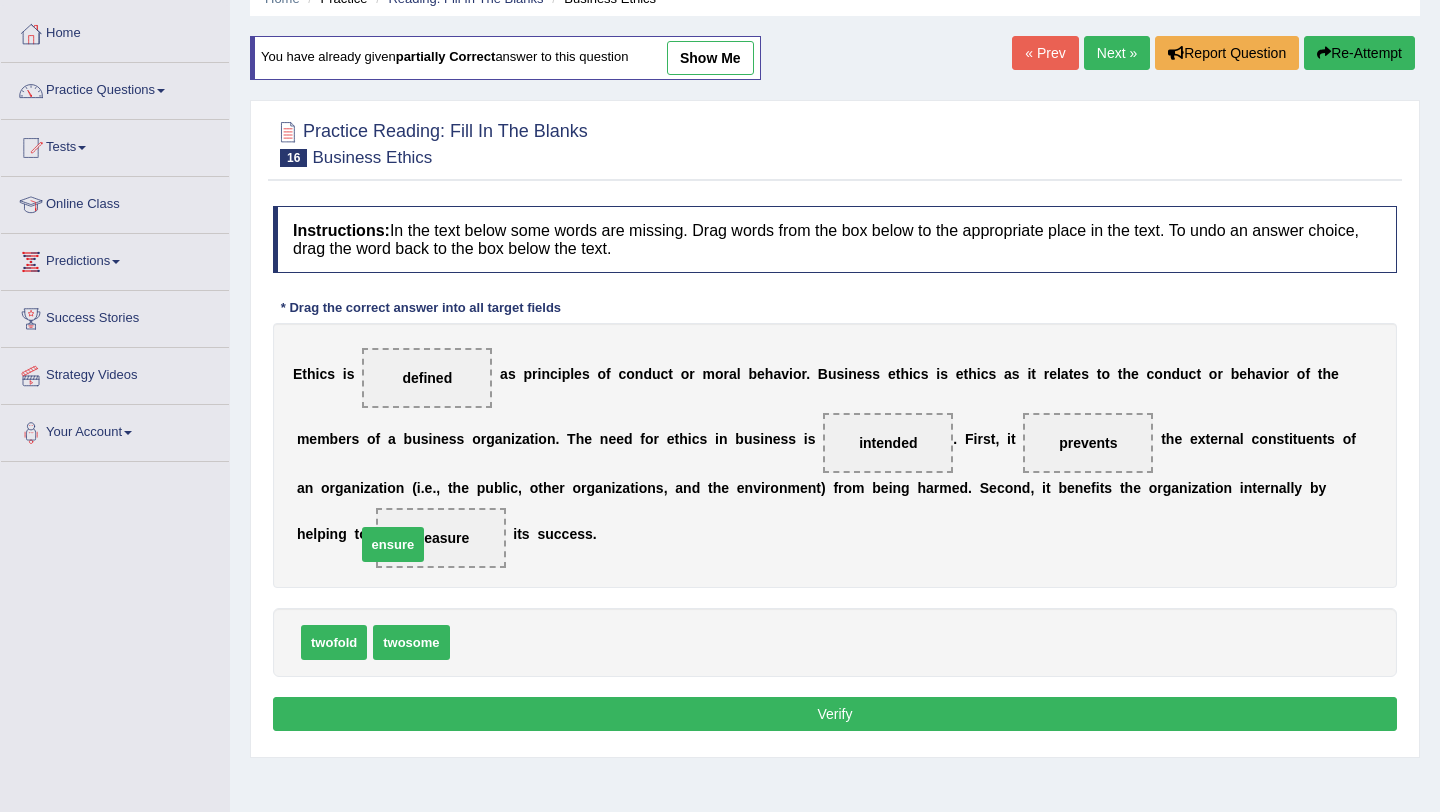 drag, startPoint x: 477, startPoint y: 631, endPoint x: 386, endPoint y: 536, distance: 131.55228 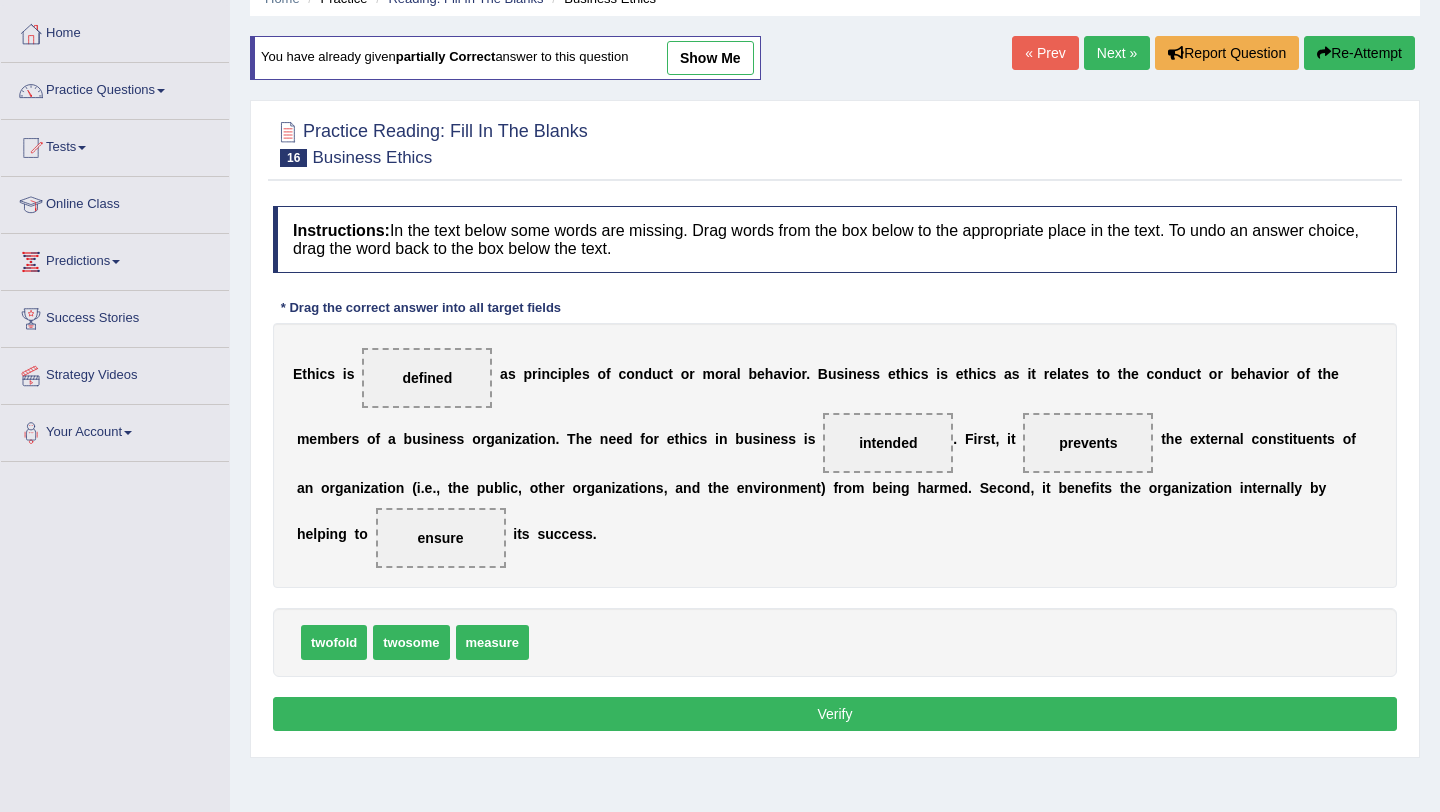 click on "Verify" at bounding box center [835, 714] 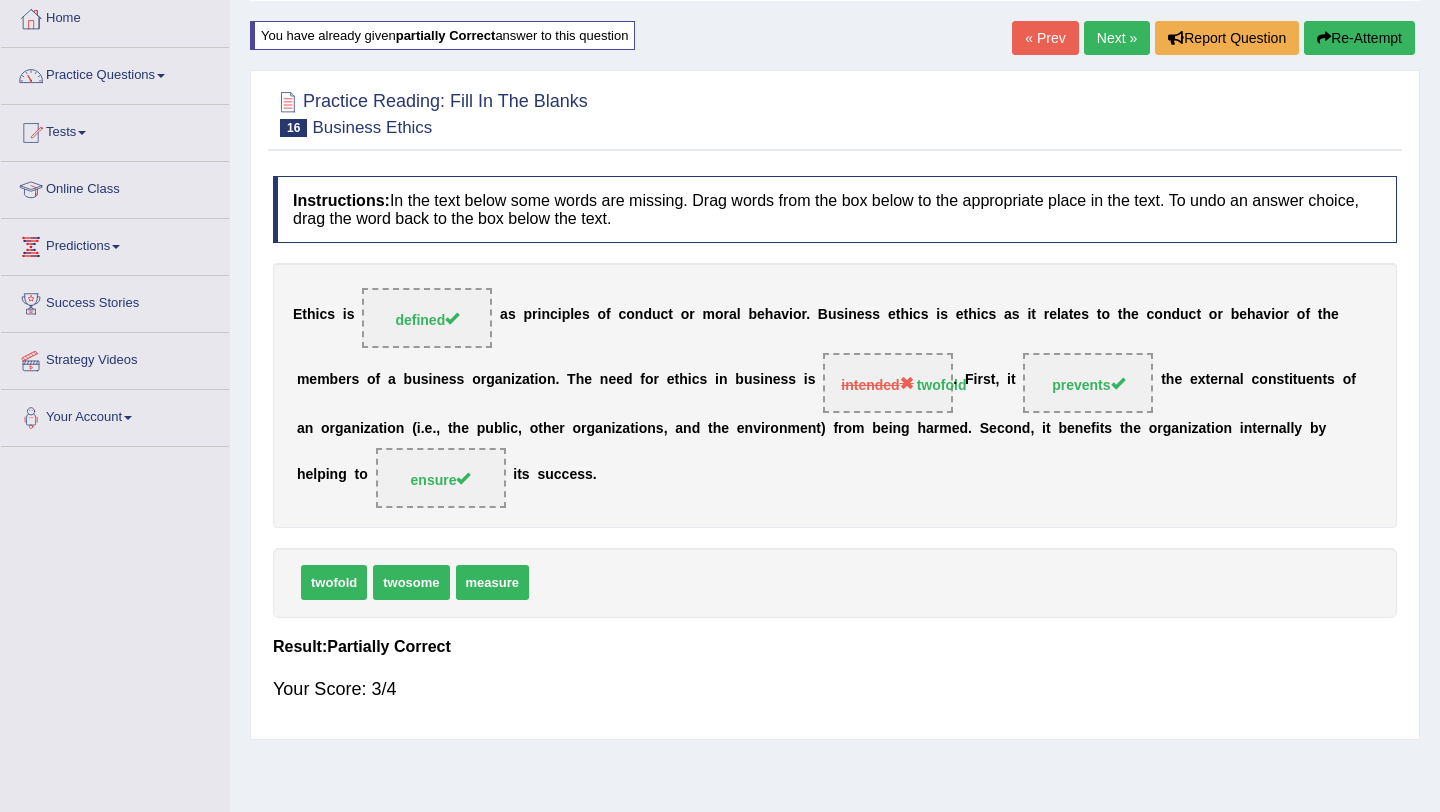 scroll, scrollTop: 104, scrollLeft: 0, axis: vertical 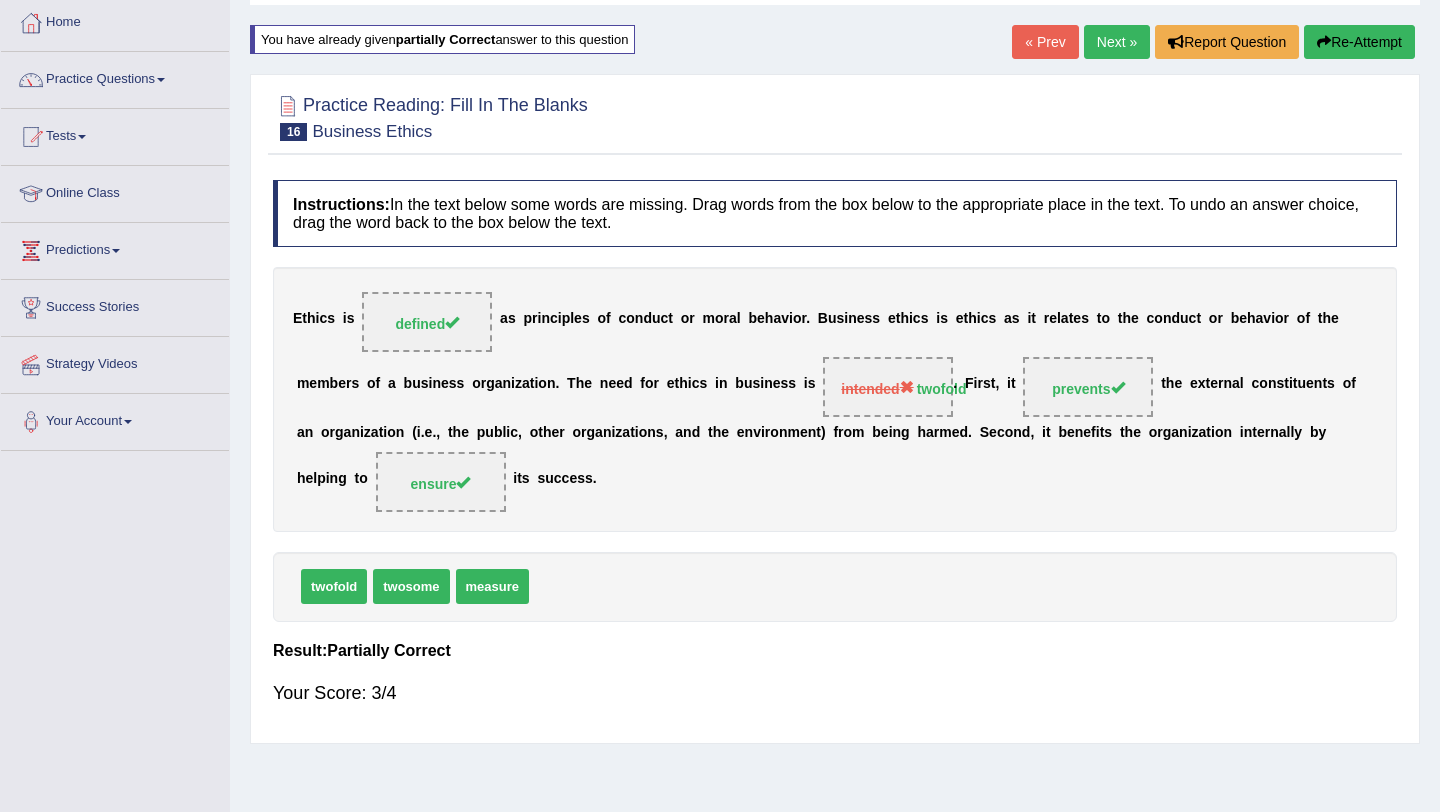 click on "Next »" at bounding box center [1117, 42] 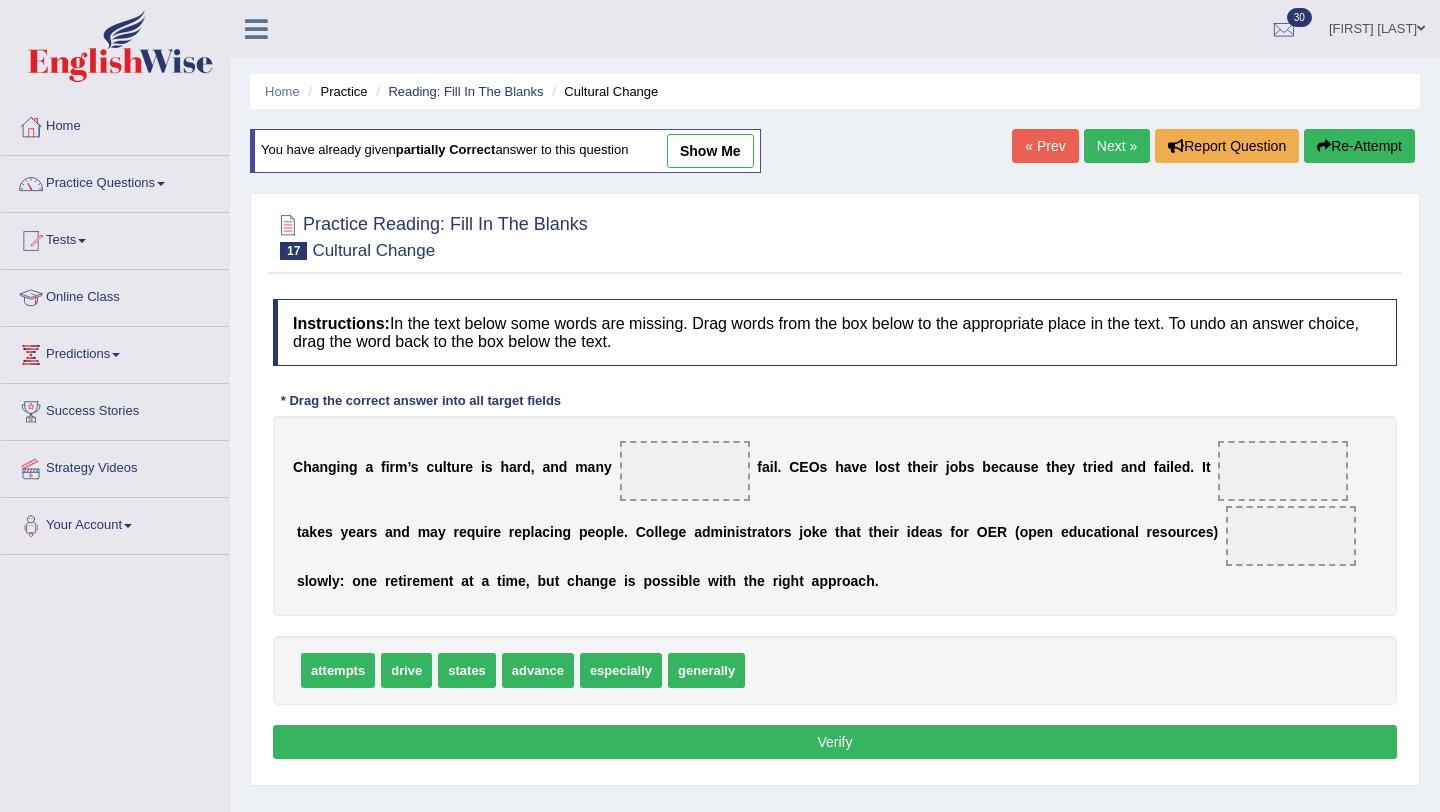 scroll, scrollTop: 0, scrollLeft: 0, axis: both 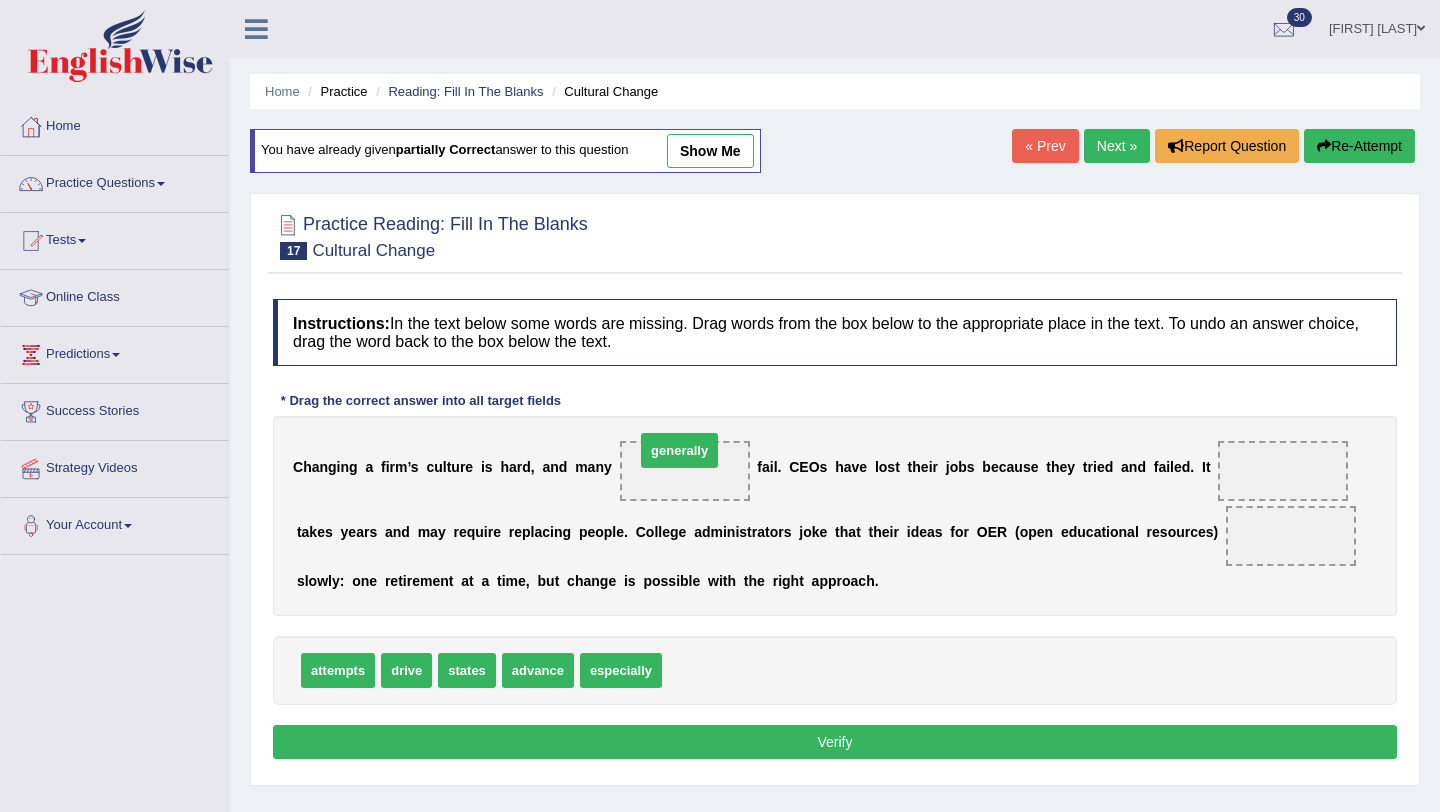 drag, startPoint x: 704, startPoint y: 669, endPoint x: 677, endPoint y: 445, distance: 225.62137 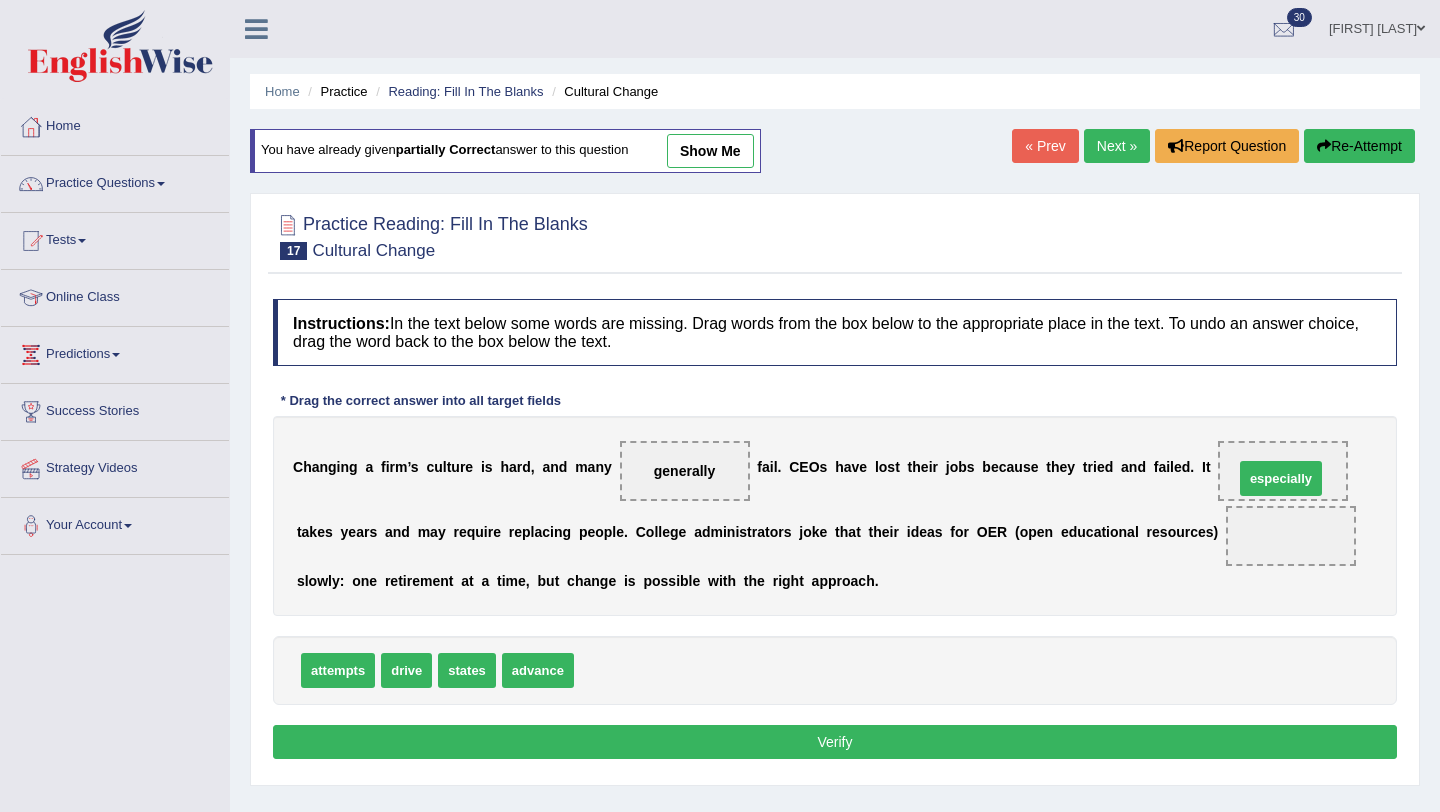 drag, startPoint x: 615, startPoint y: 665, endPoint x: 1275, endPoint y: 473, distance: 687.36017 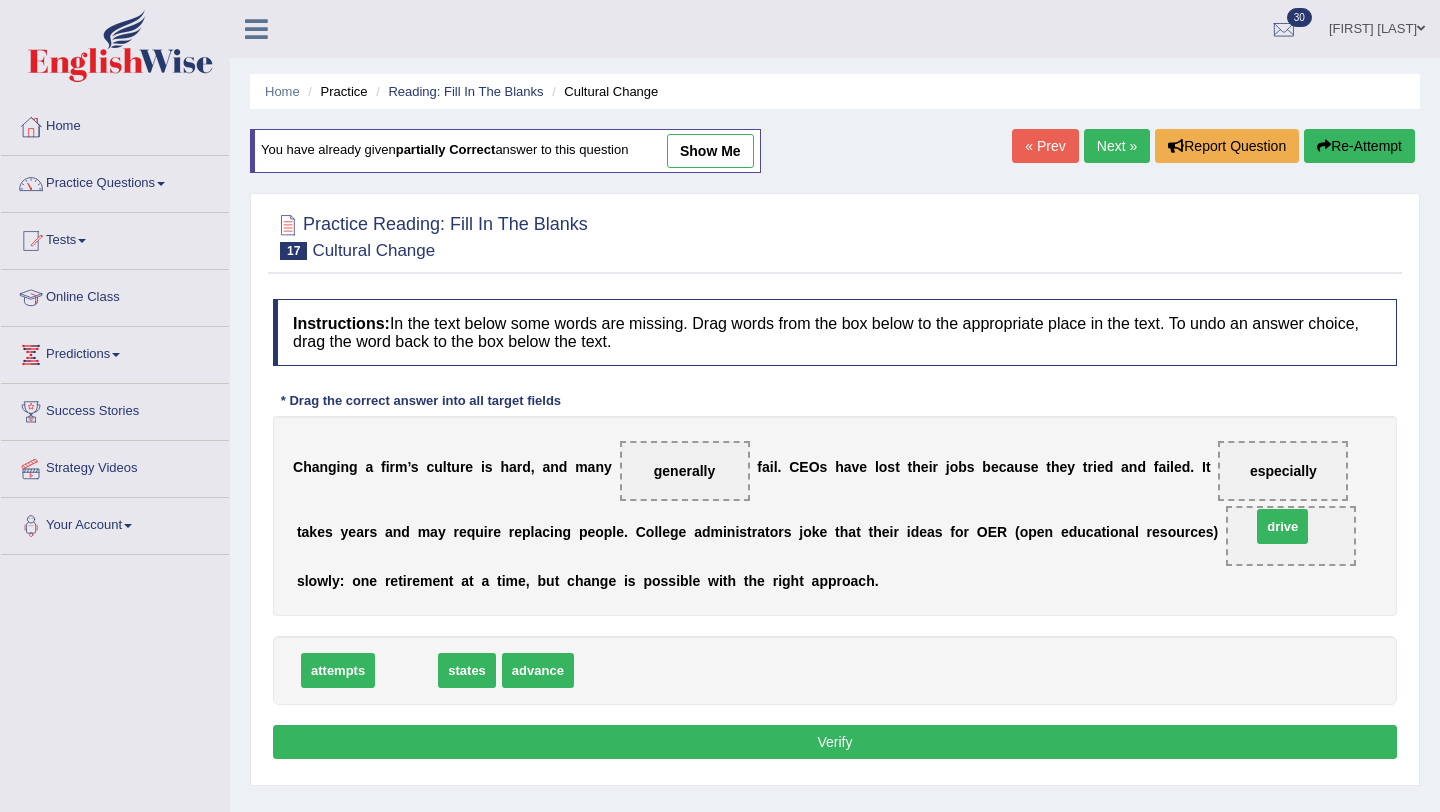 drag, startPoint x: 403, startPoint y: 677, endPoint x: 1279, endPoint y: 533, distance: 887.7567 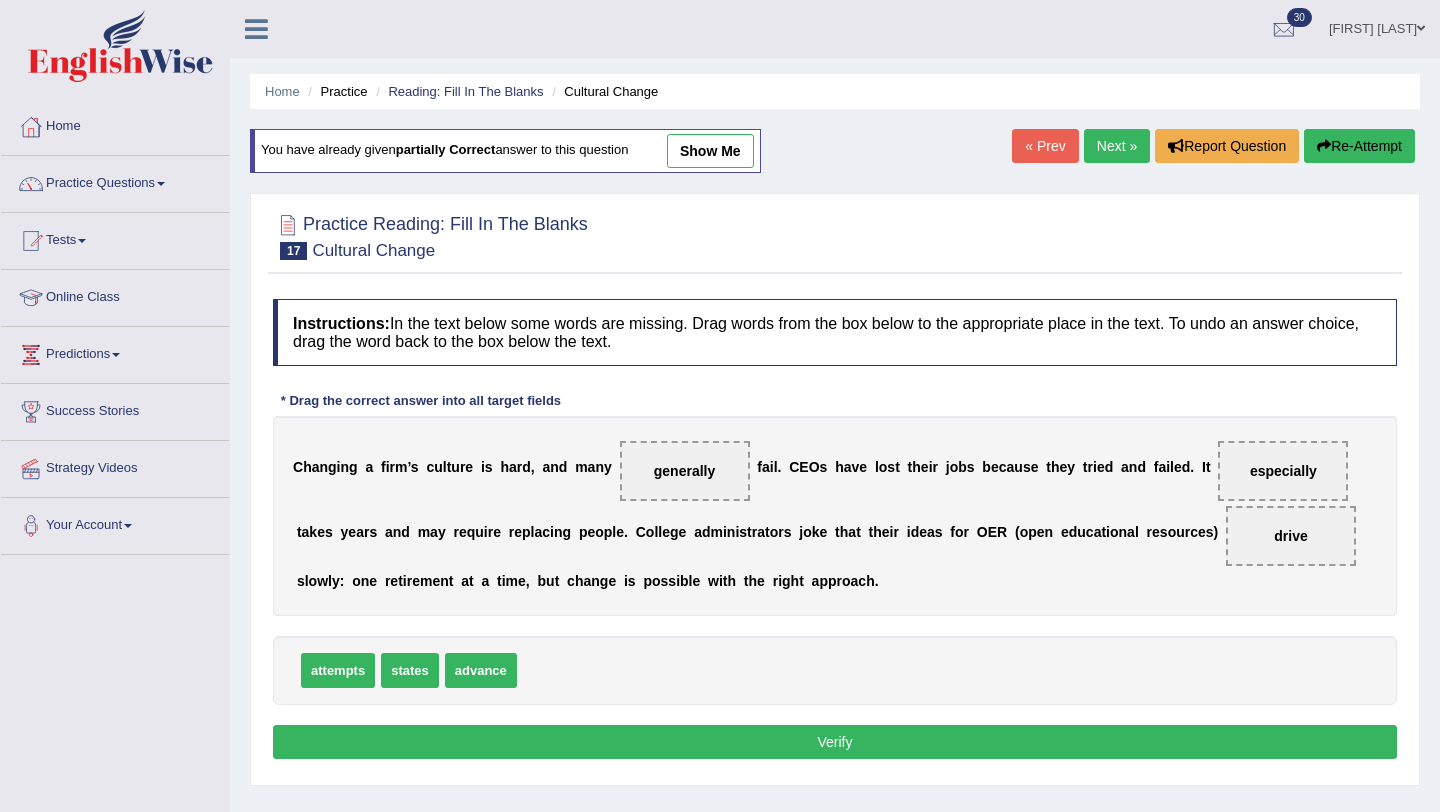 click on "Verify" at bounding box center [835, 742] 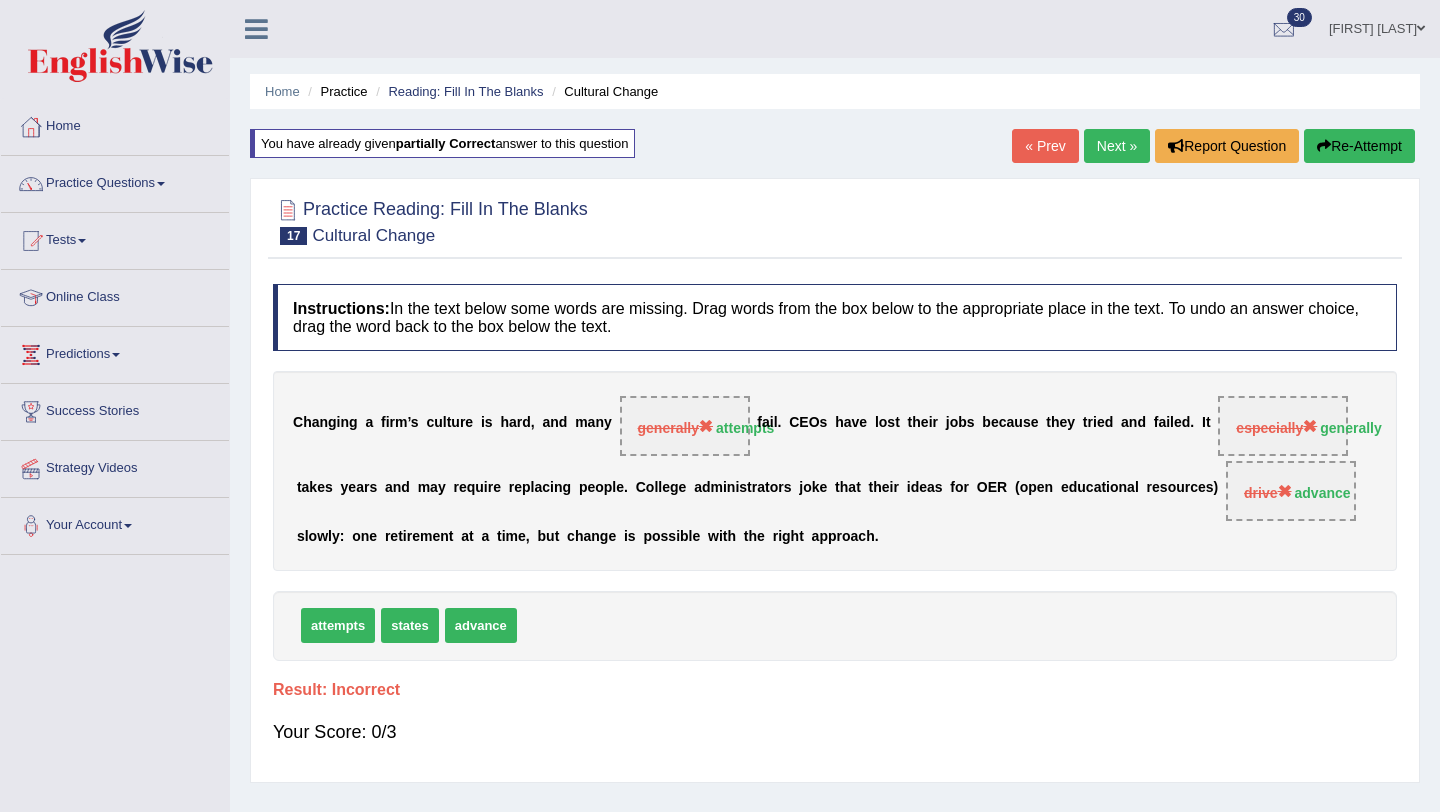 click on "Next »" at bounding box center (1117, 146) 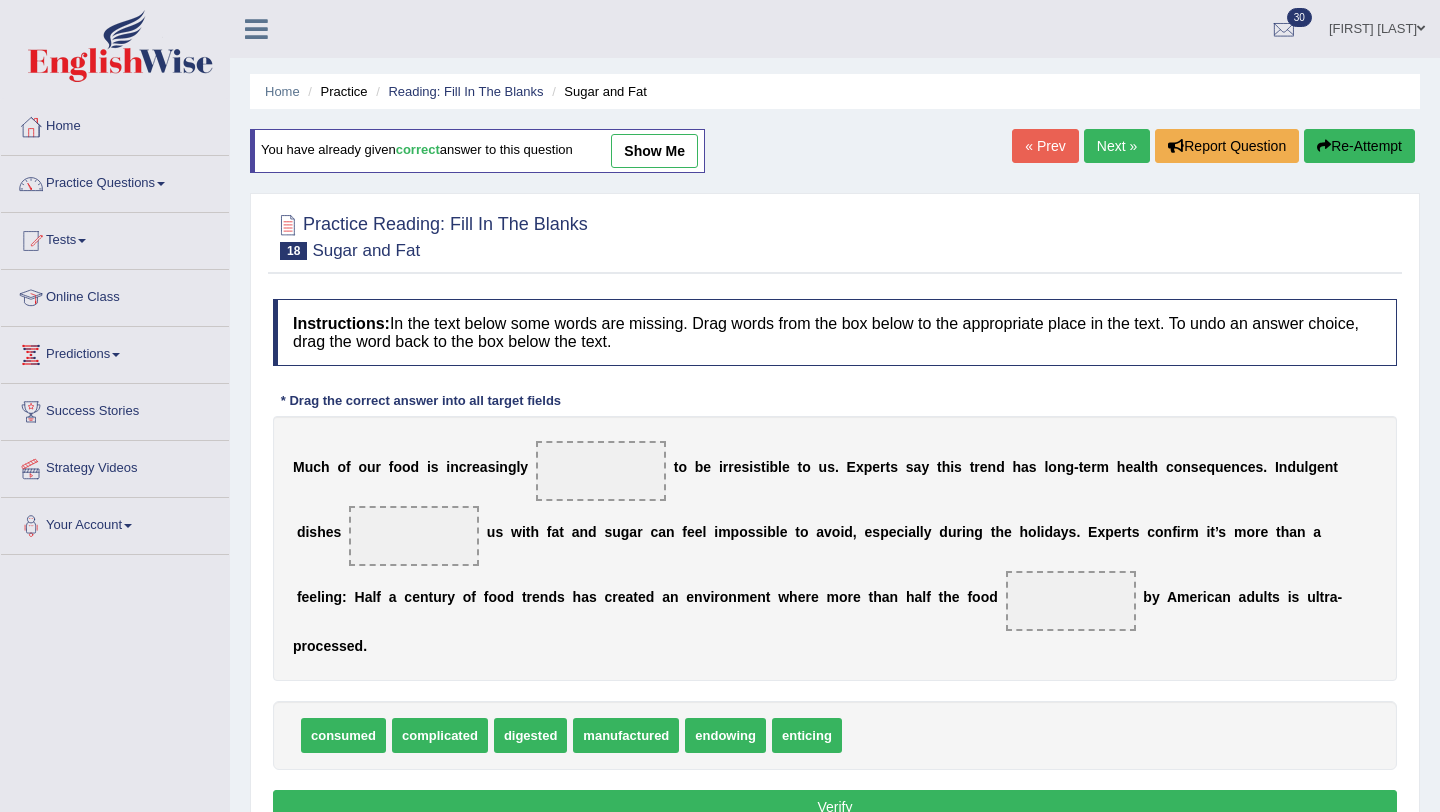 scroll, scrollTop: 0, scrollLeft: 0, axis: both 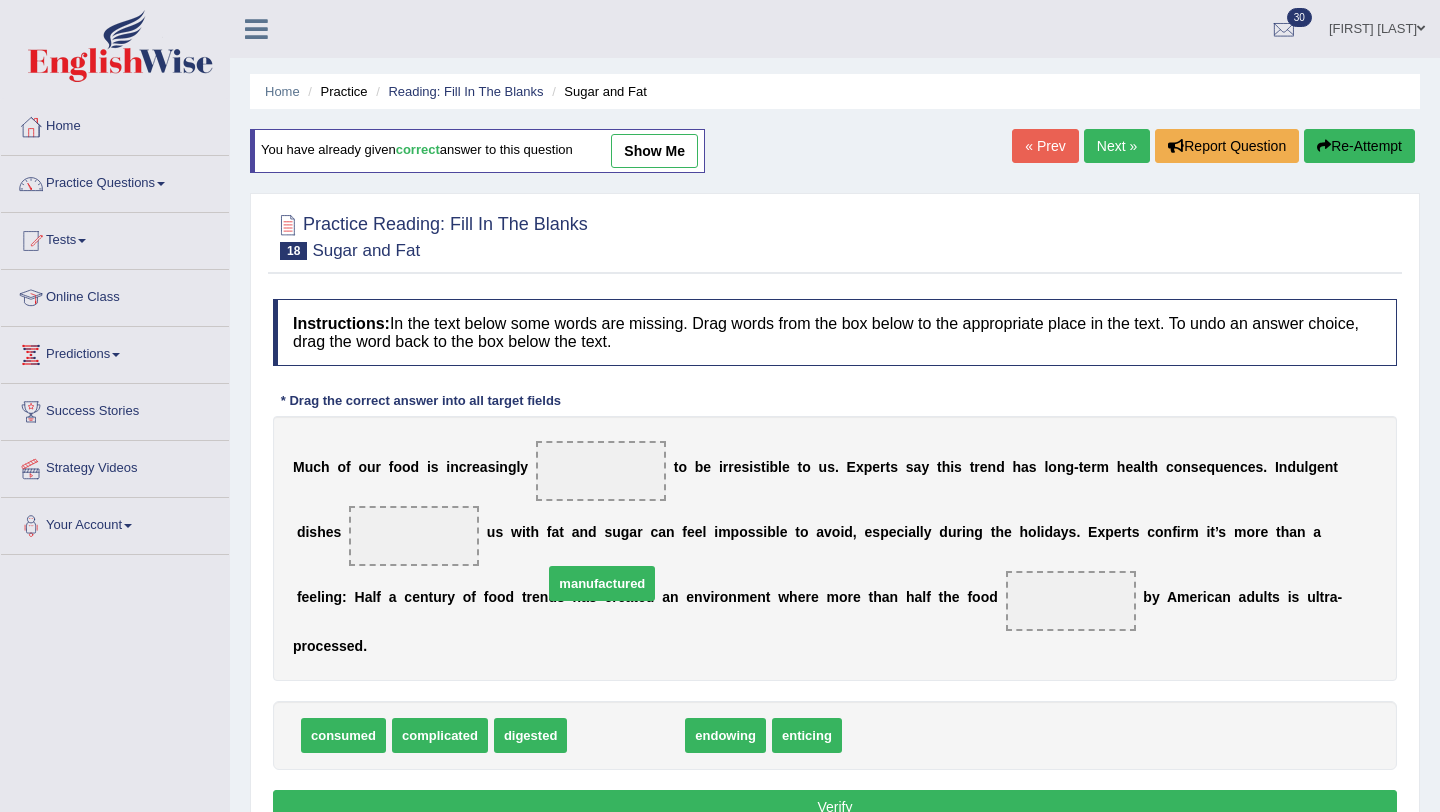 drag, startPoint x: 611, startPoint y: 710, endPoint x: 591, endPoint y: 487, distance: 223.89507 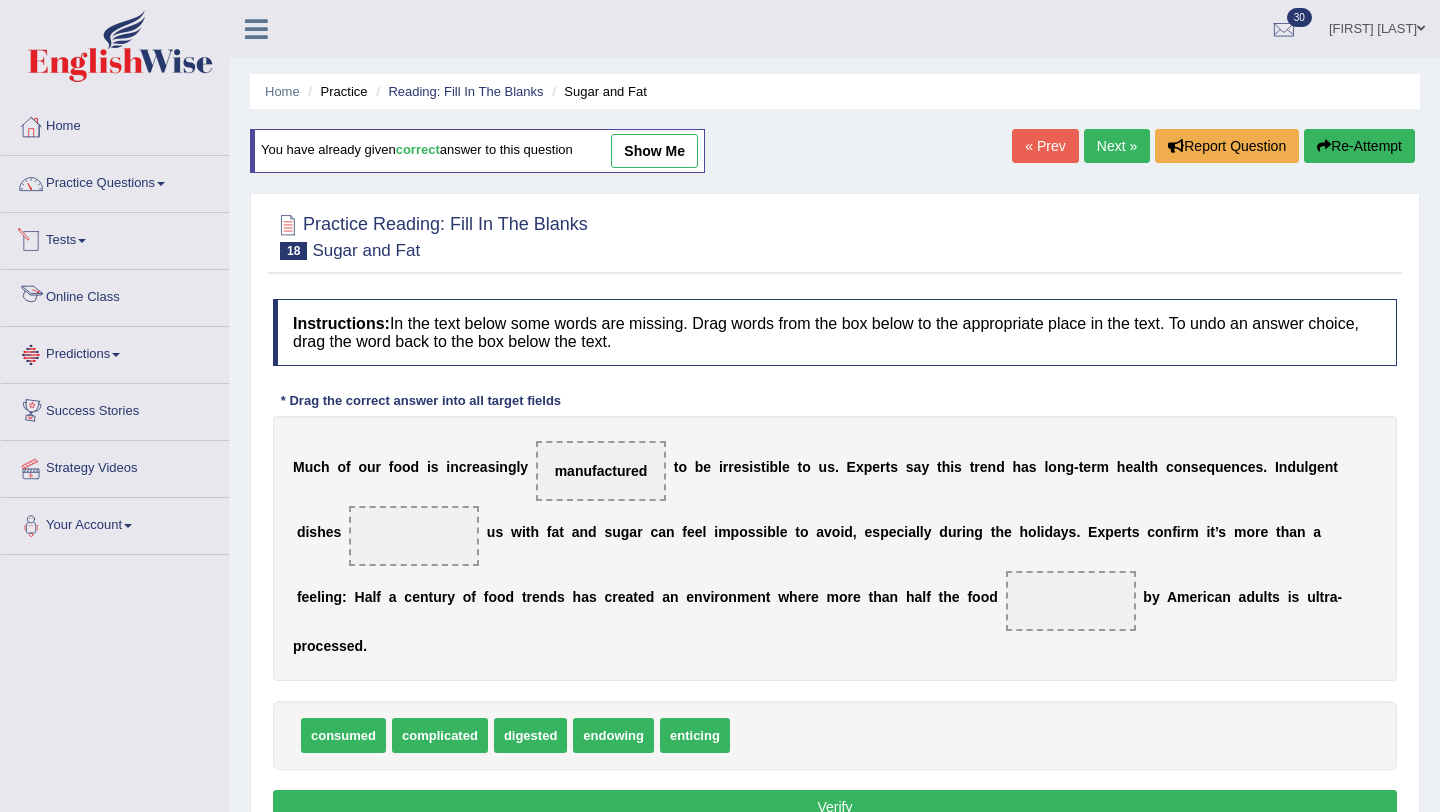 click on "Tests" at bounding box center (115, 238) 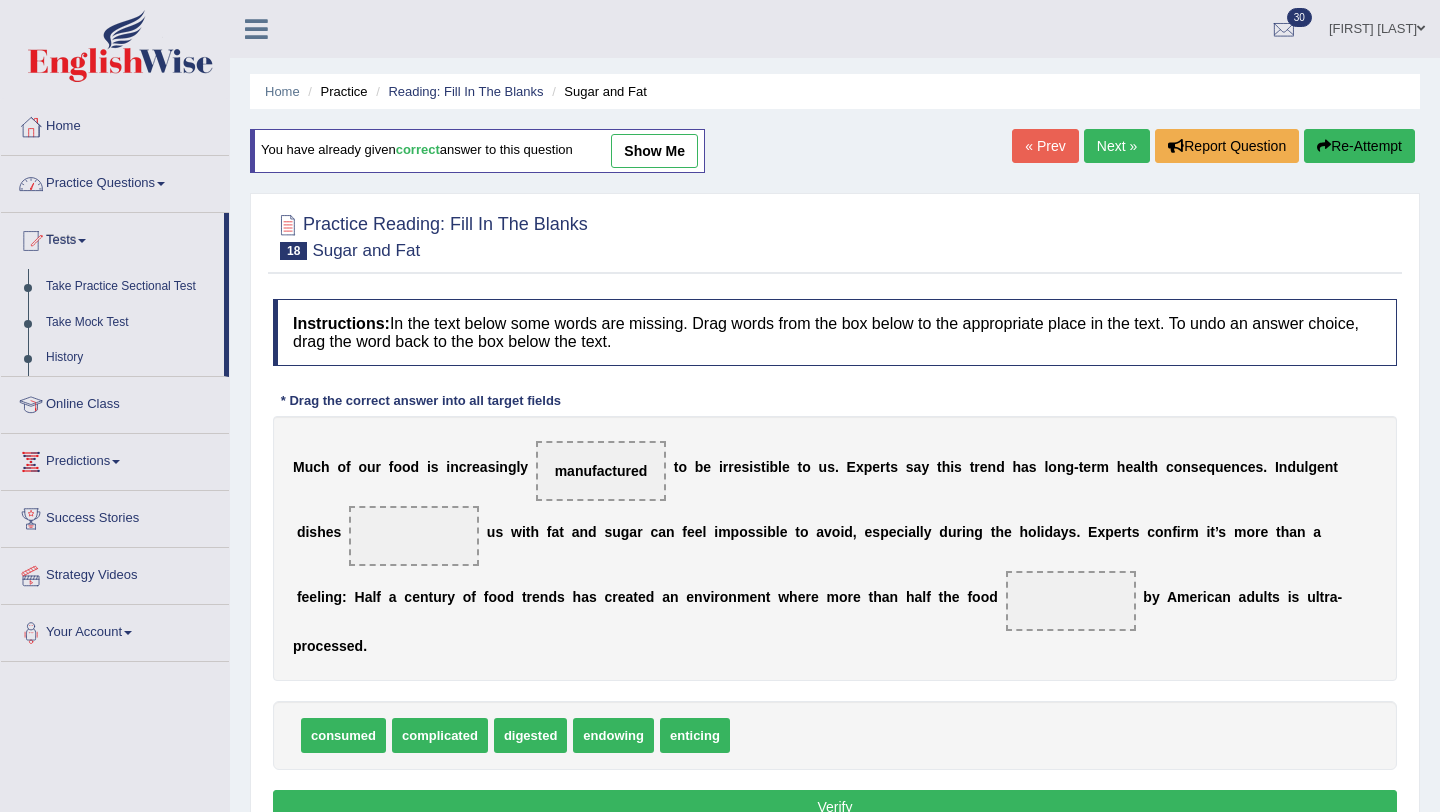 click on "Practice Questions" at bounding box center [115, 181] 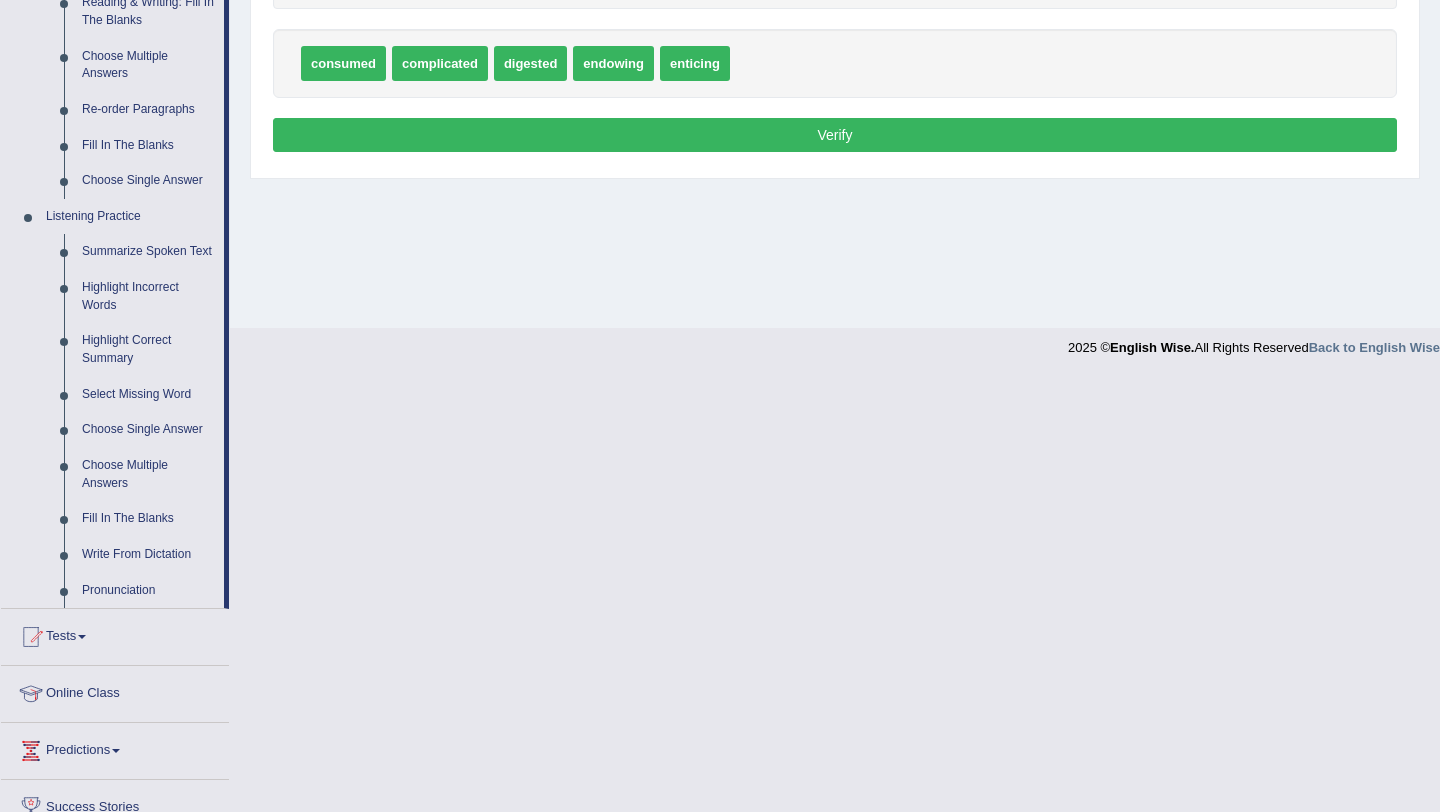 scroll, scrollTop: 670, scrollLeft: 0, axis: vertical 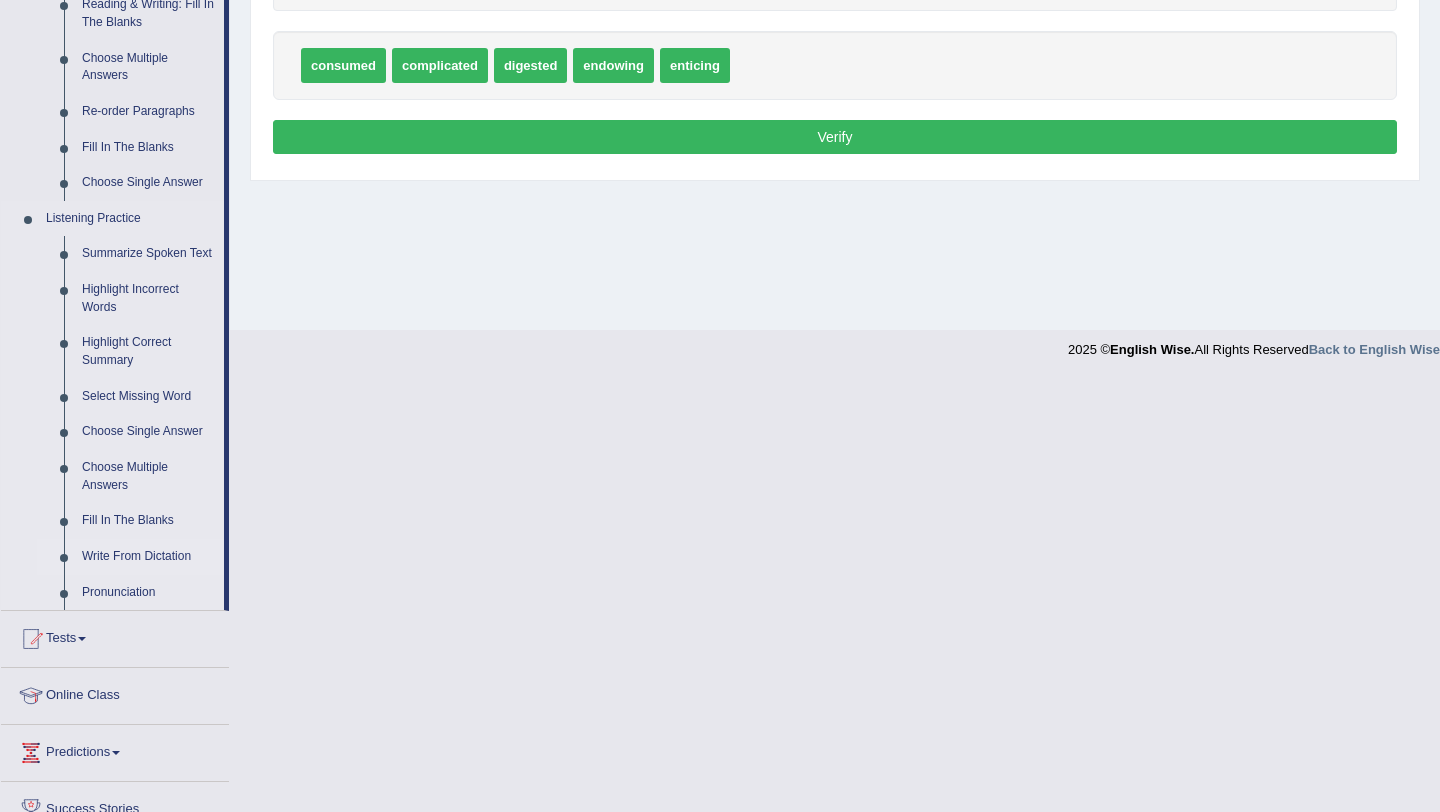 click on "Write From Dictation" at bounding box center [148, 557] 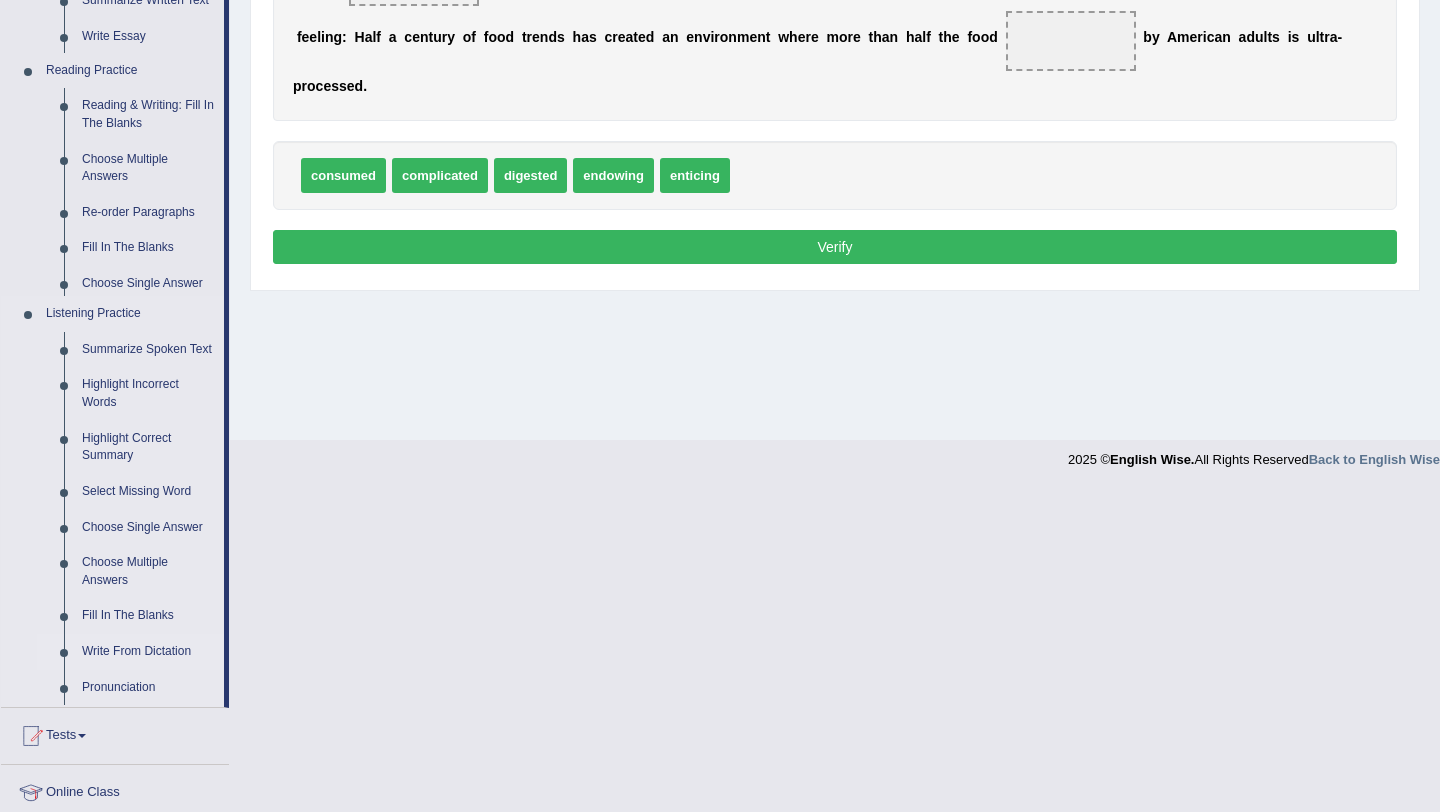 scroll, scrollTop: 238, scrollLeft: 0, axis: vertical 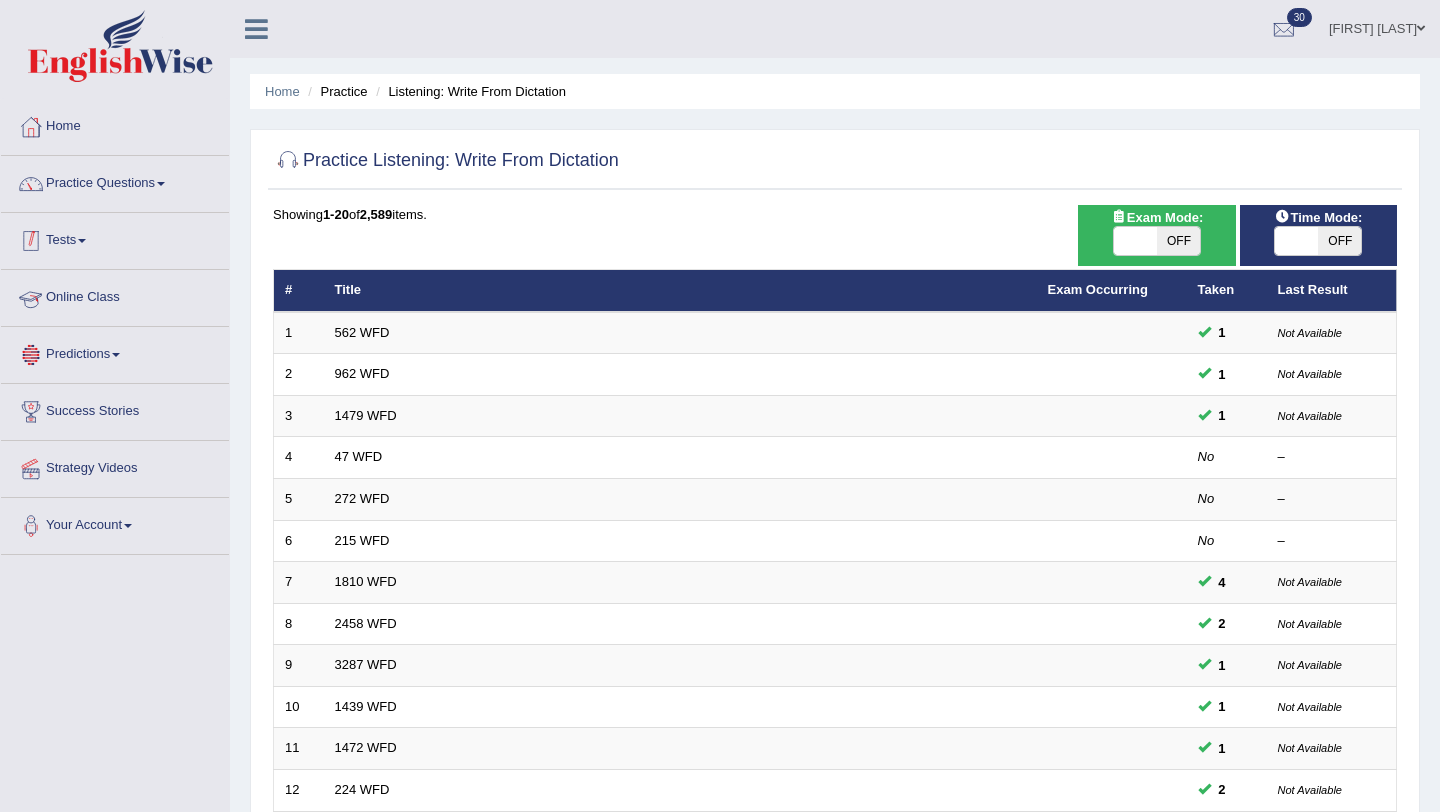 click on "Tests" at bounding box center [115, 238] 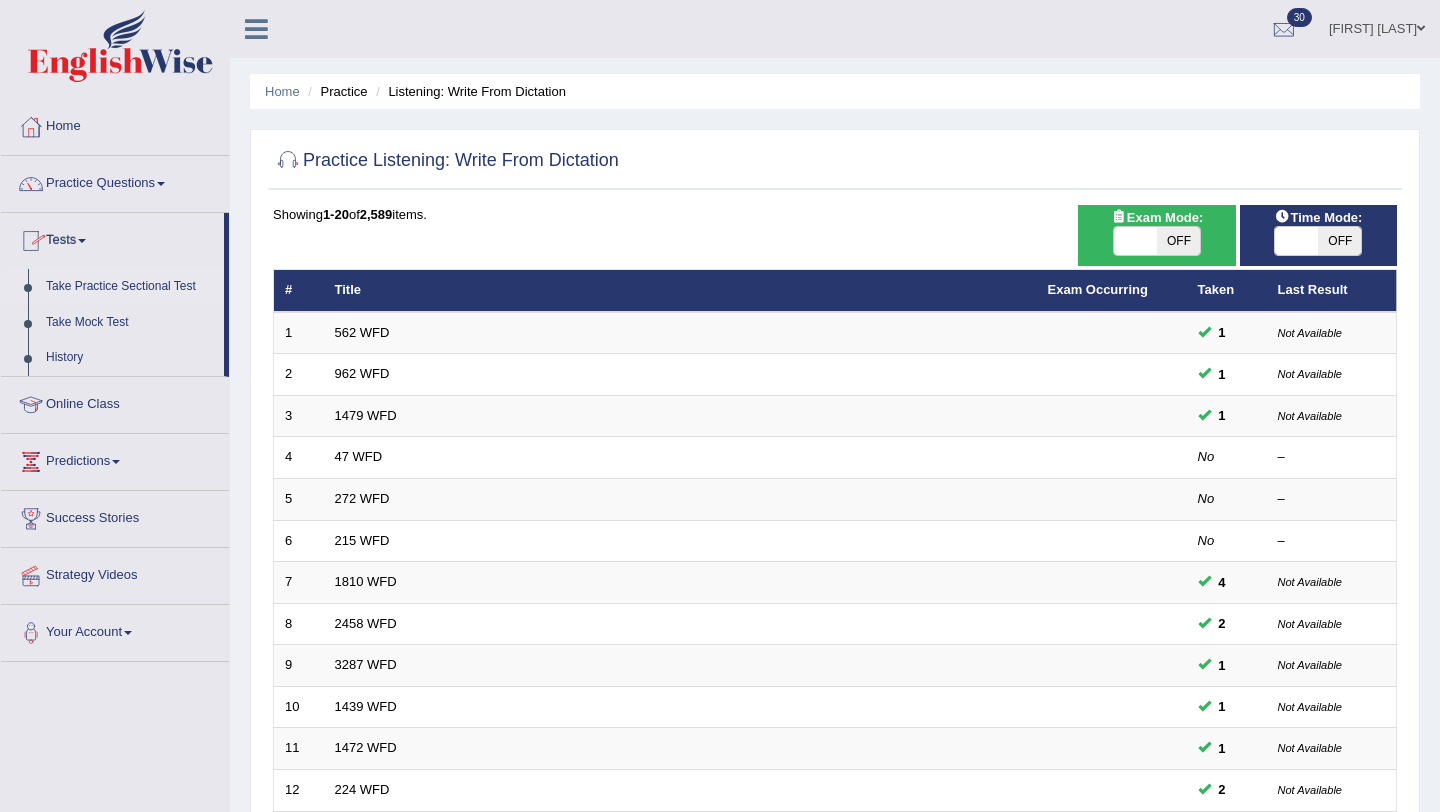 click on "Take Practice Sectional Test" at bounding box center [130, 287] 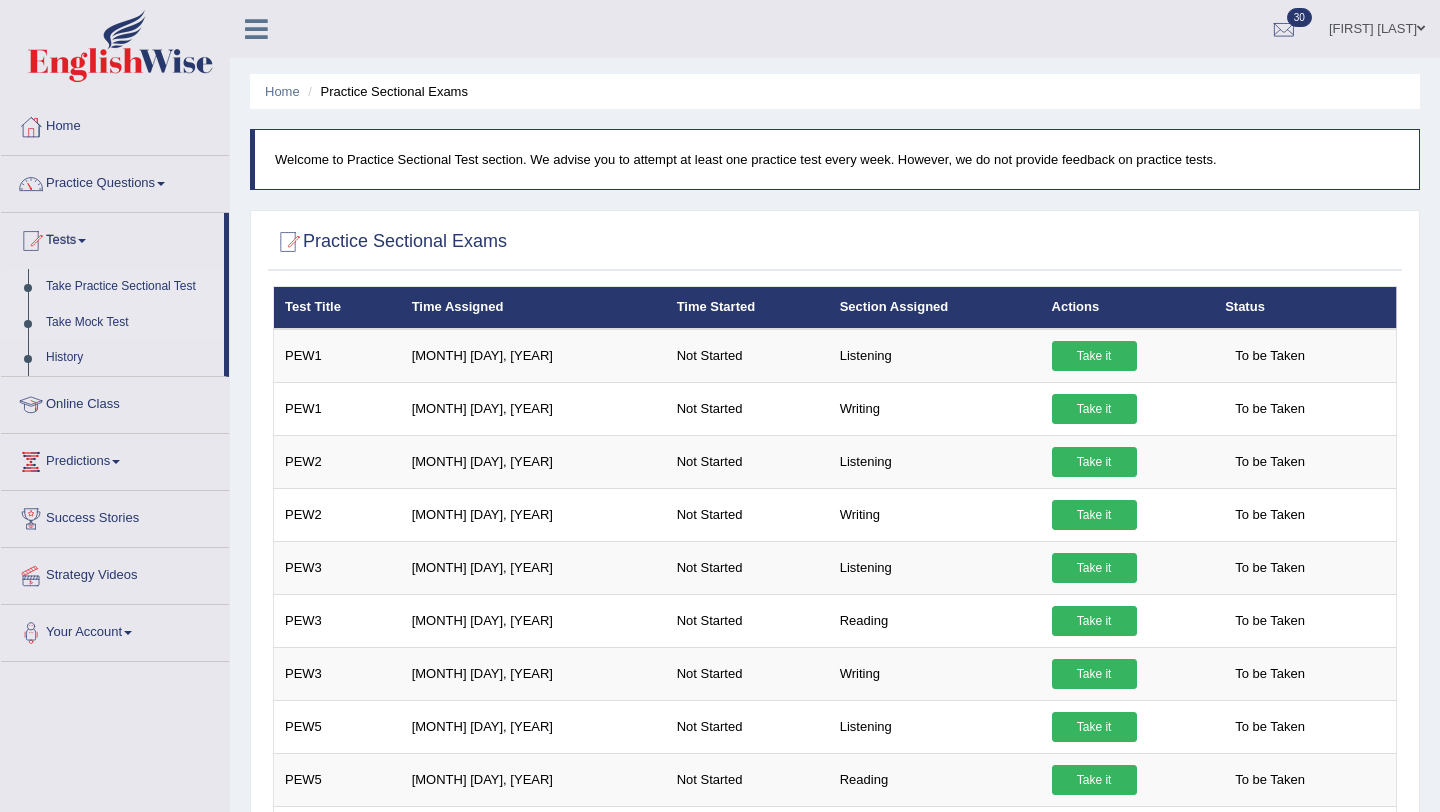scroll, scrollTop: 0, scrollLeft: 0, axis: both 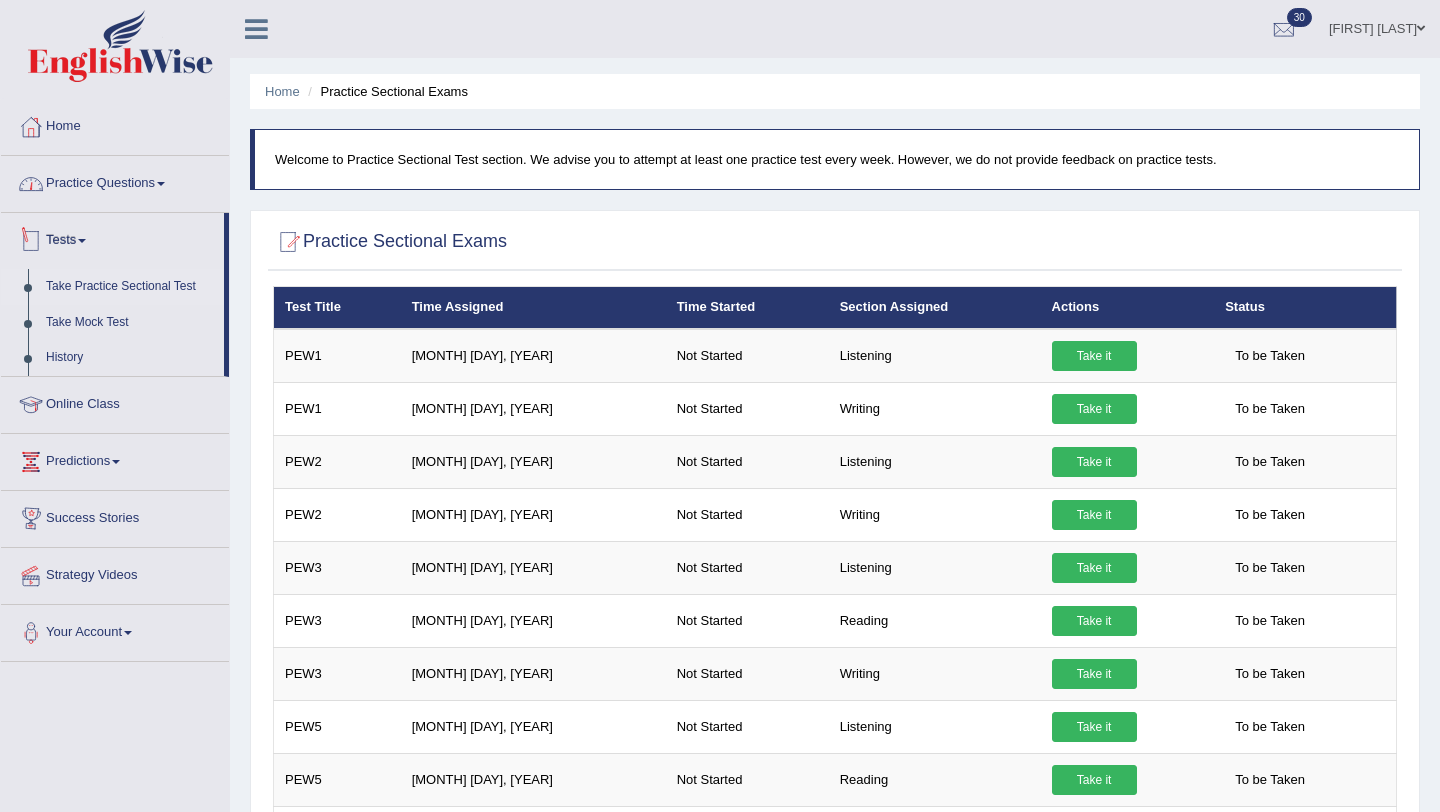 click on "Practice Questions" at bounding box center [115, 181] 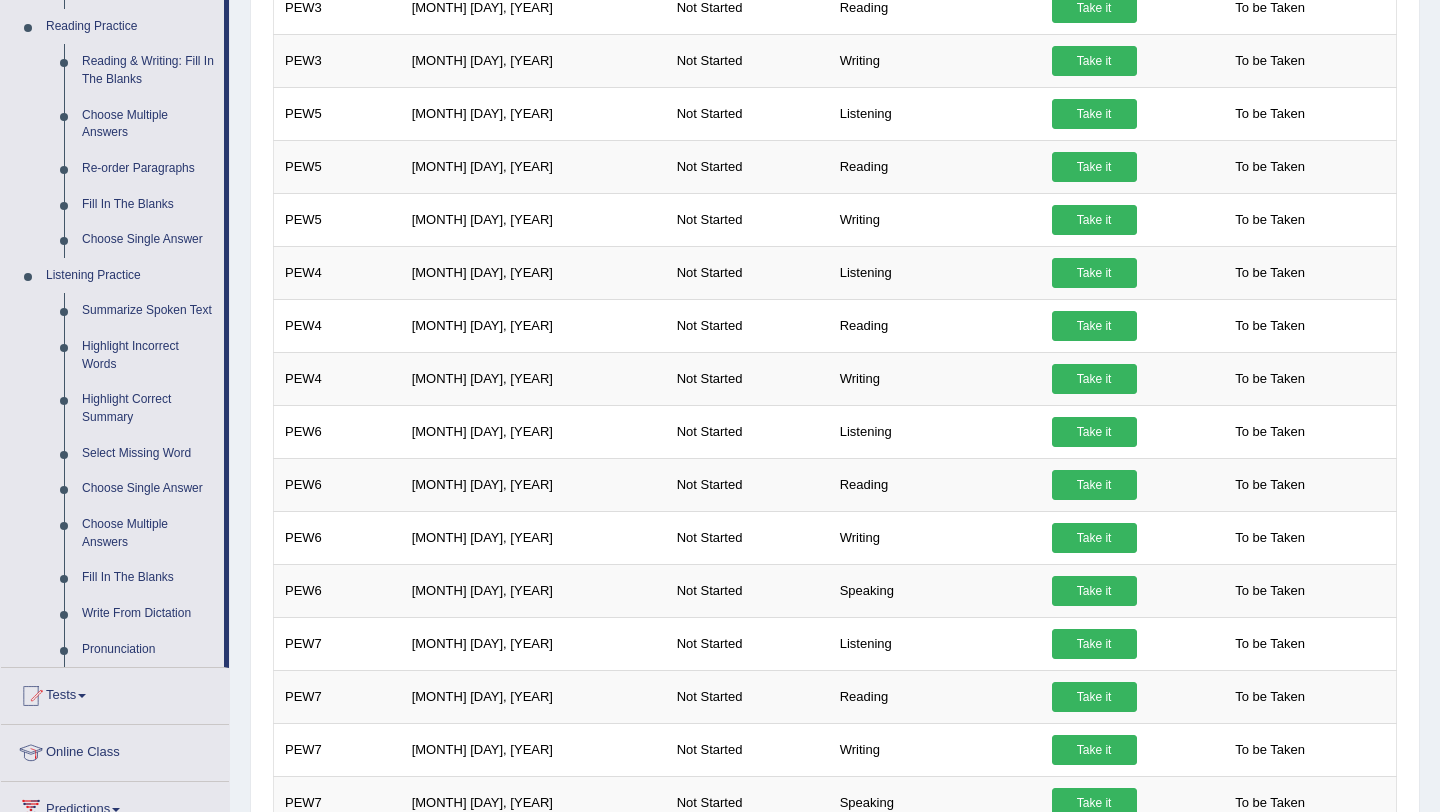 scroll, scrollTop: 615, scrollLeft: 0, axis: vertical 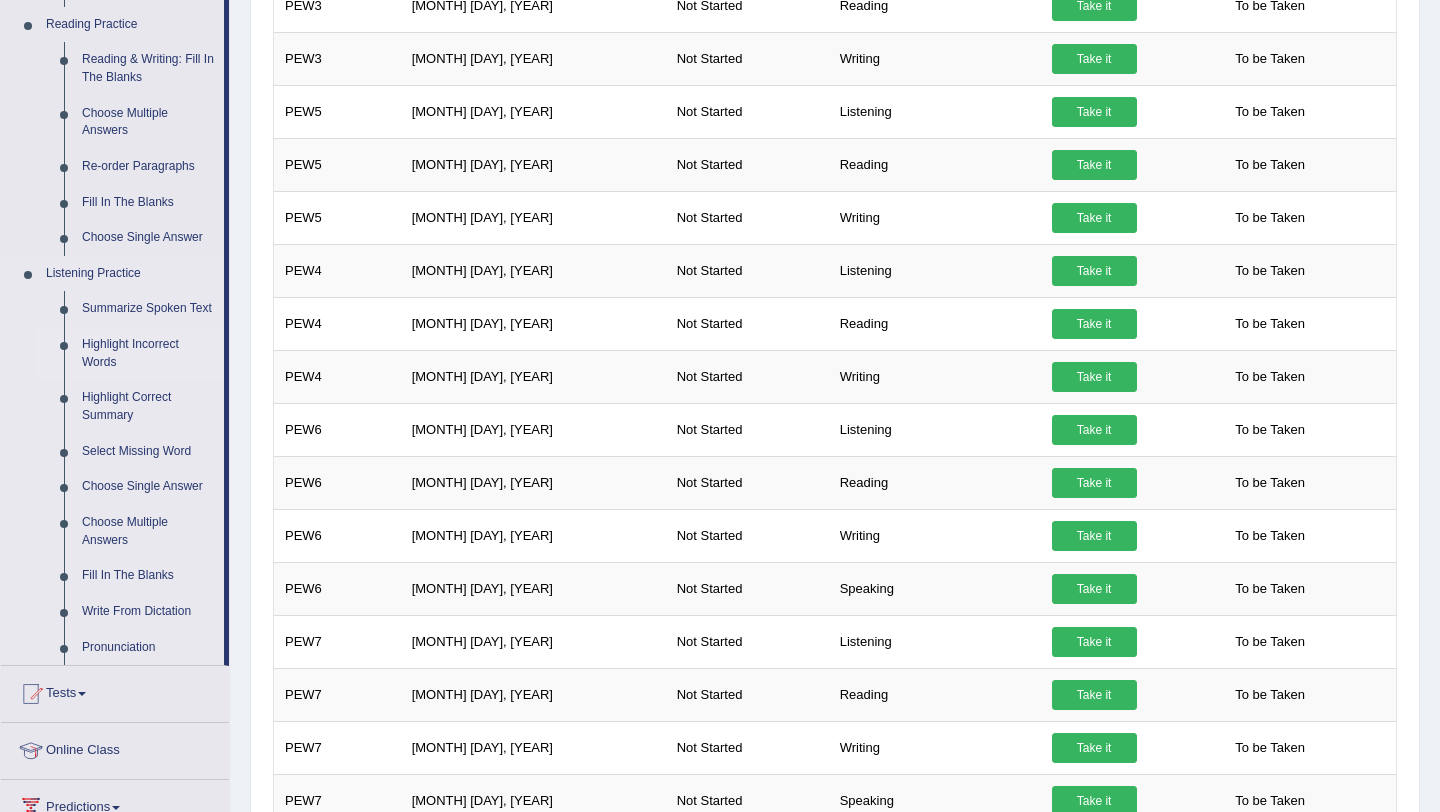 click on "Highlight Incorrect Words" at bounding box center (148, 353) 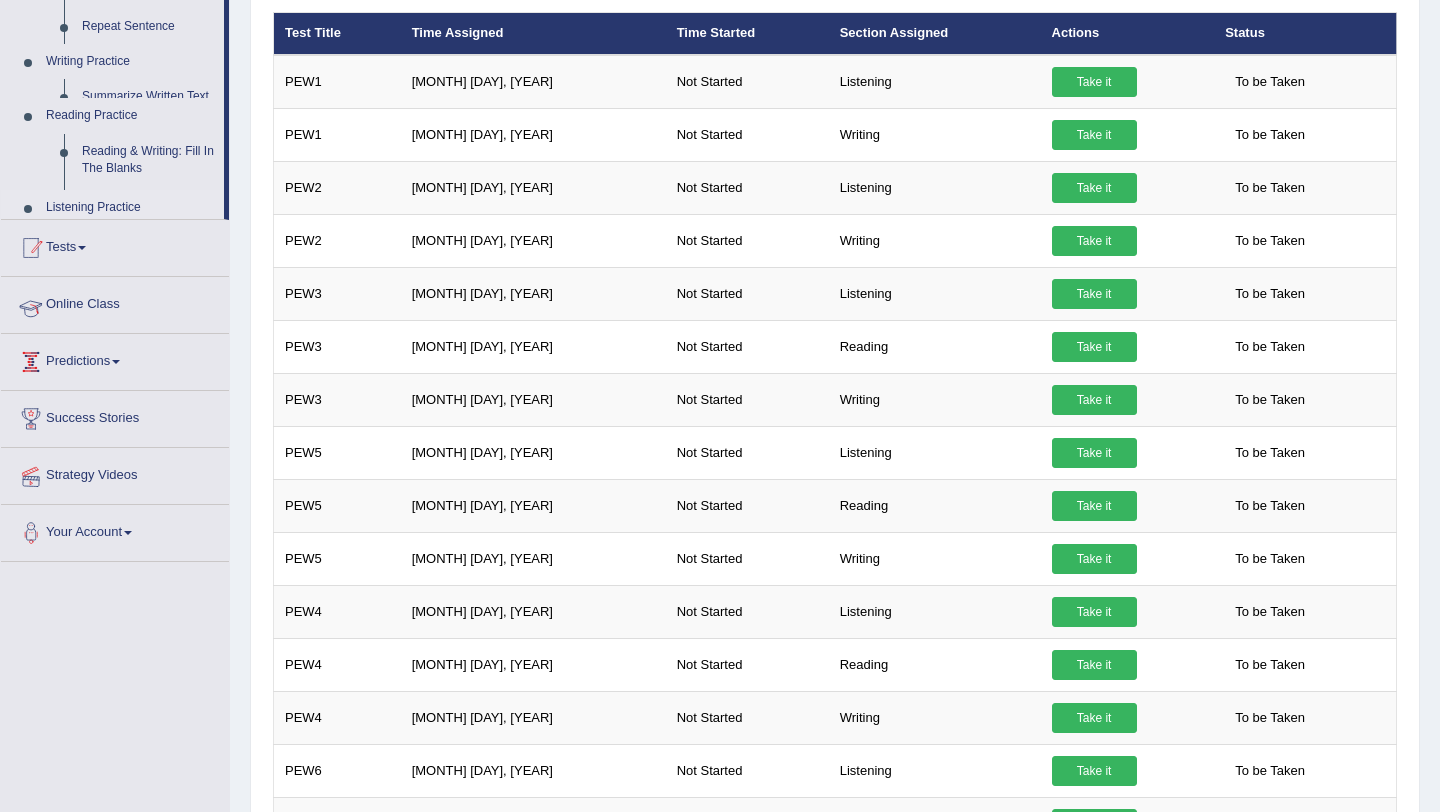 scroll, scrollTop: 323, scrollLeft: 0, axis: vertical 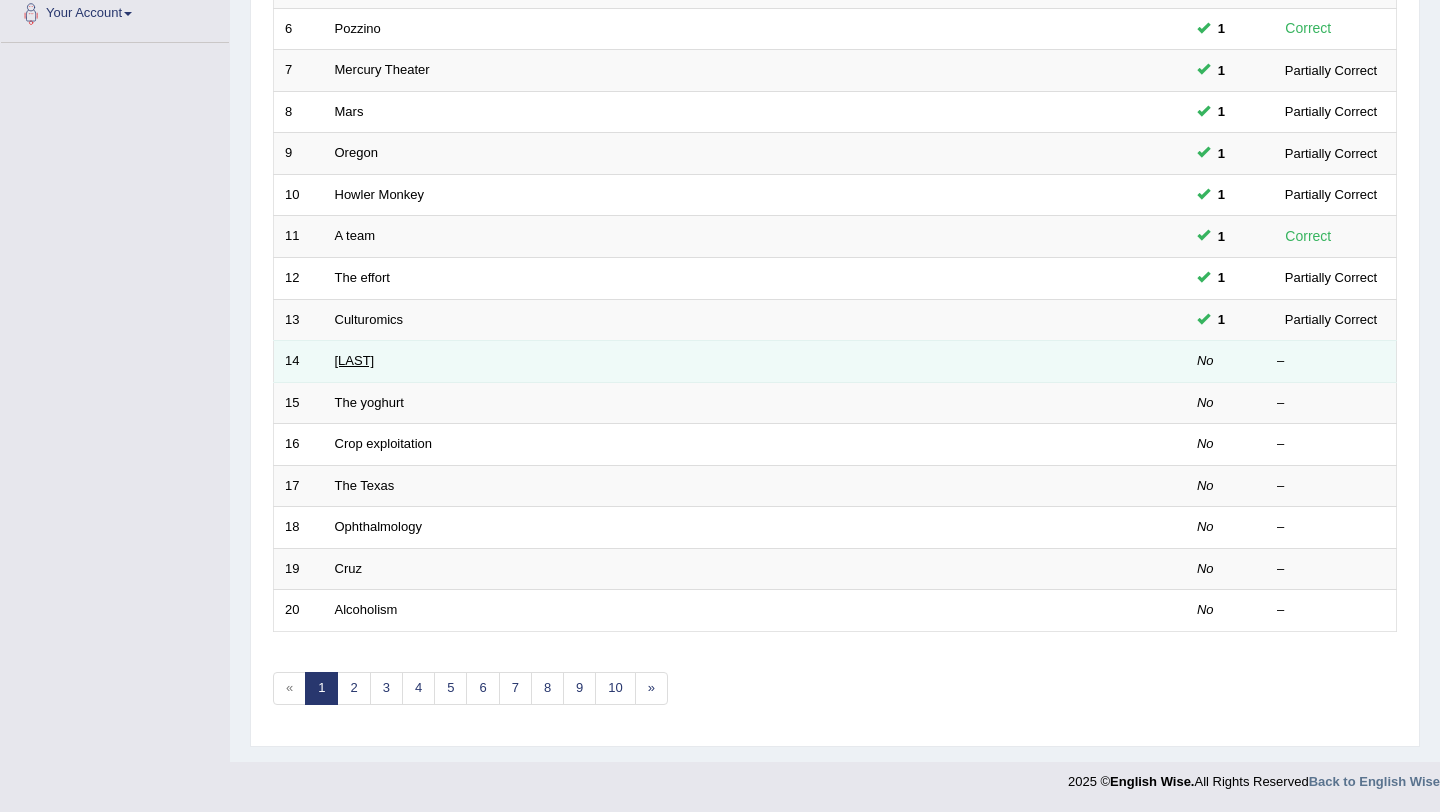 click on "[LAST]" at bounding box center (355, 360) 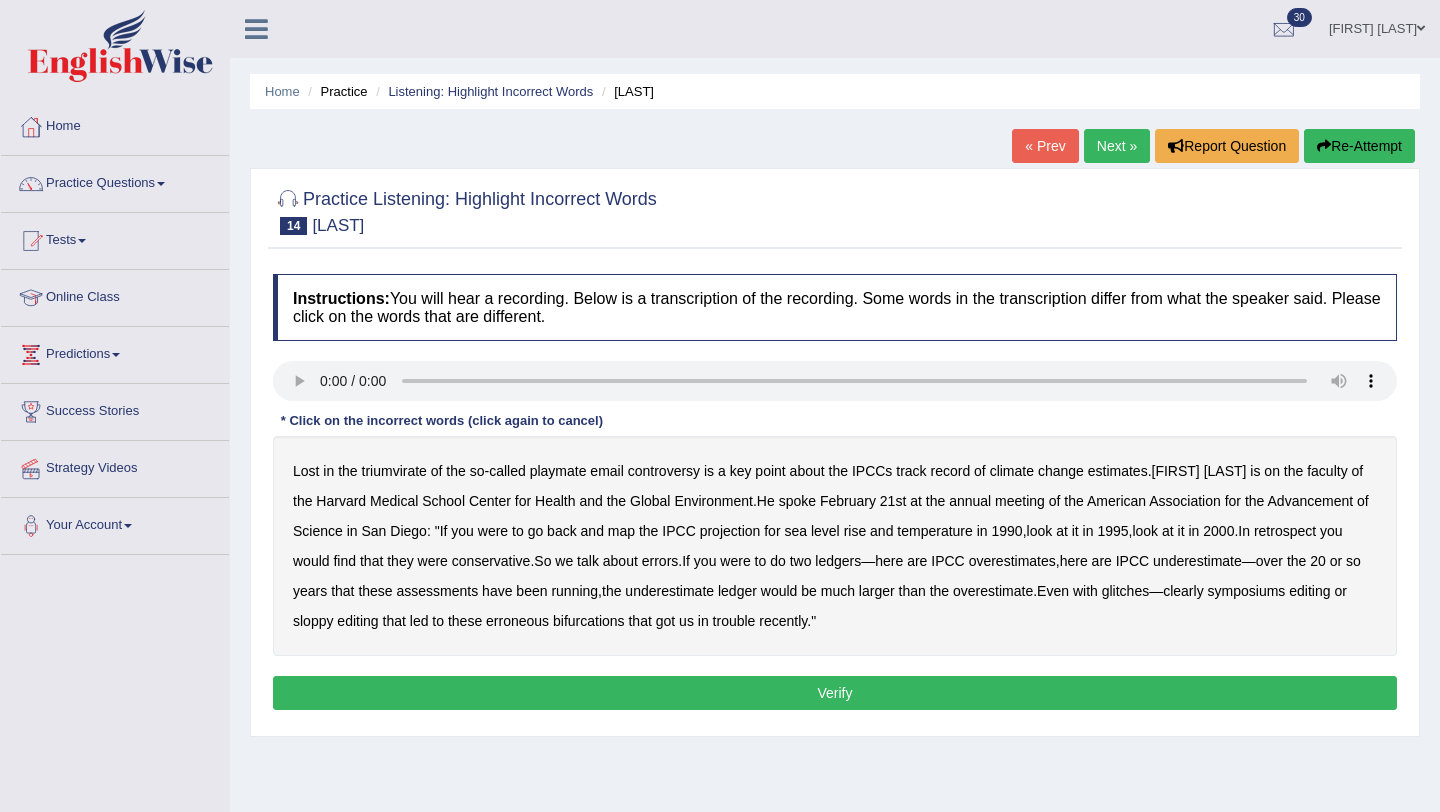 scroll, scrollTop: 0, scrollLeft: 0, axis: both 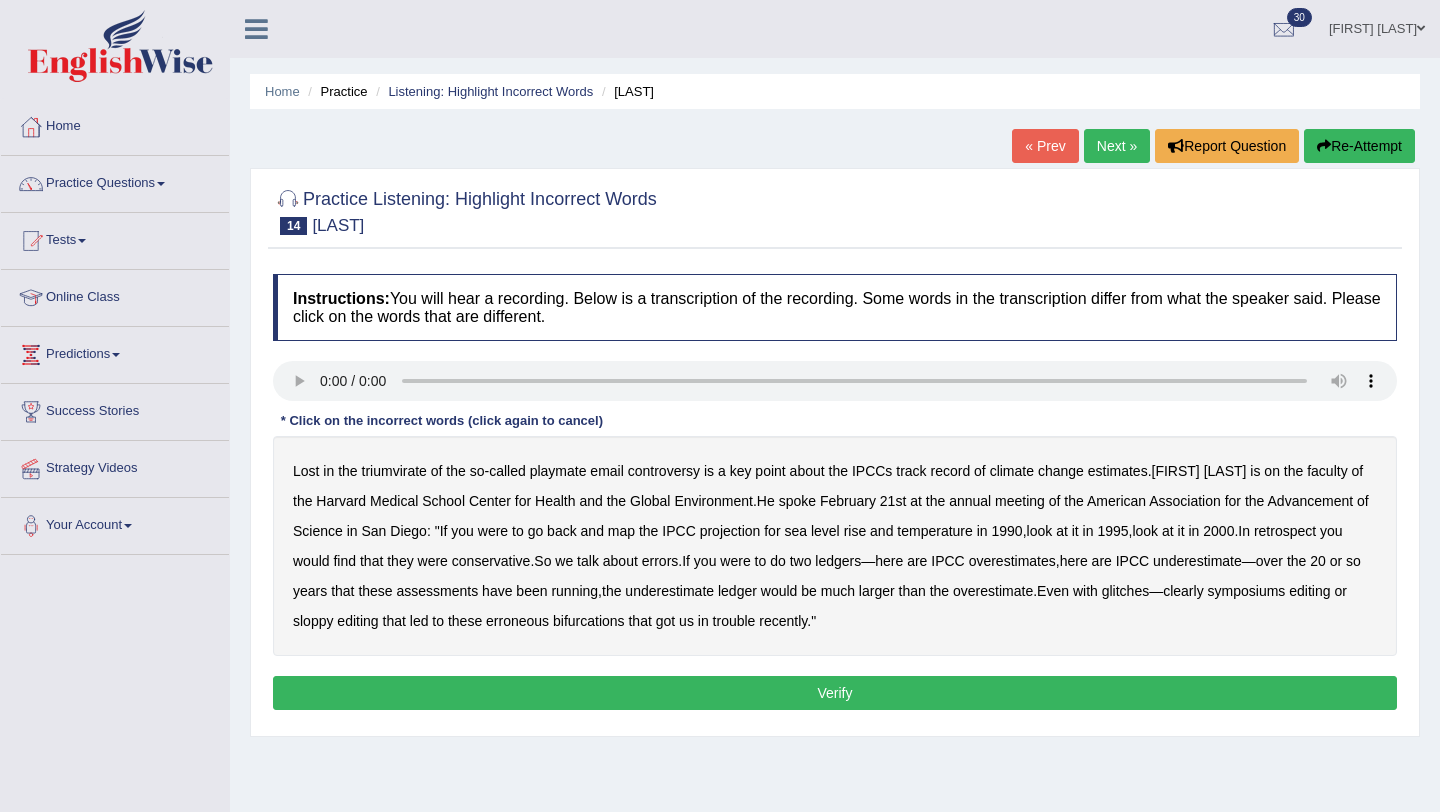 click on "Next »" at bounding box center (1117, 146) 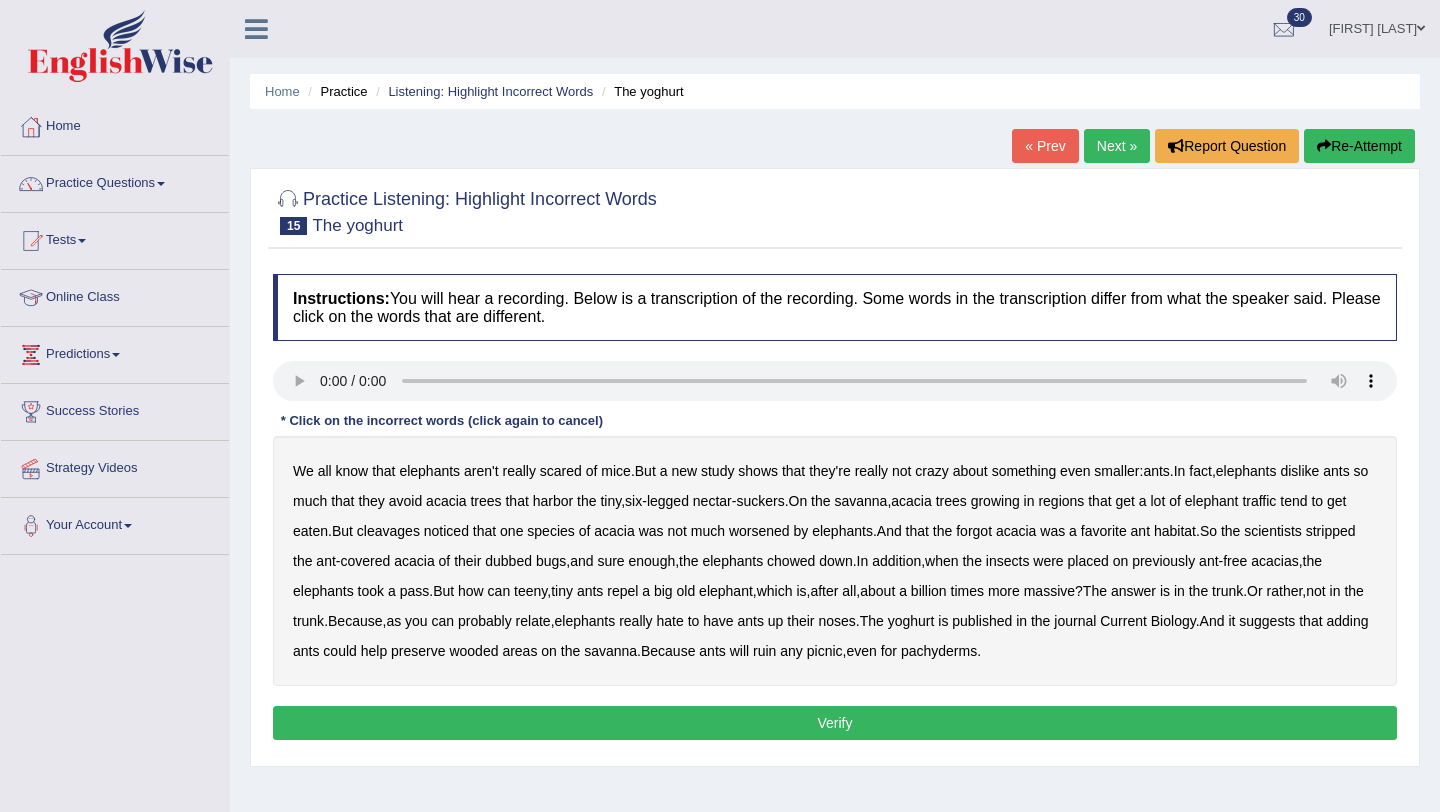 scroll, scrollTop: 0, scrollLeft: 0, axis: both 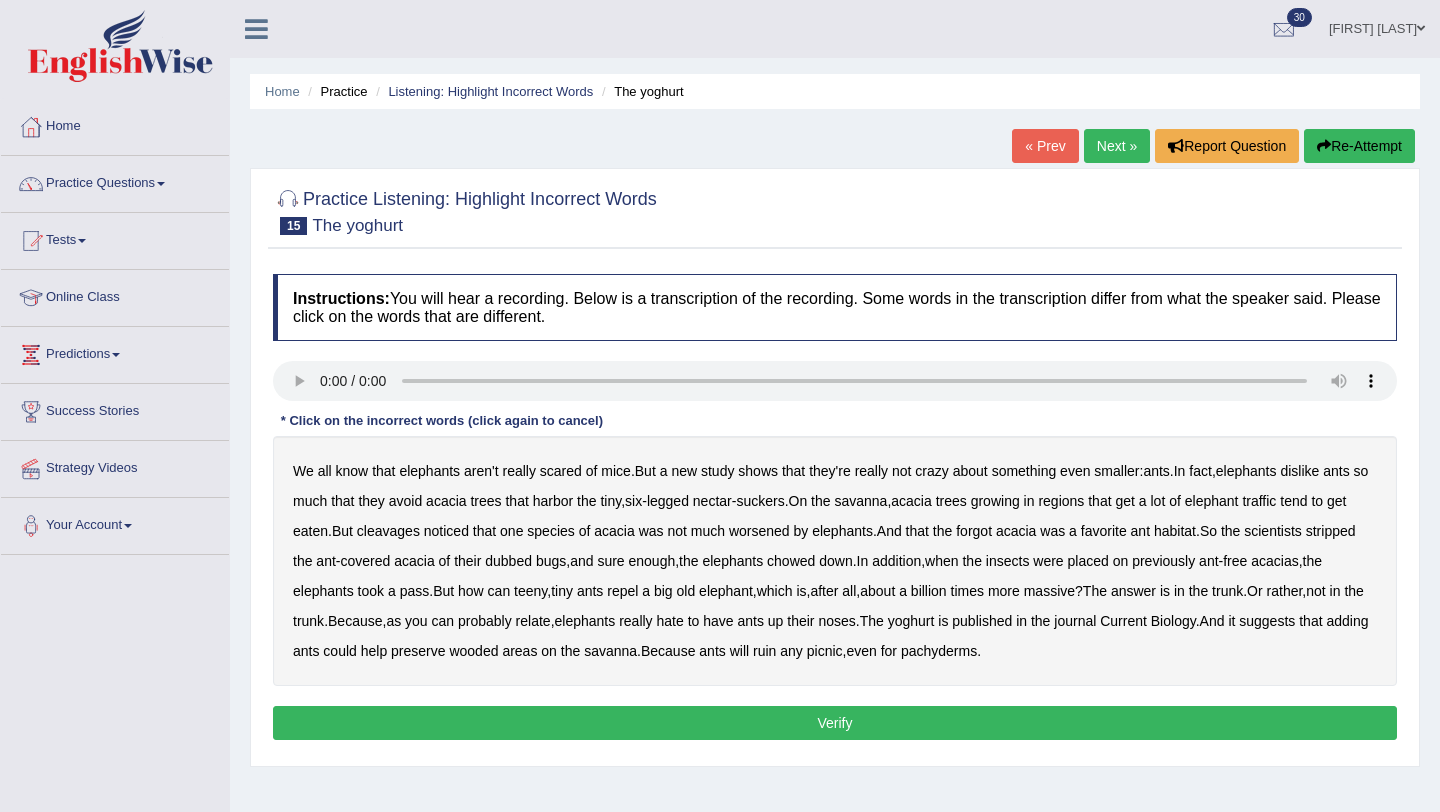 click on "cleavages" at bounding box center (388, 531) 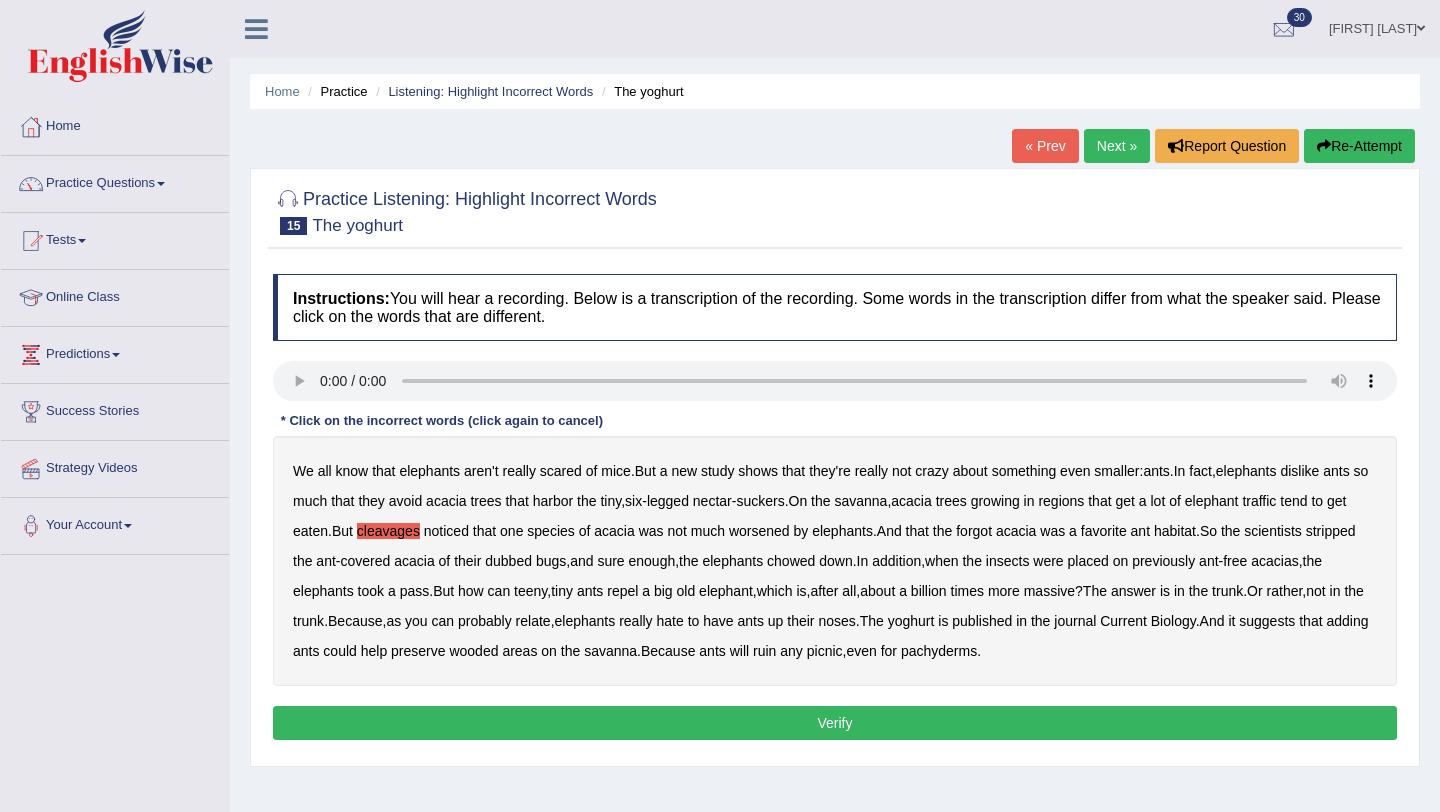 click on "worsened" at bounding box center (759, 531) 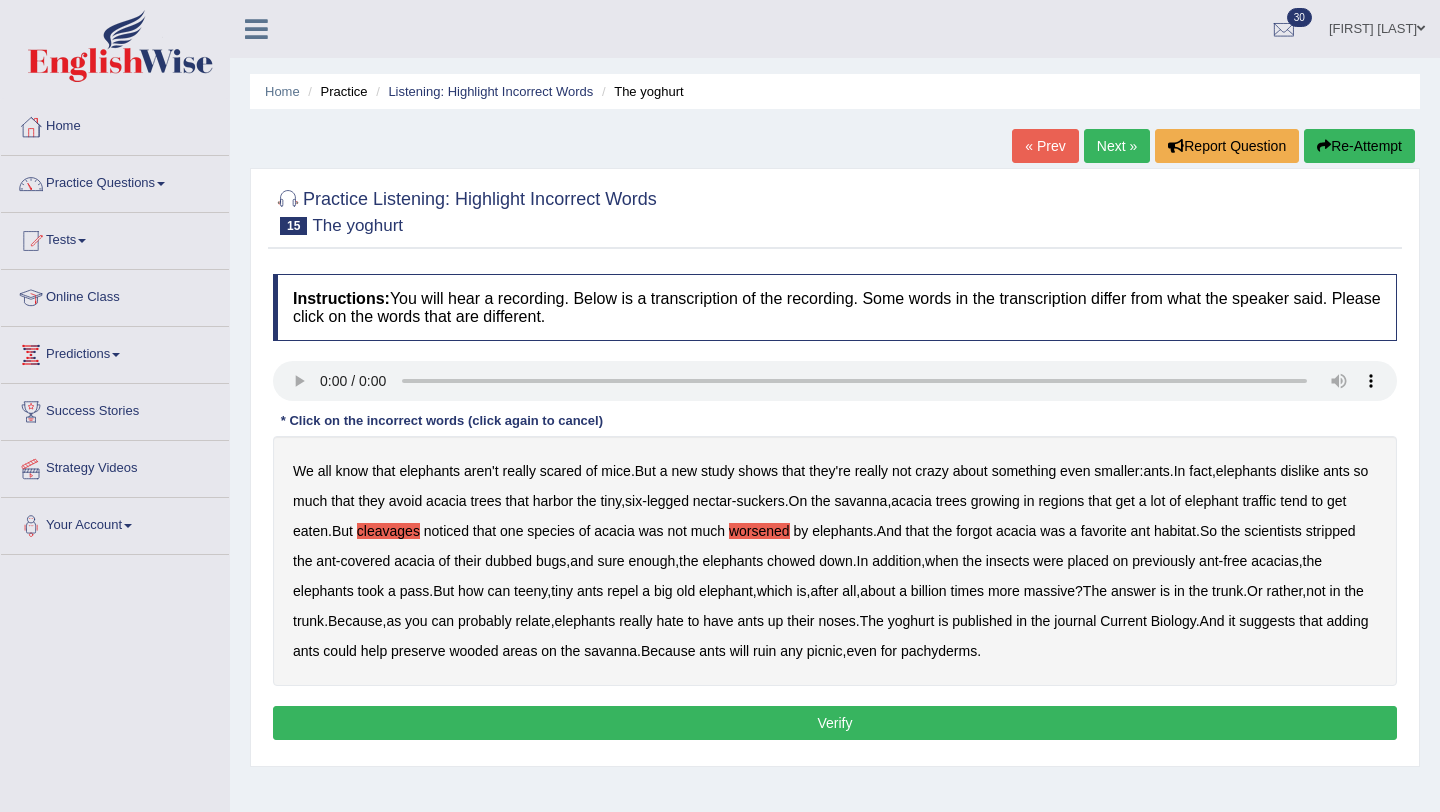 click on "yoghurt" at bounding box center [911, 621] 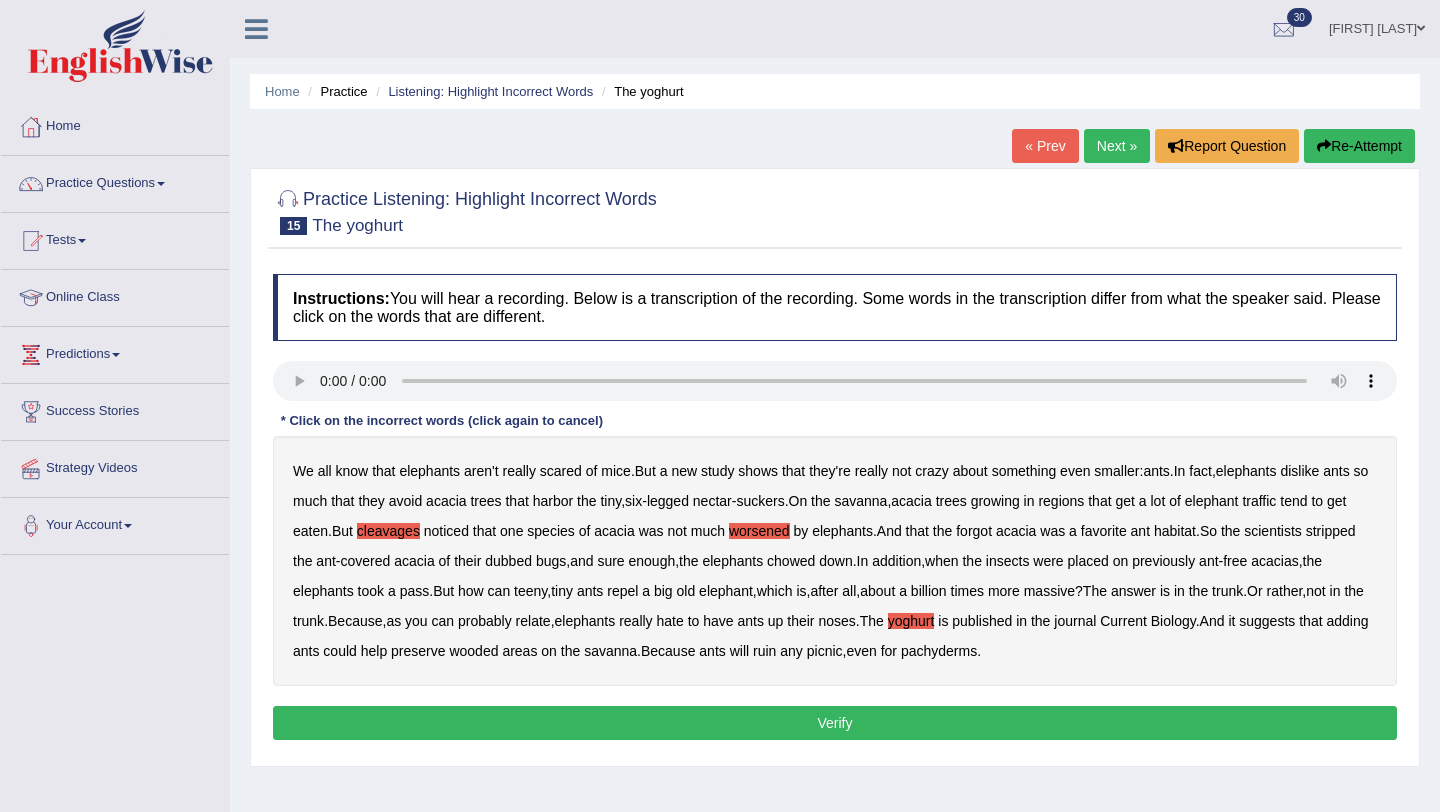 click on "wooded" at bounding box center (473, 651) 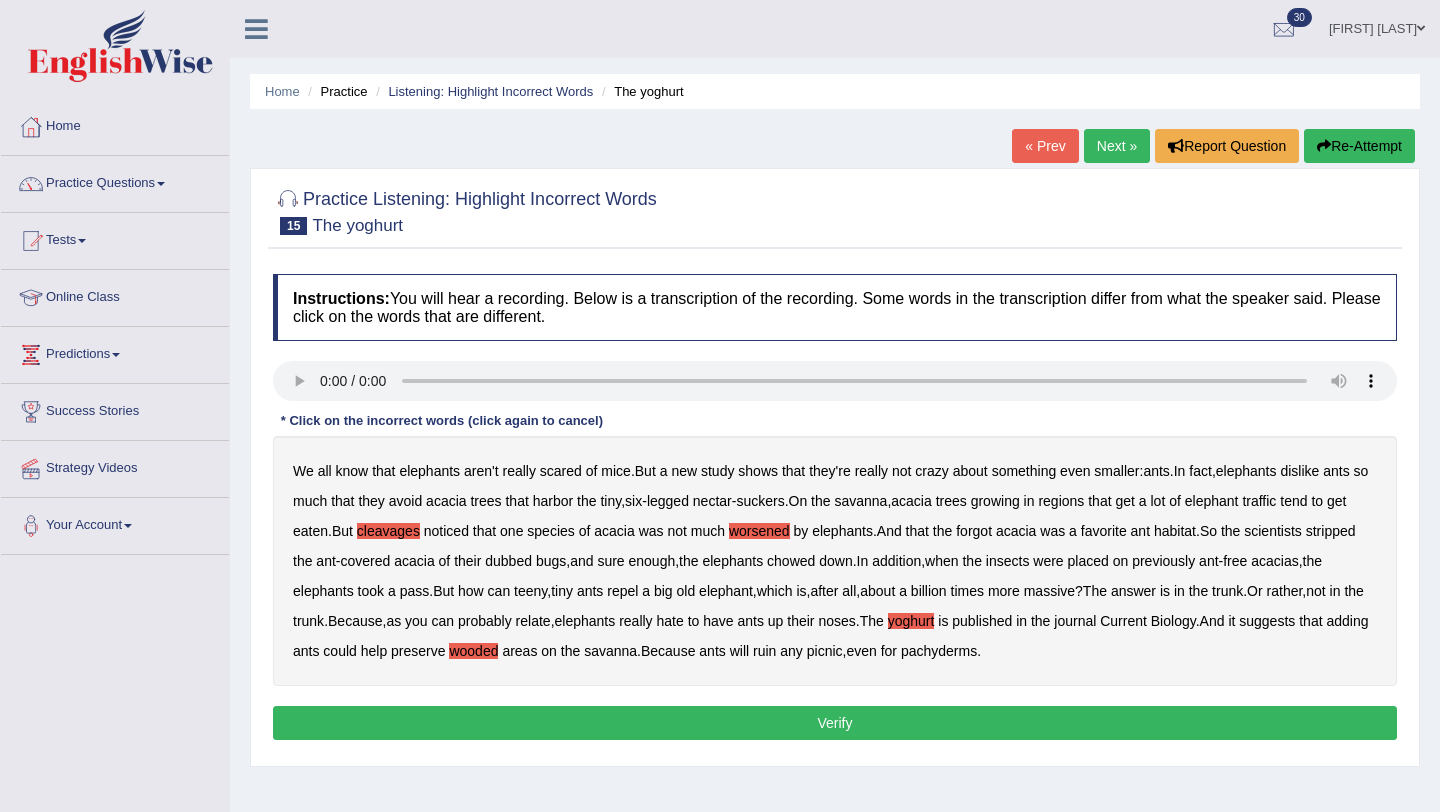 click on "We   all   know   that   elephants   aren't   really   scared   of   mice .  But   a   new   study   shows   that   they're   really   not   crazy   about   something   even   smaller :  ants .  In   fact ,  elephants   dislike   ants   so   much   that   they   avoid   acacia   trees   that   harbor   the   tiny ,  six - legged   nectar - suckers .  On   the   savanna ,  acacia   trees   growing   in   regions   that   get   a   lot   of   elephant   traffic   tend   to   get   eaten .  But   cleavages   noticed   that   one   species   of   acacia   was   not   much   worsened   by   elephants .  And   that   the   forgot   acacia   was   a   favorite   ant   habitat .  So   the   scientists   stripped   the   ant - covered   acacia   of   their   dubbed   bugs ,  and   sure   enough ,  the   elephants   chowed   down .  In   addition ,  when   the   insects   were   placed   on   previously   ant - free   acacias ,  the   elephants   took   a   pass .  But   how   can   teeny ,  tiny   ants   repel   a" at bounding box center (835, 561) 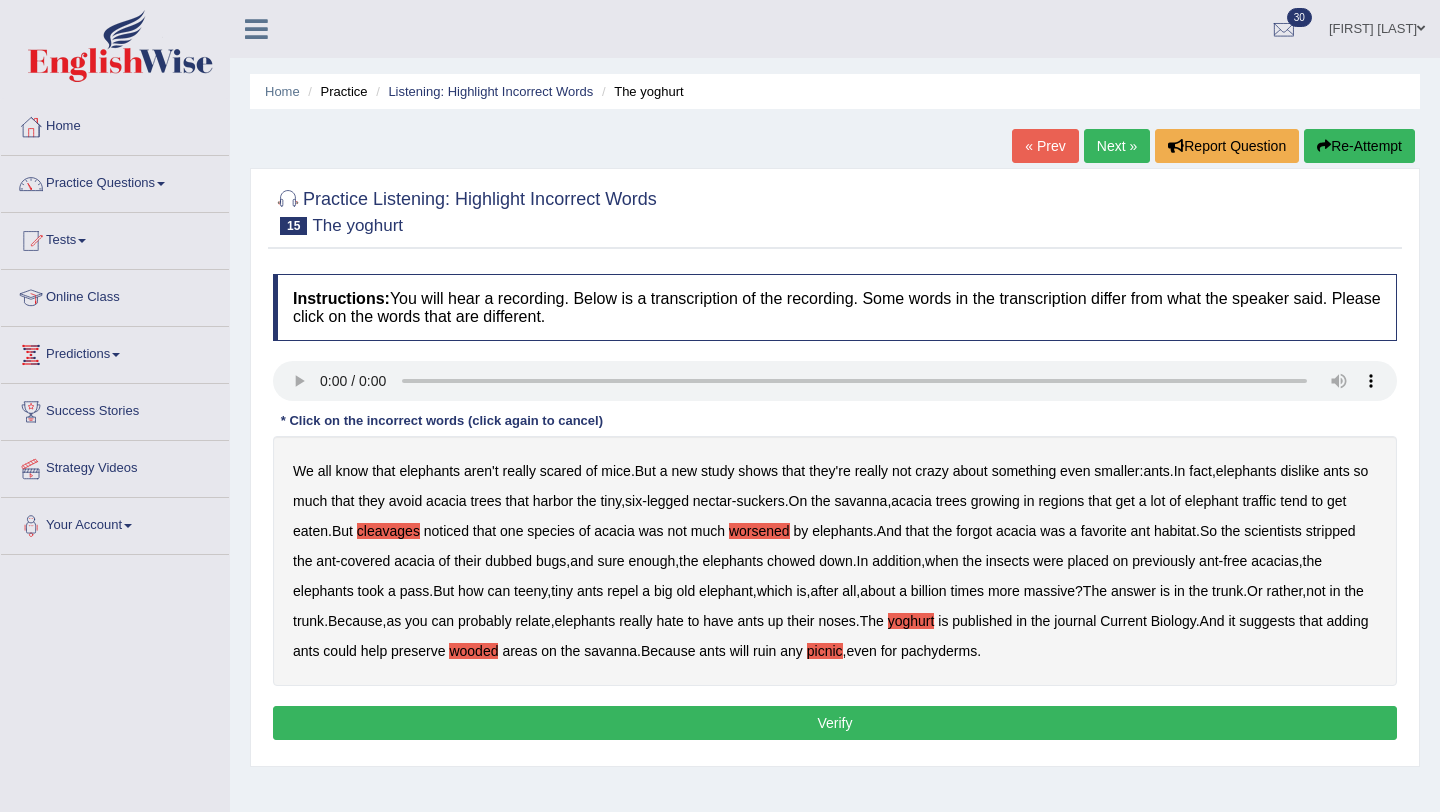 click on "Verify" at bounding box center [835, 723] 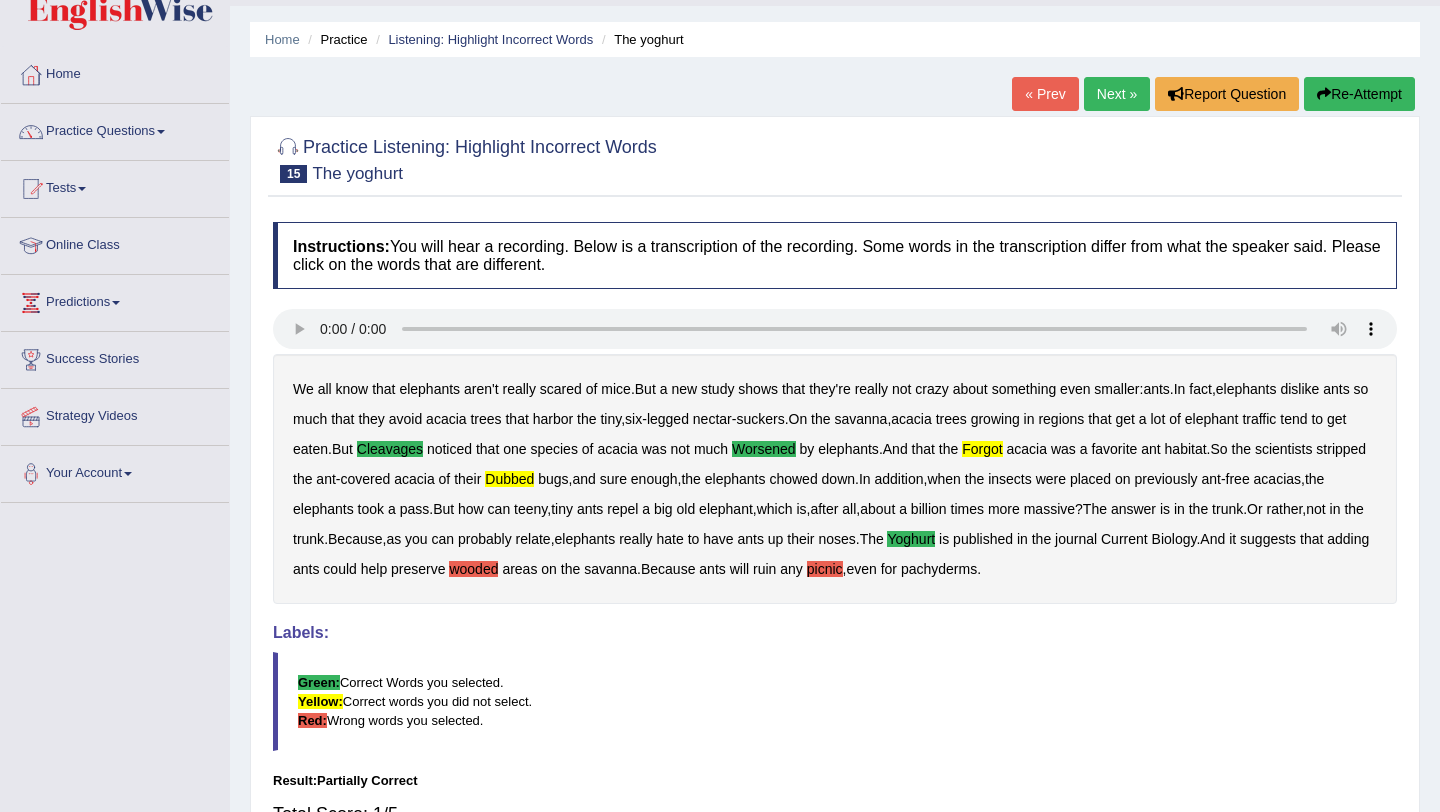 scroll, scrollTop: 0, scrollLeft: 0, axis: both 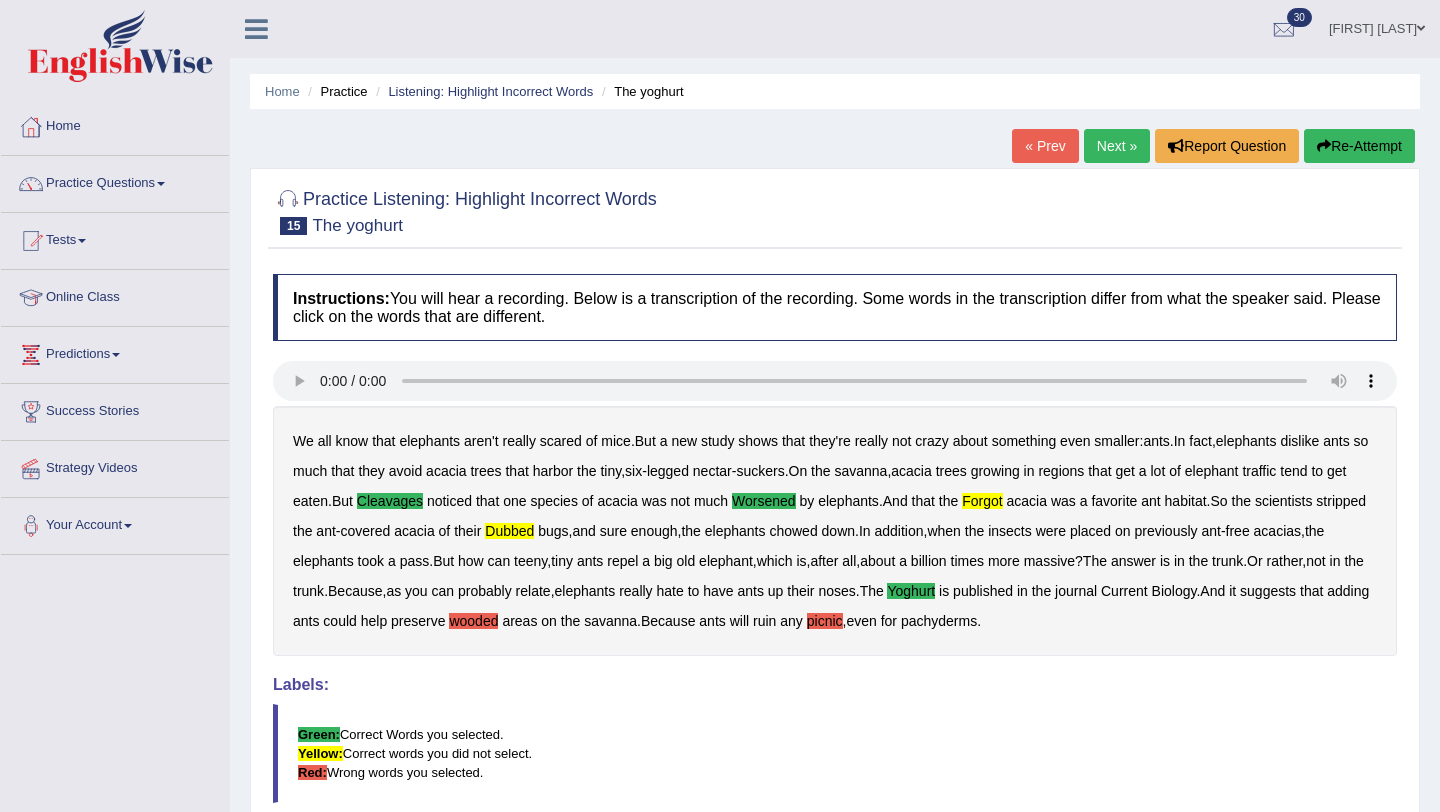 click on "Next »" at bounding box center (1117, 146) 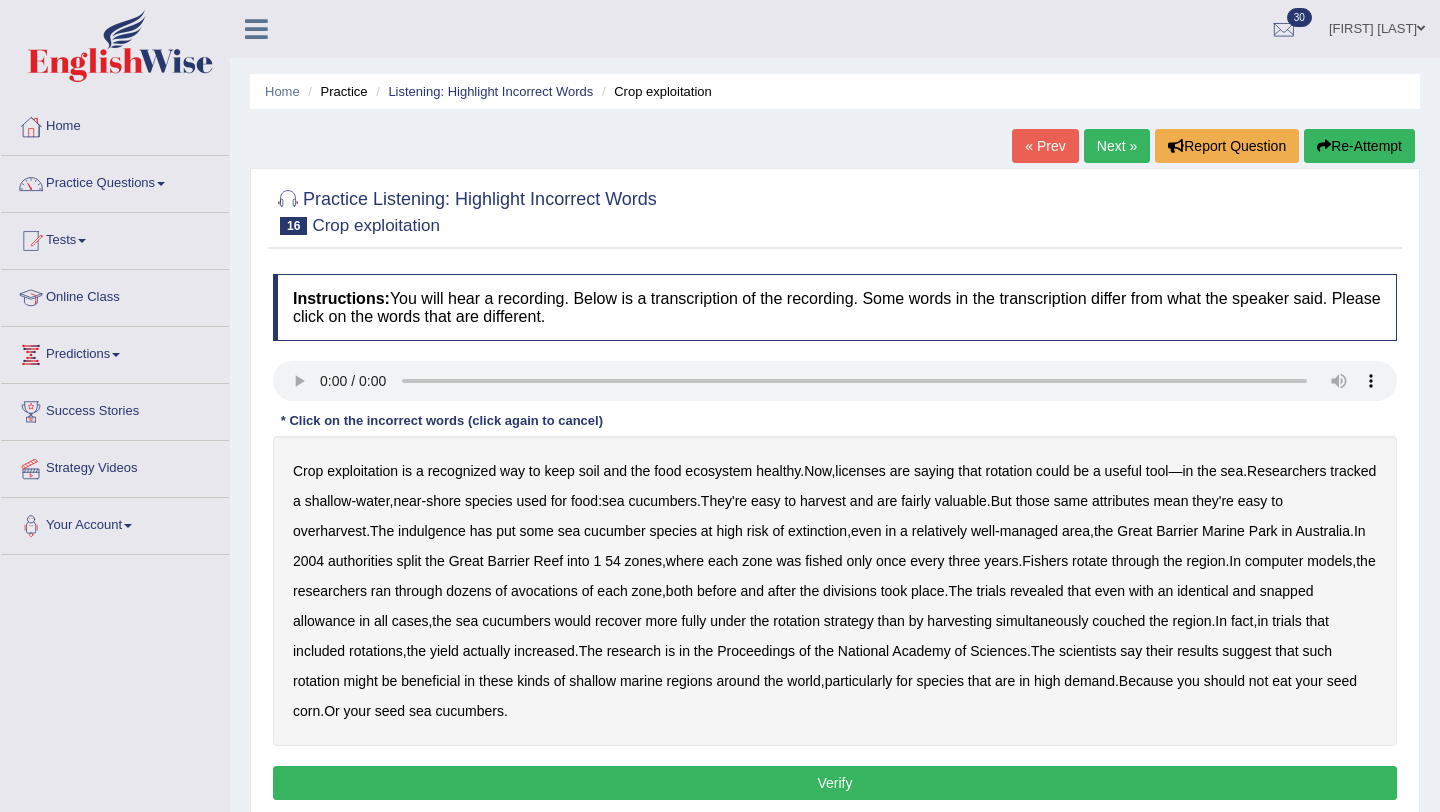 scroll, scrollTop: 0, scrollLeft: 0, axis: both 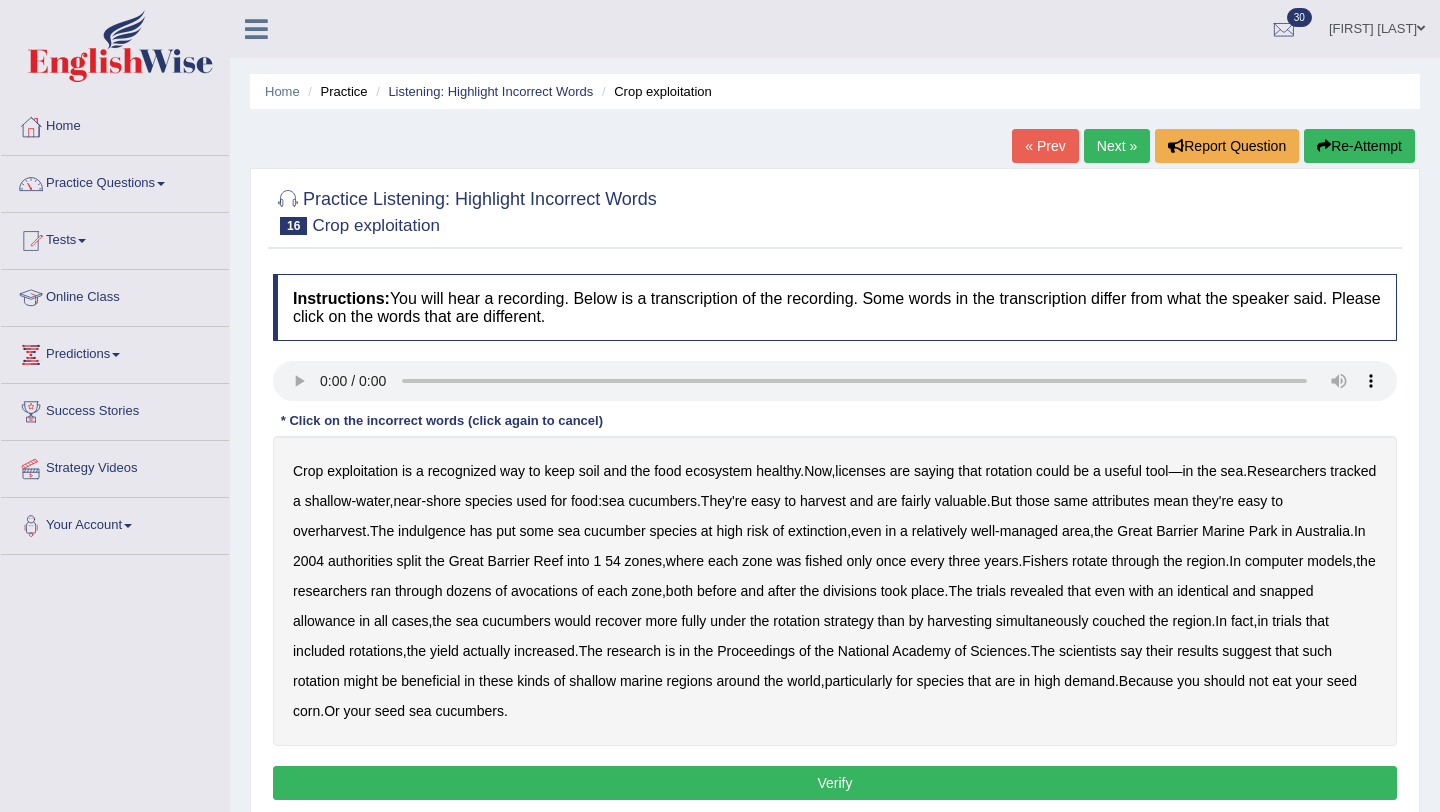 click on "licenses" at bounding box center (860, 471) 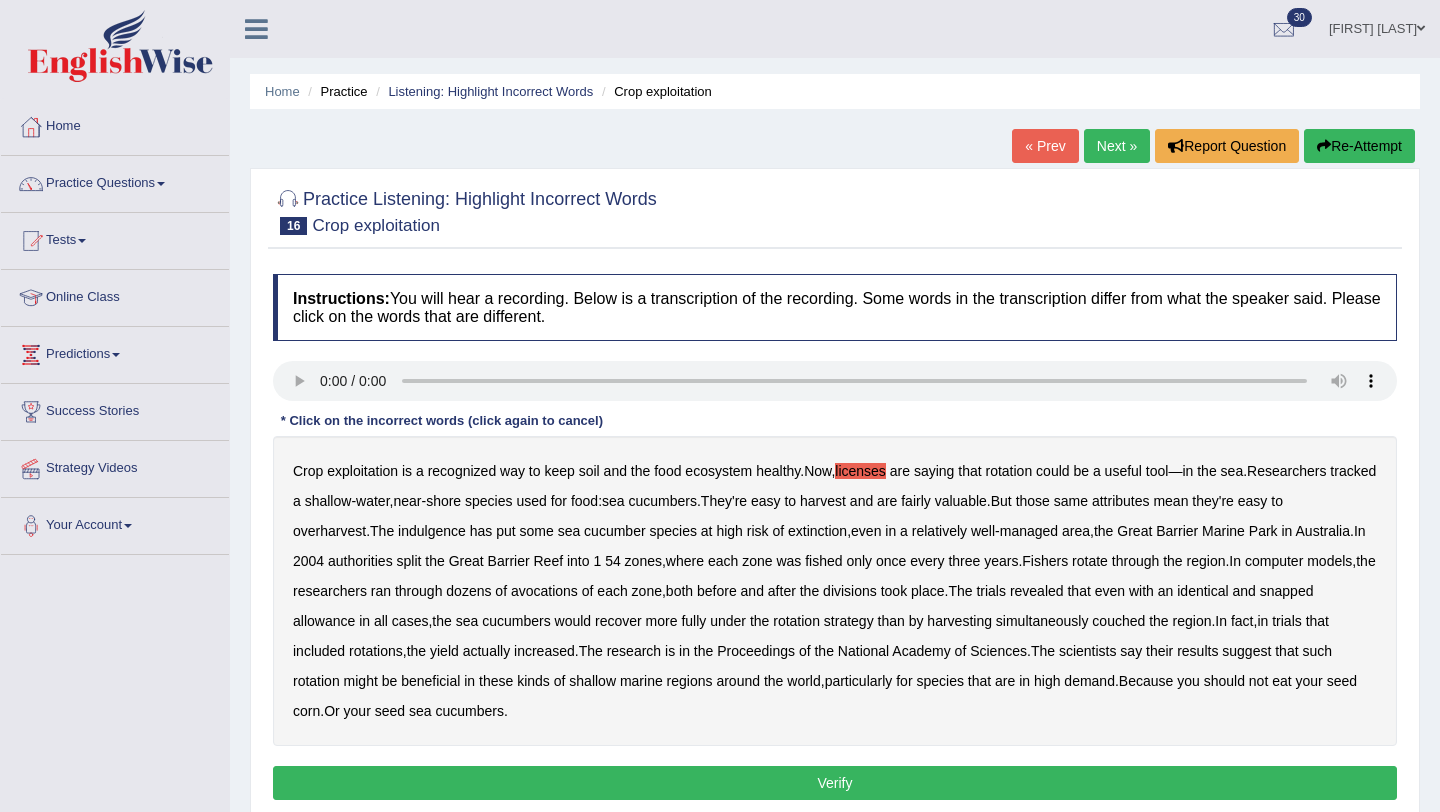 click on "indulgence" at bounding box center (432, 531) 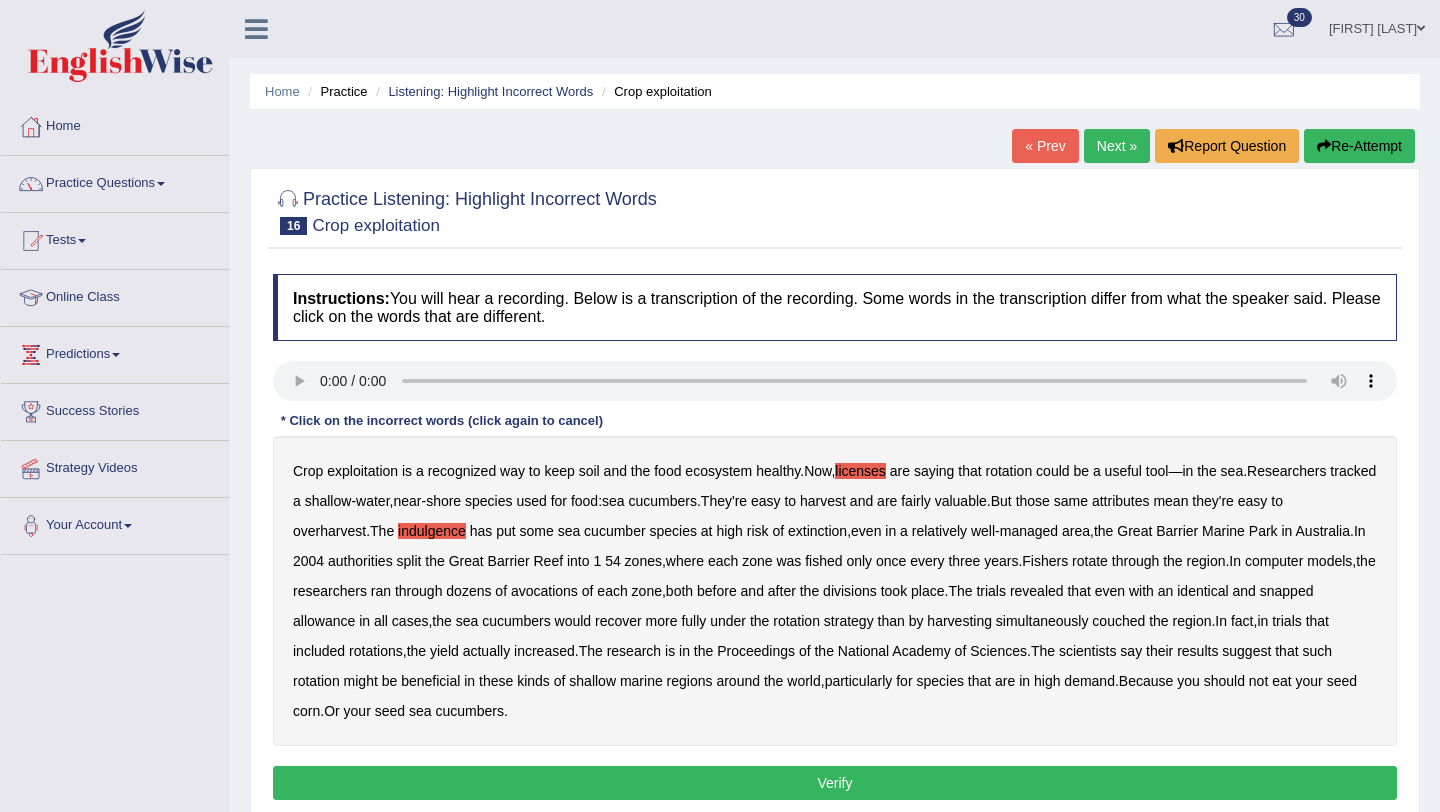 click on "avocations" at bounding box center (544, 591) 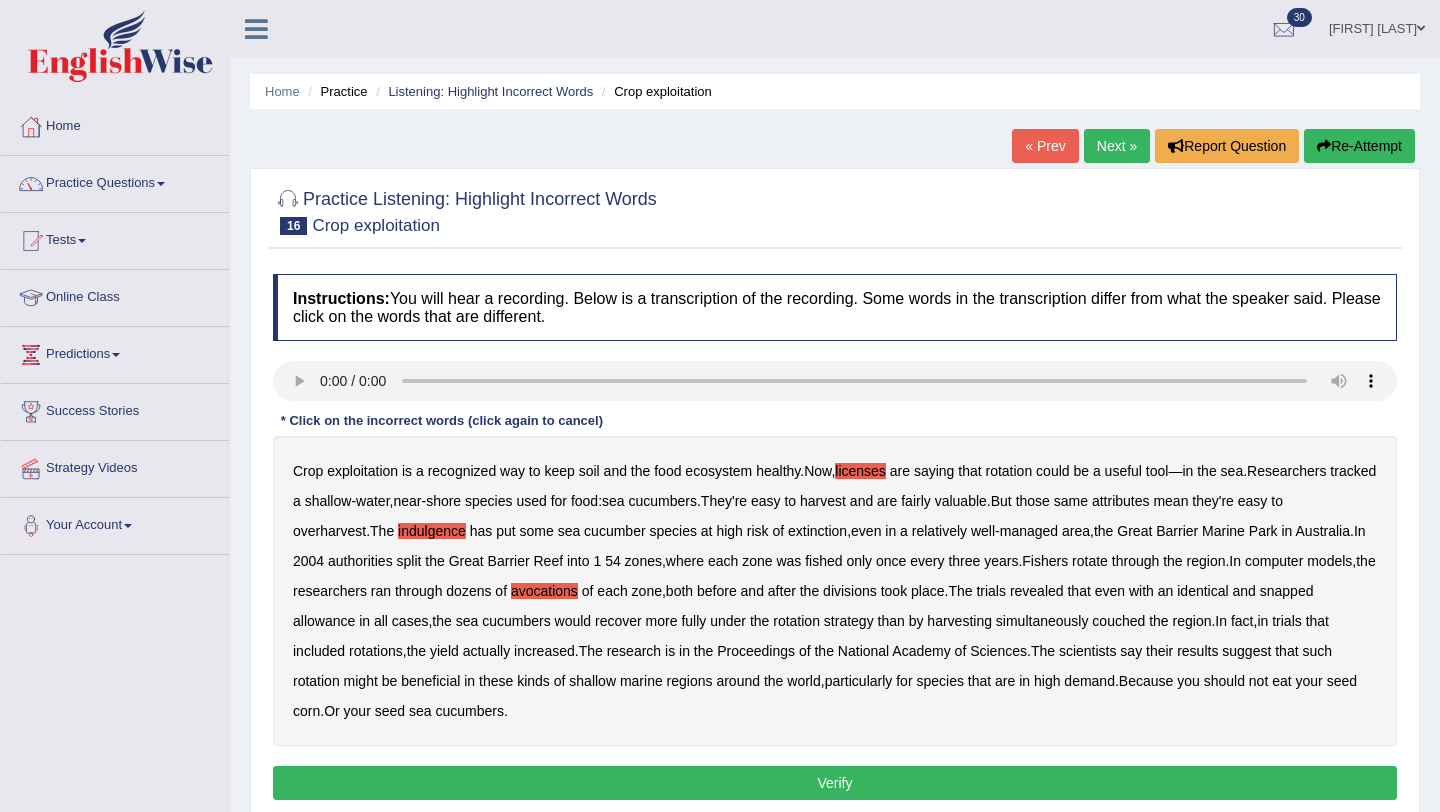 click on "snapped" at bounding box center [1287, 591] 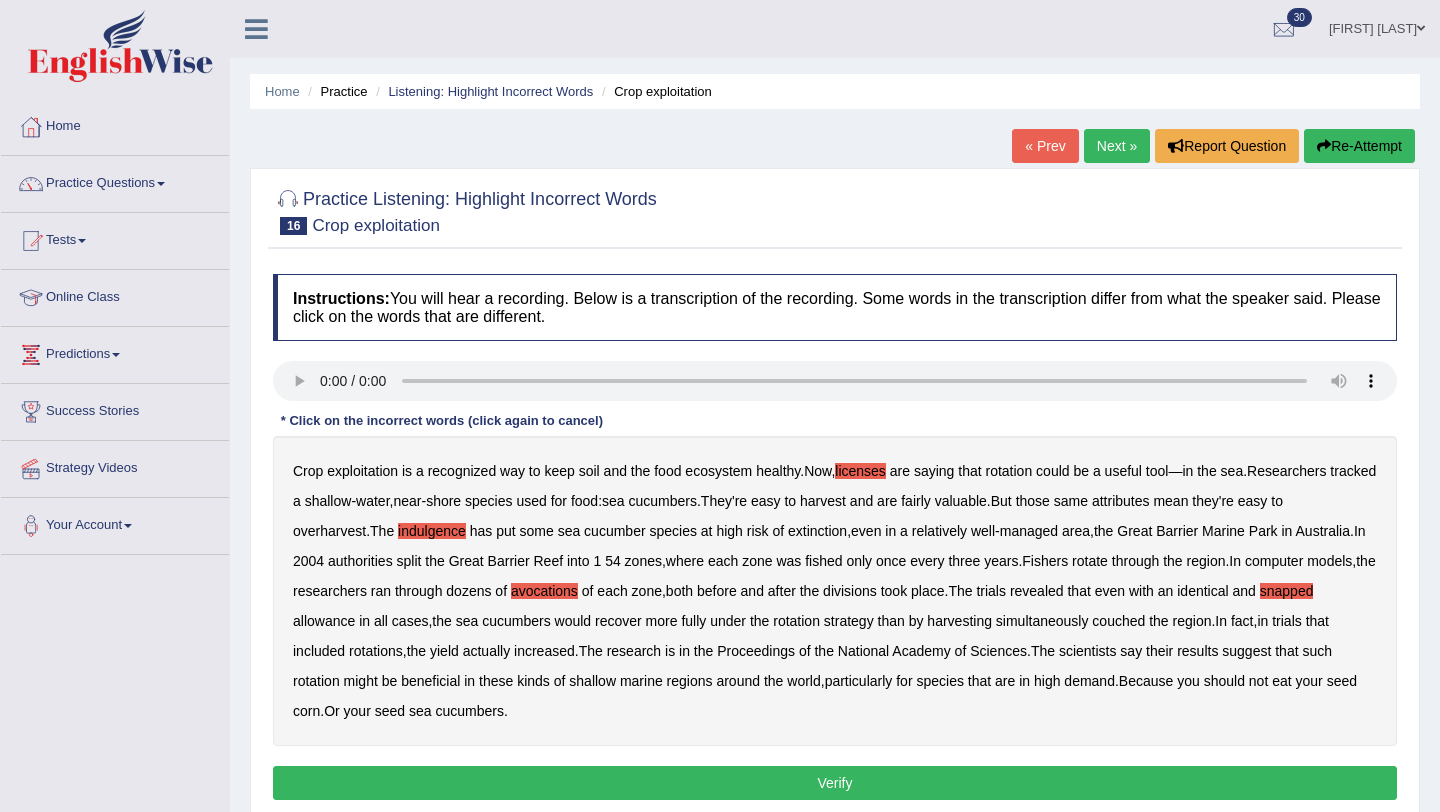 click on "couched" at bounding box center (1118, 621) 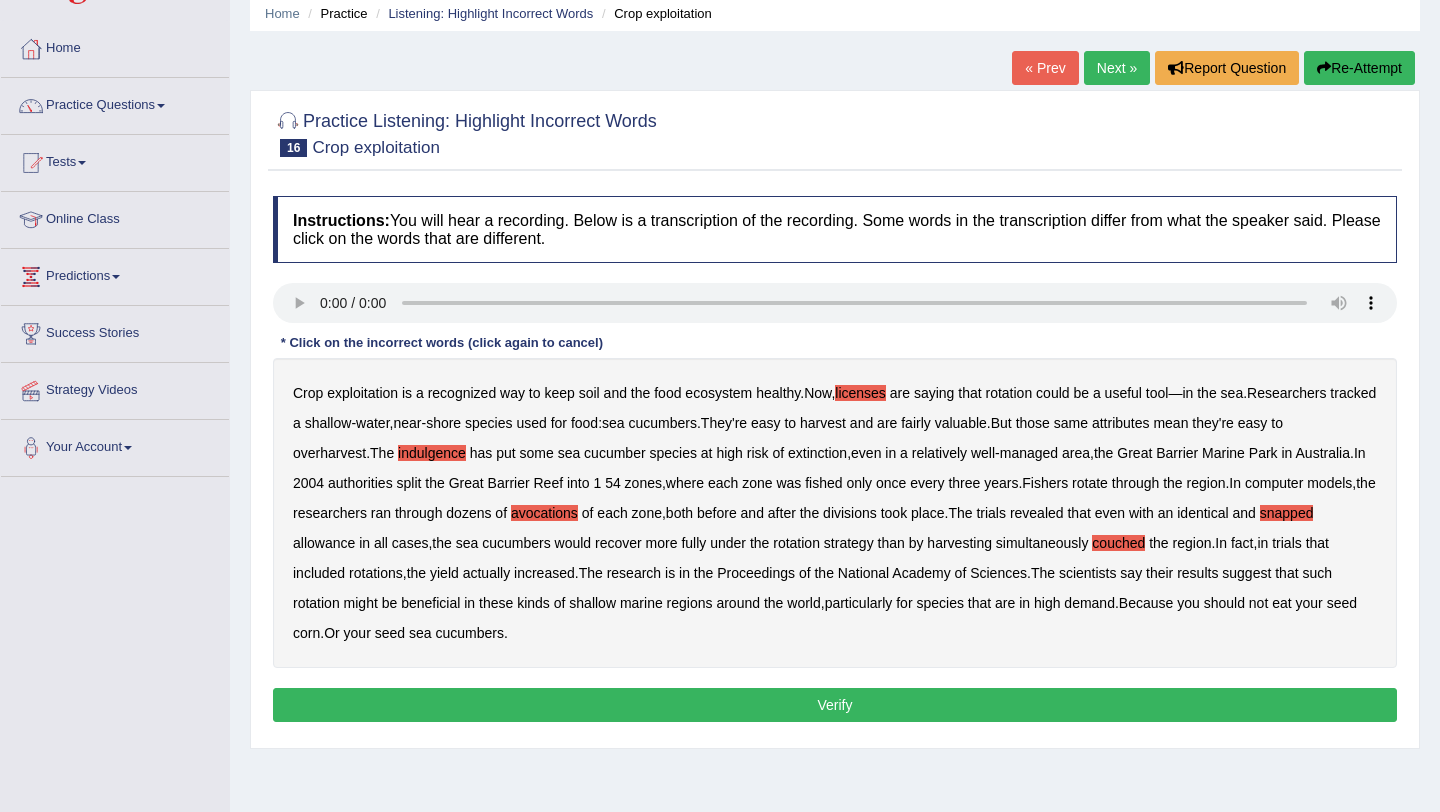 scroll, scrollTop: 82, scrollLeft: 0, axis: vertical 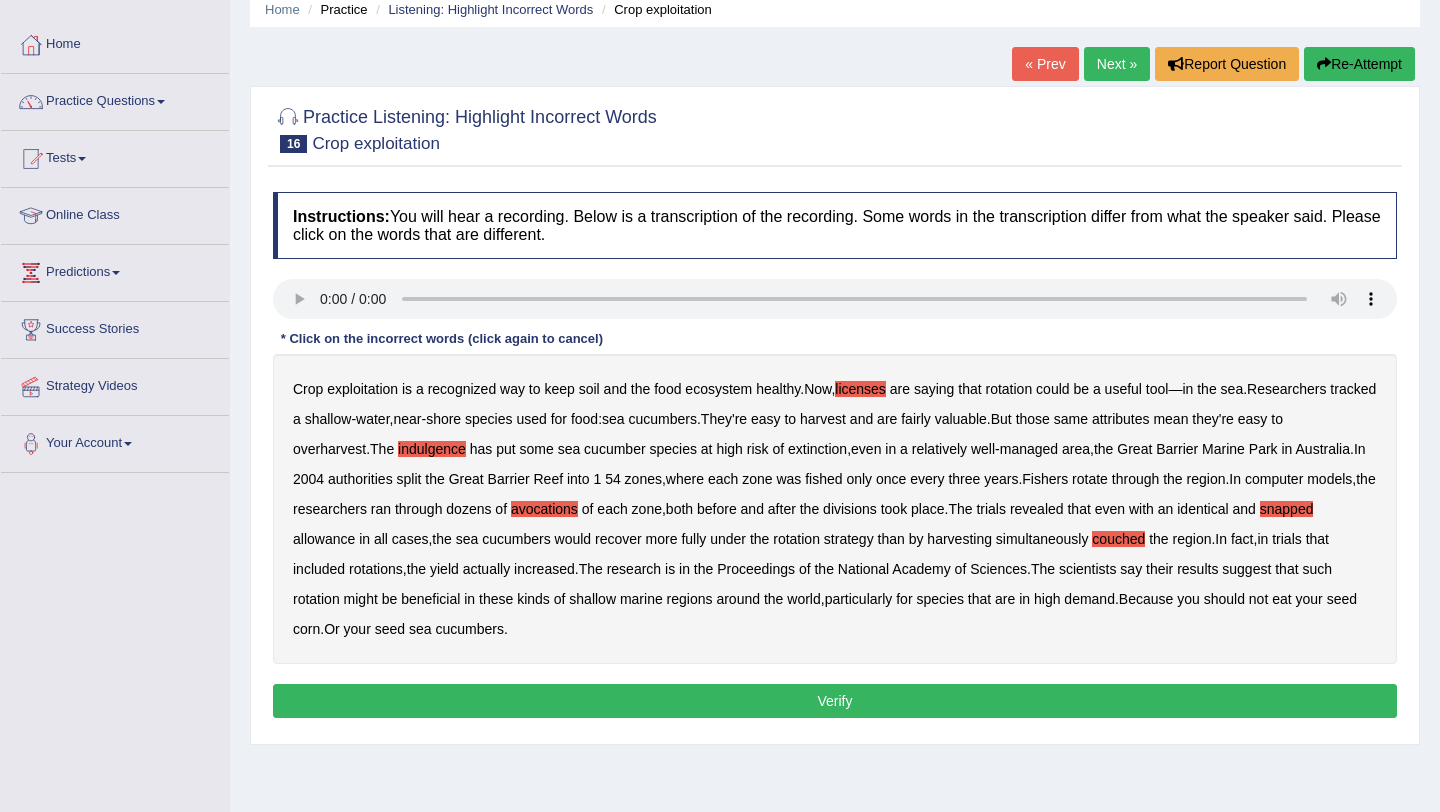 click on "Verify" at bounding box center [835, 701] 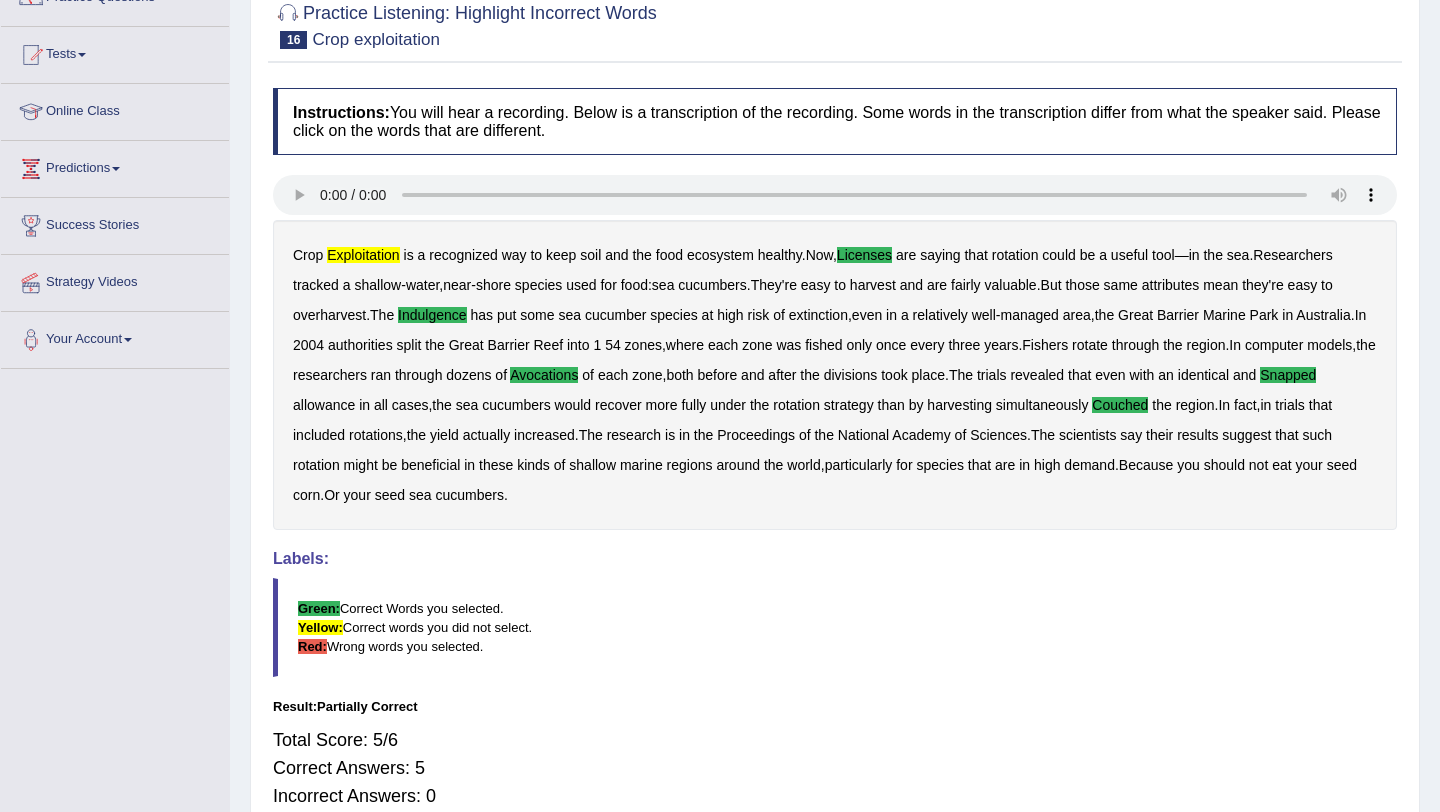 scroll, scrollTop: 193, scrollLeft: 0, axis: vertical 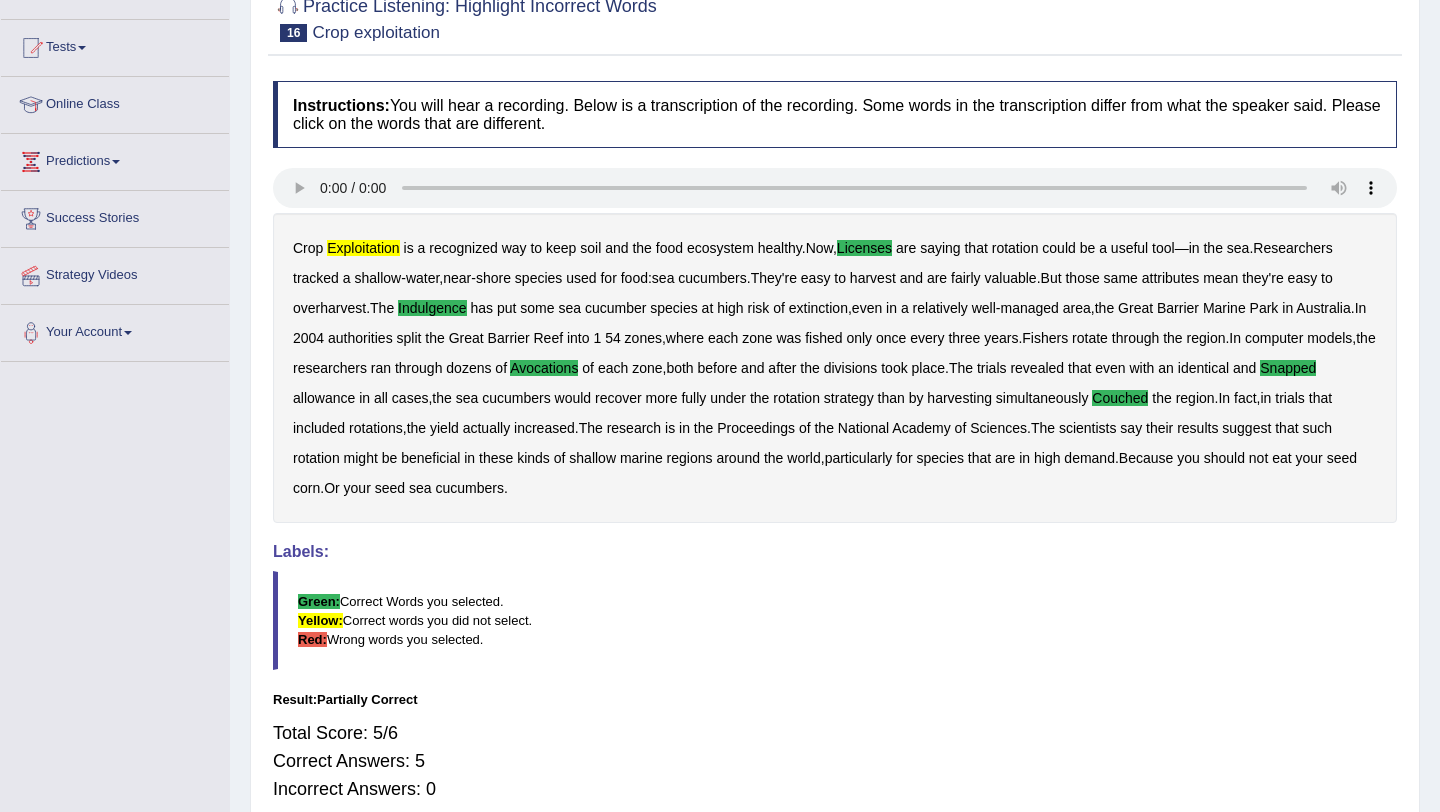 type 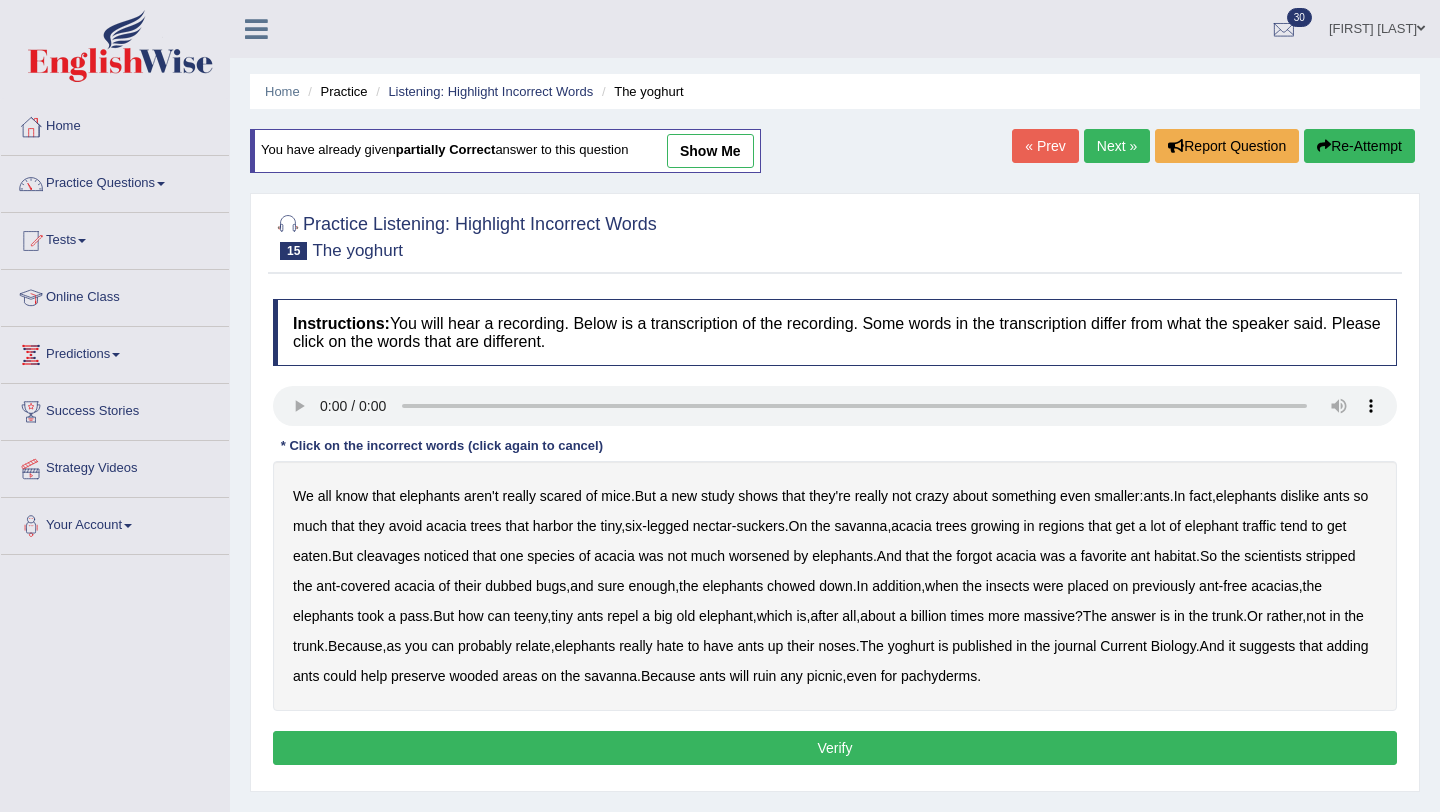 scroll, scrollTop: 46, scrollLeft: 0, axis: vertical 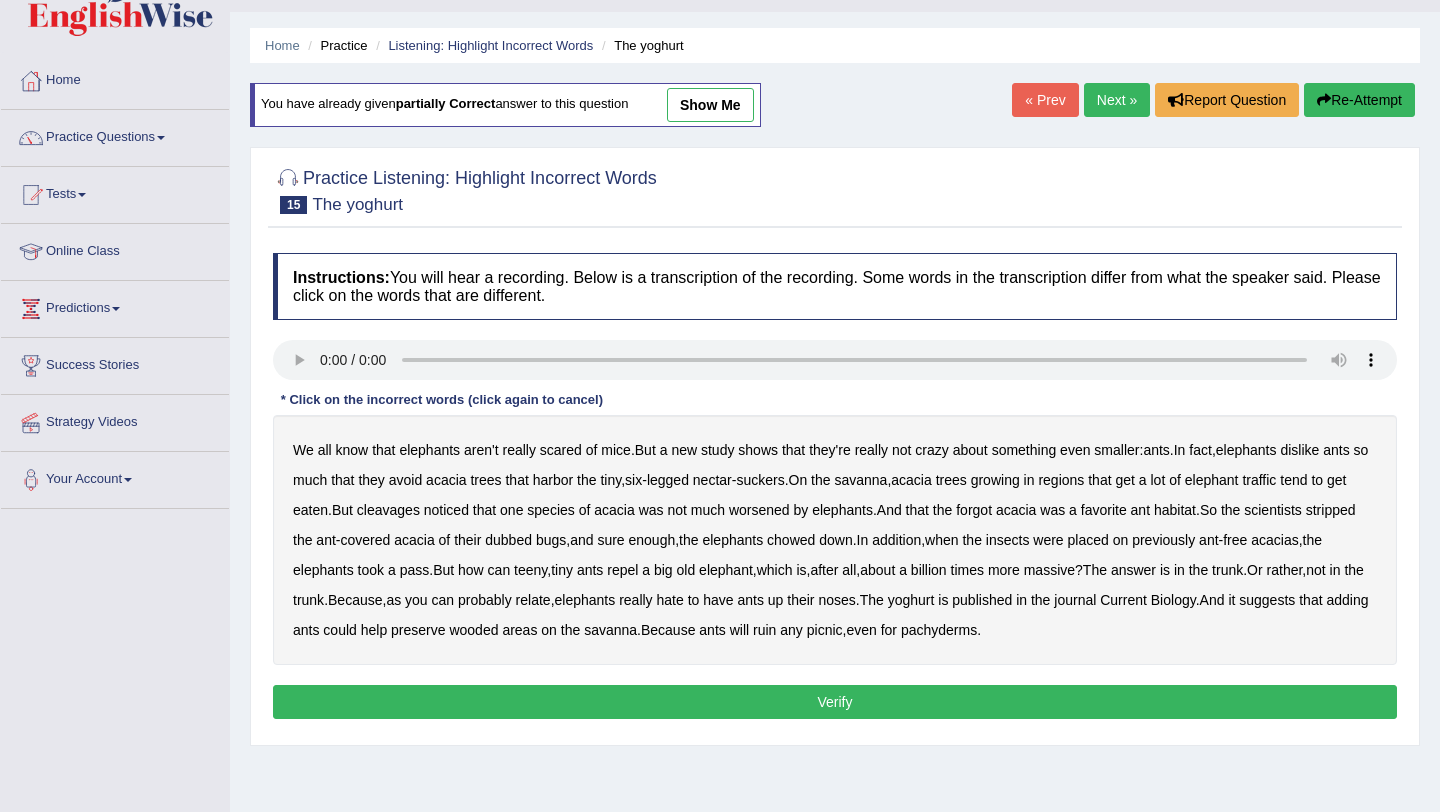 click on "cleavages" at bounding box center (388, 510) 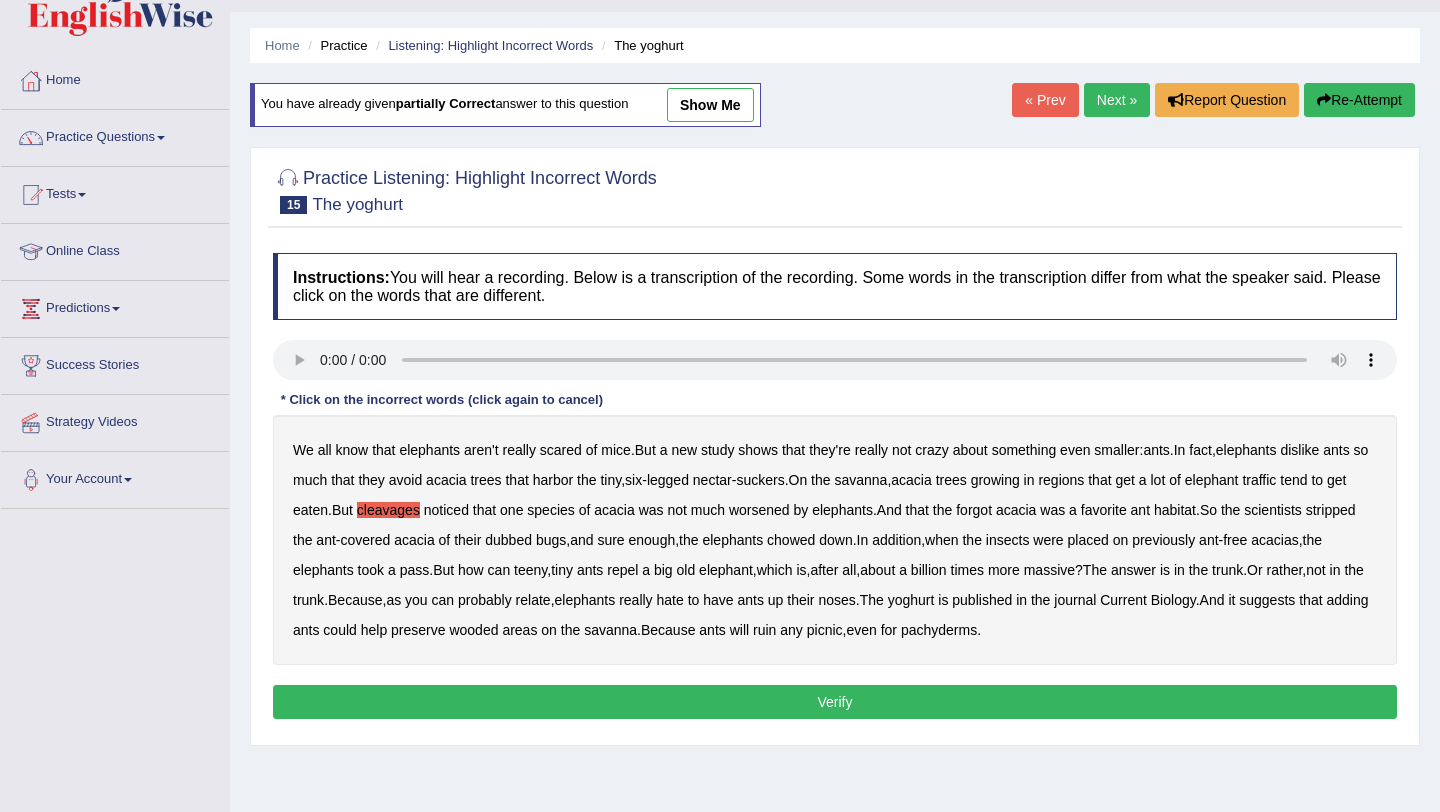 click on "worsened" at bounding box center [759, 510] 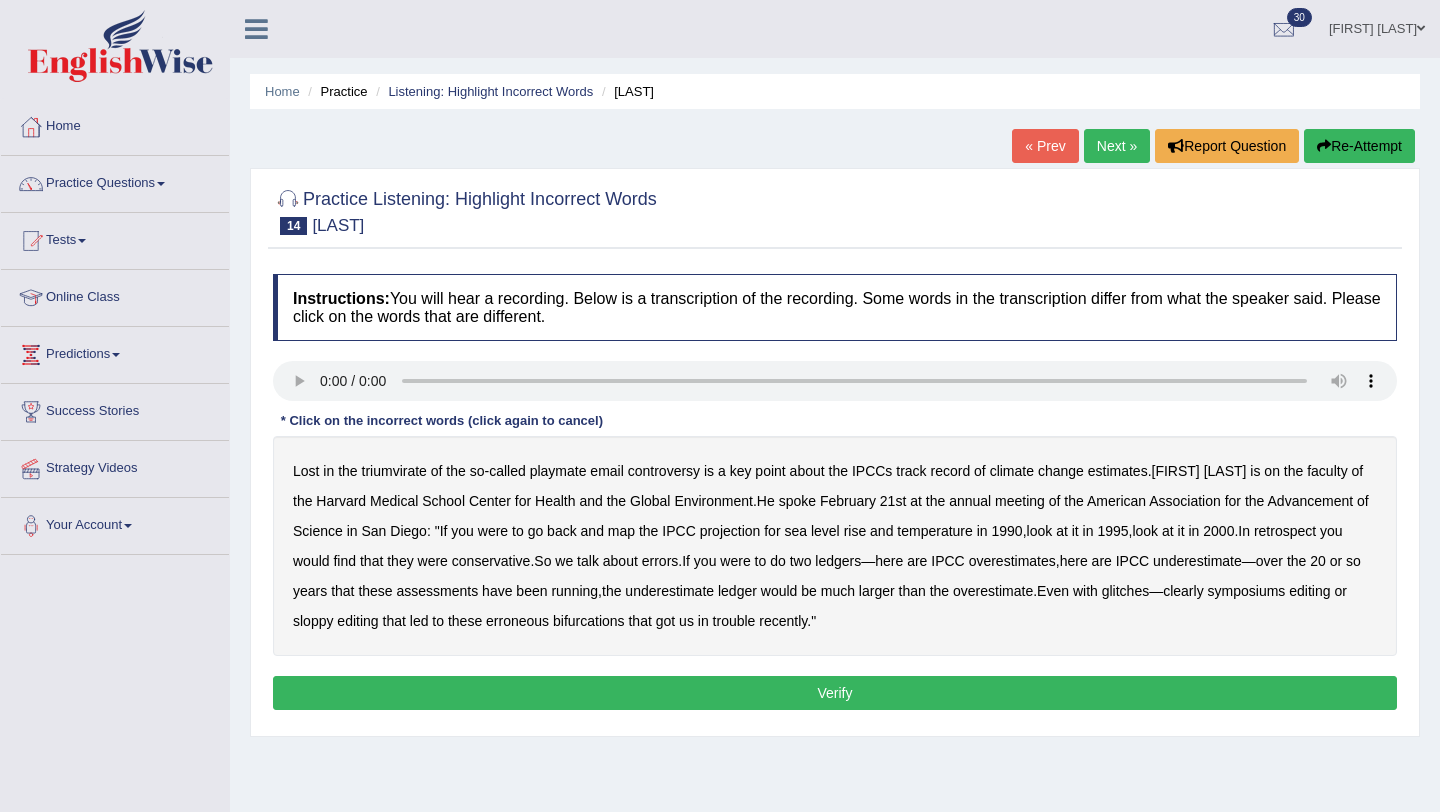 scroll, scrollTop: 0, scrollLeft: 0, axis: both 